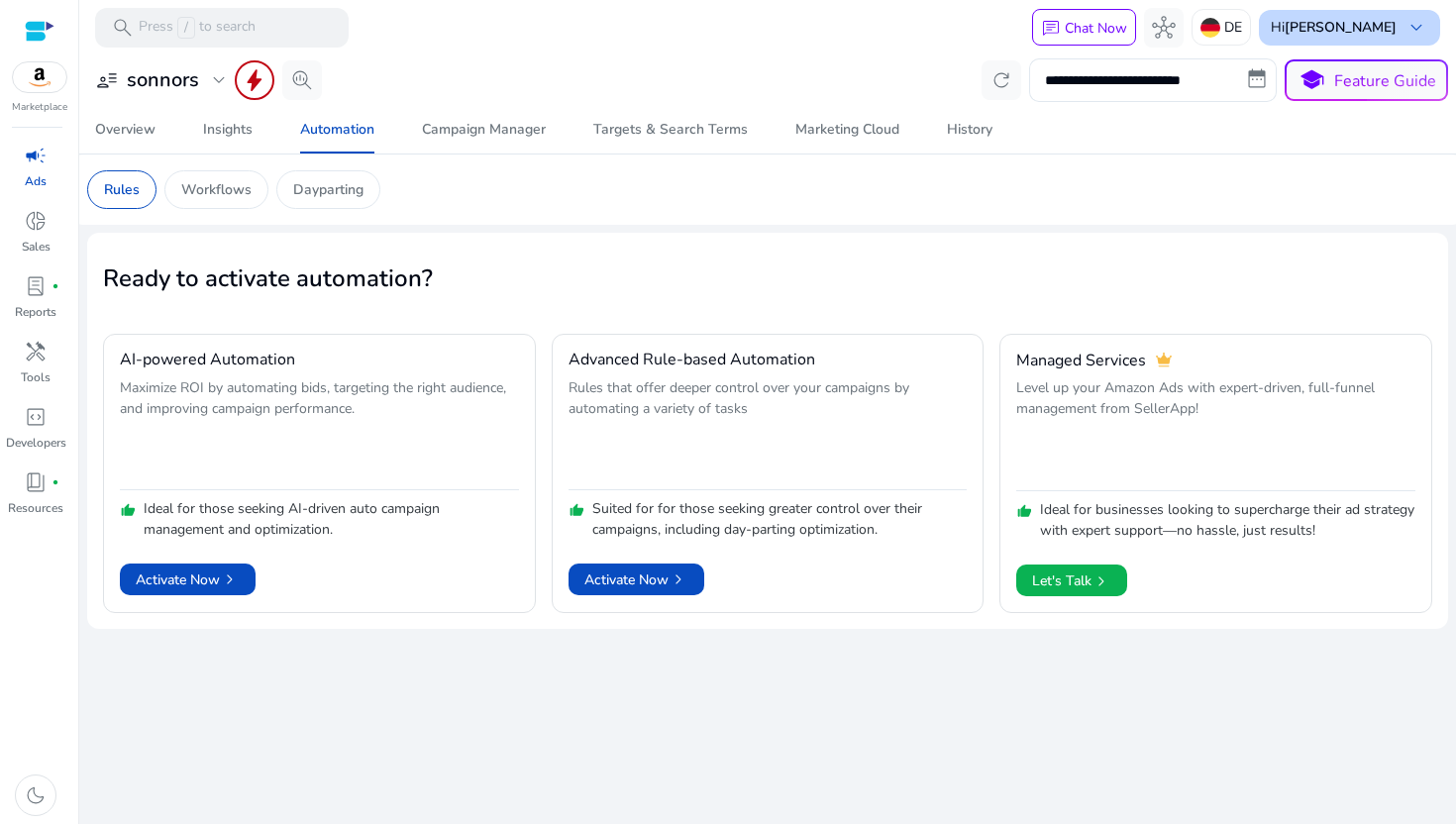 scroll, scrollTop: 0, scrollLeft: 0, axis: both 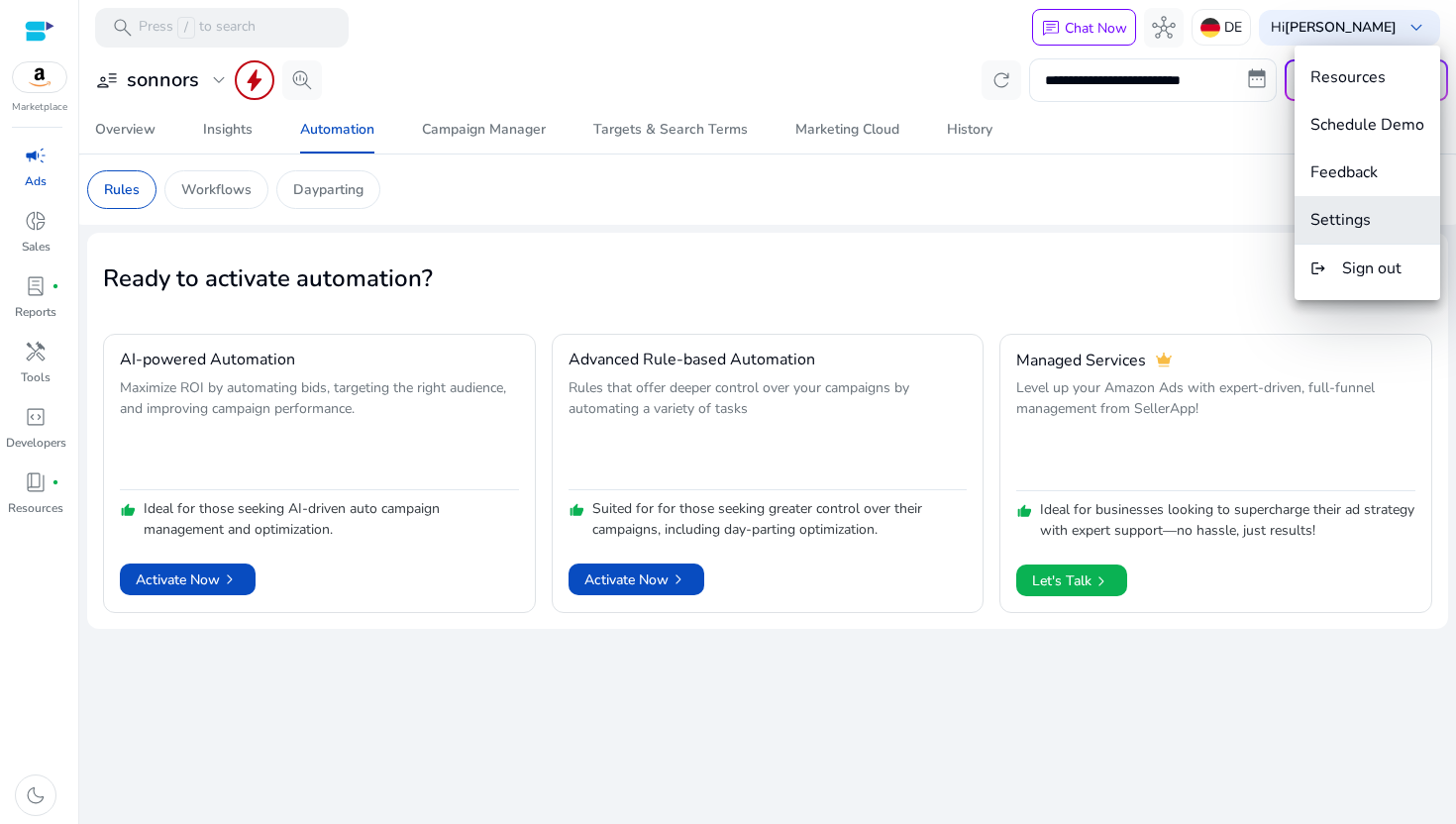 click on "Settings" at bounding box center (1367, 220) 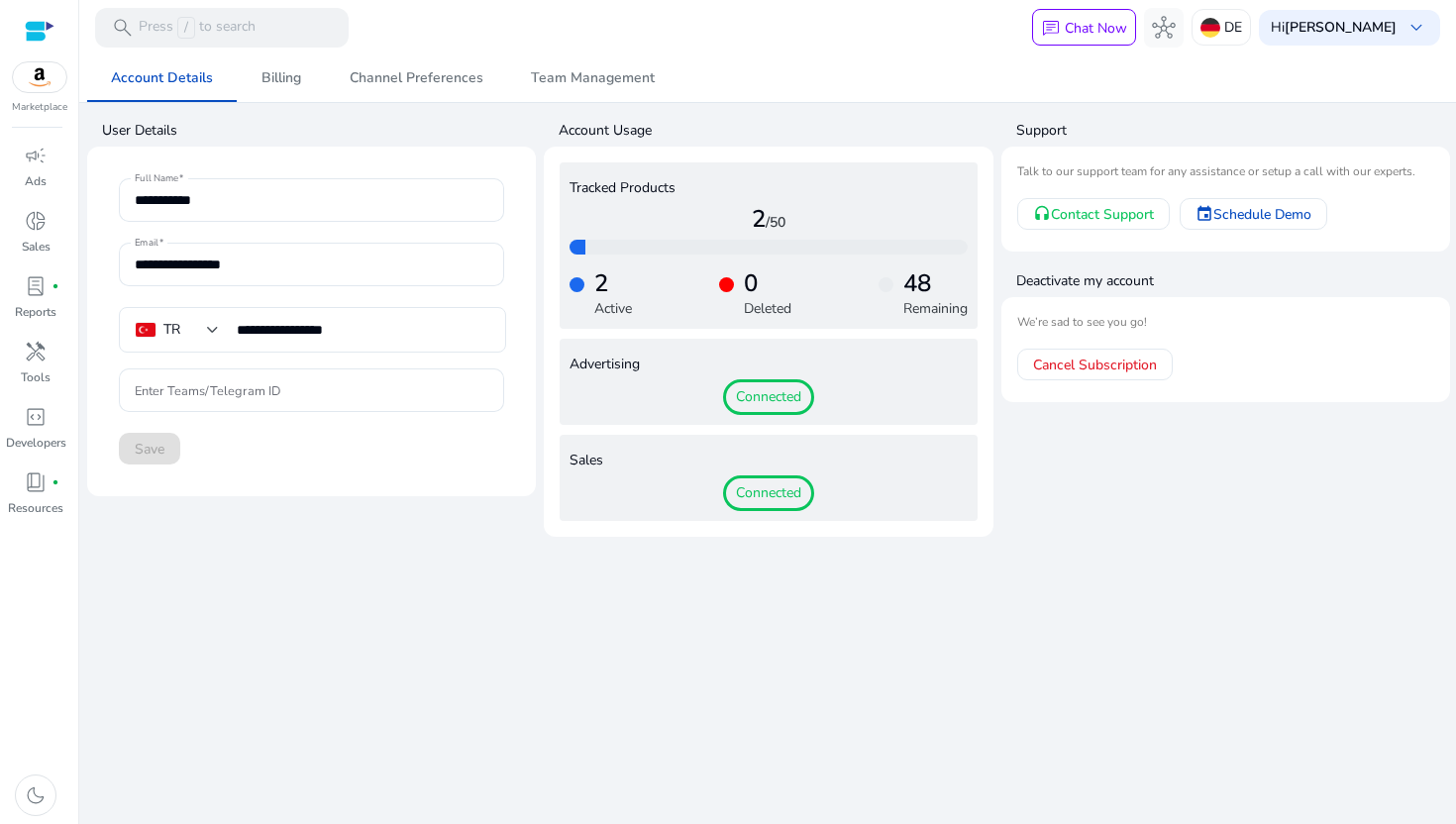click on "Account Usage" 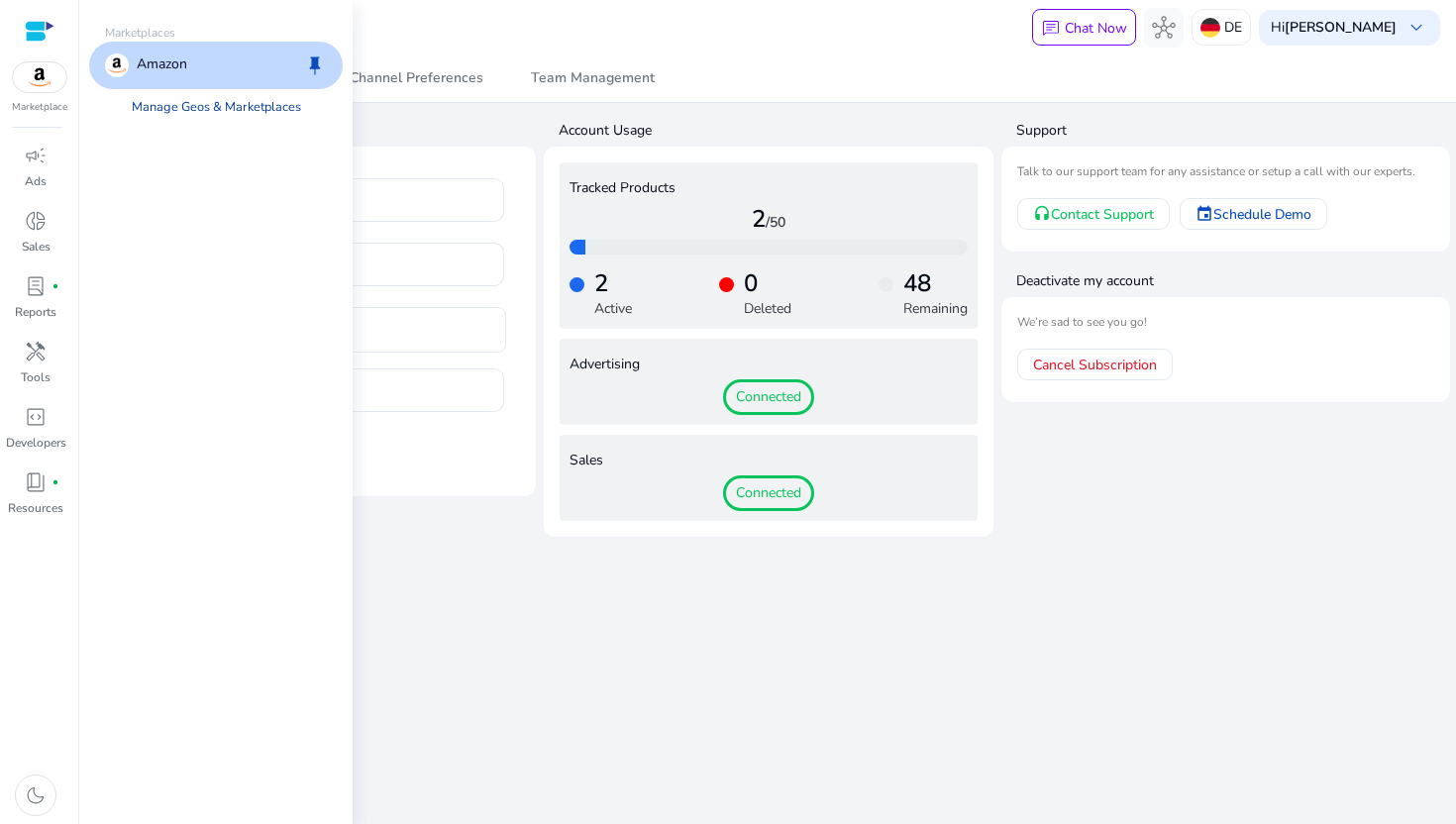 click on "Manage Geos & Marketplaces" at bounding box center [216, 107] 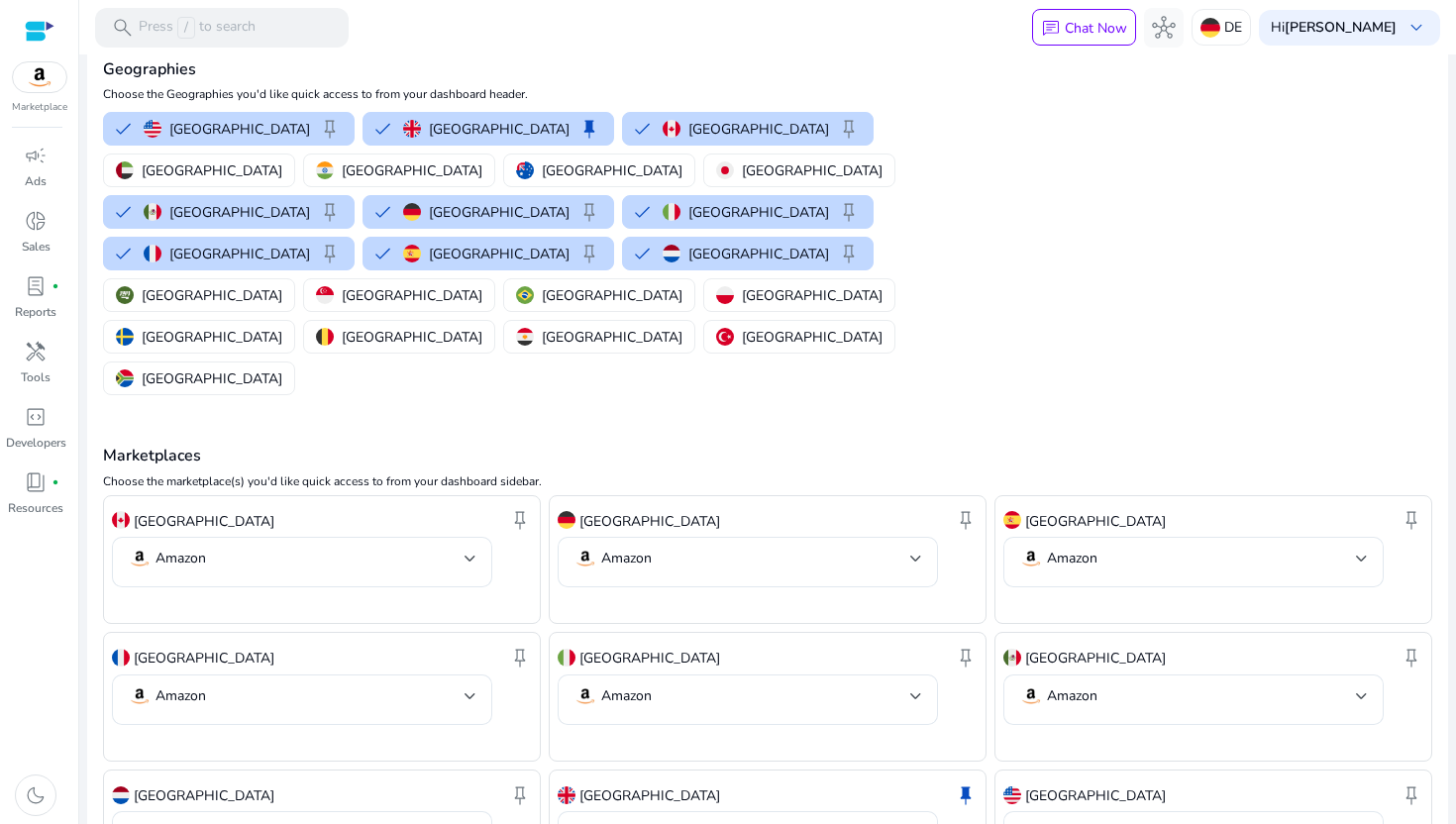scroll, scrollTop: 145, scrollLeft: 0, axis: vertical 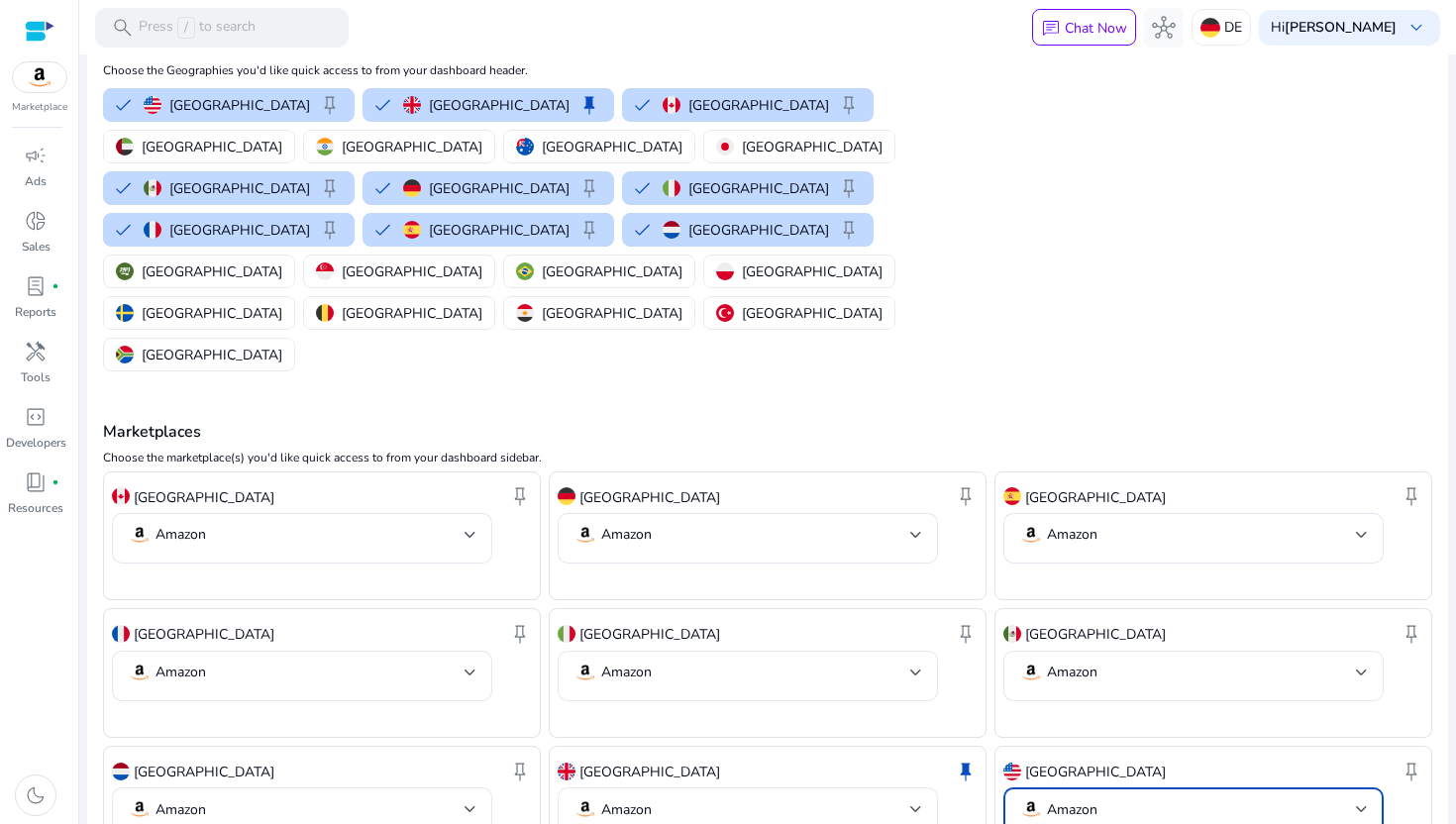 click on "Amazon" at bounding box center (1072, 810) 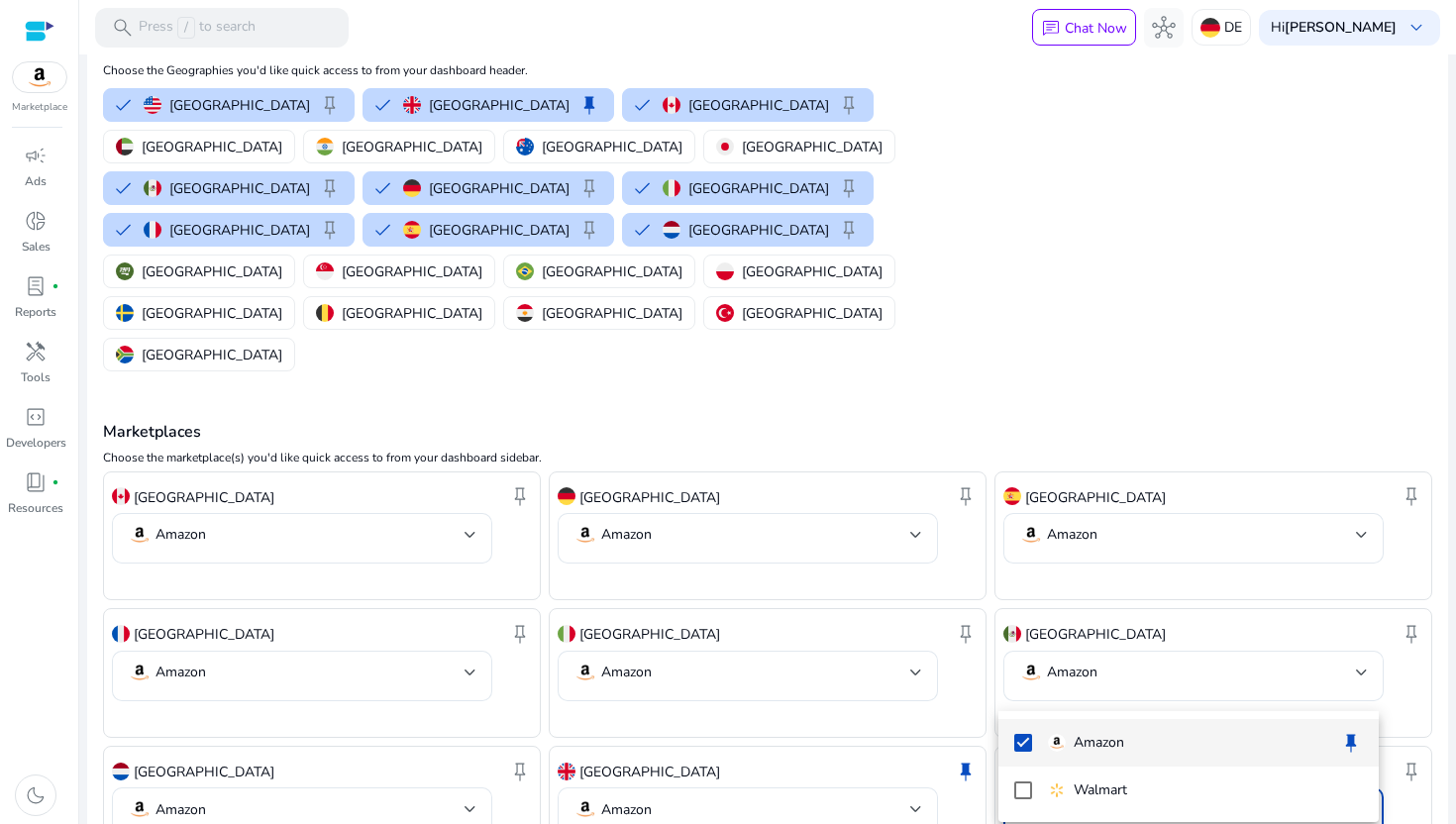 click at bounding box center [728, 412] 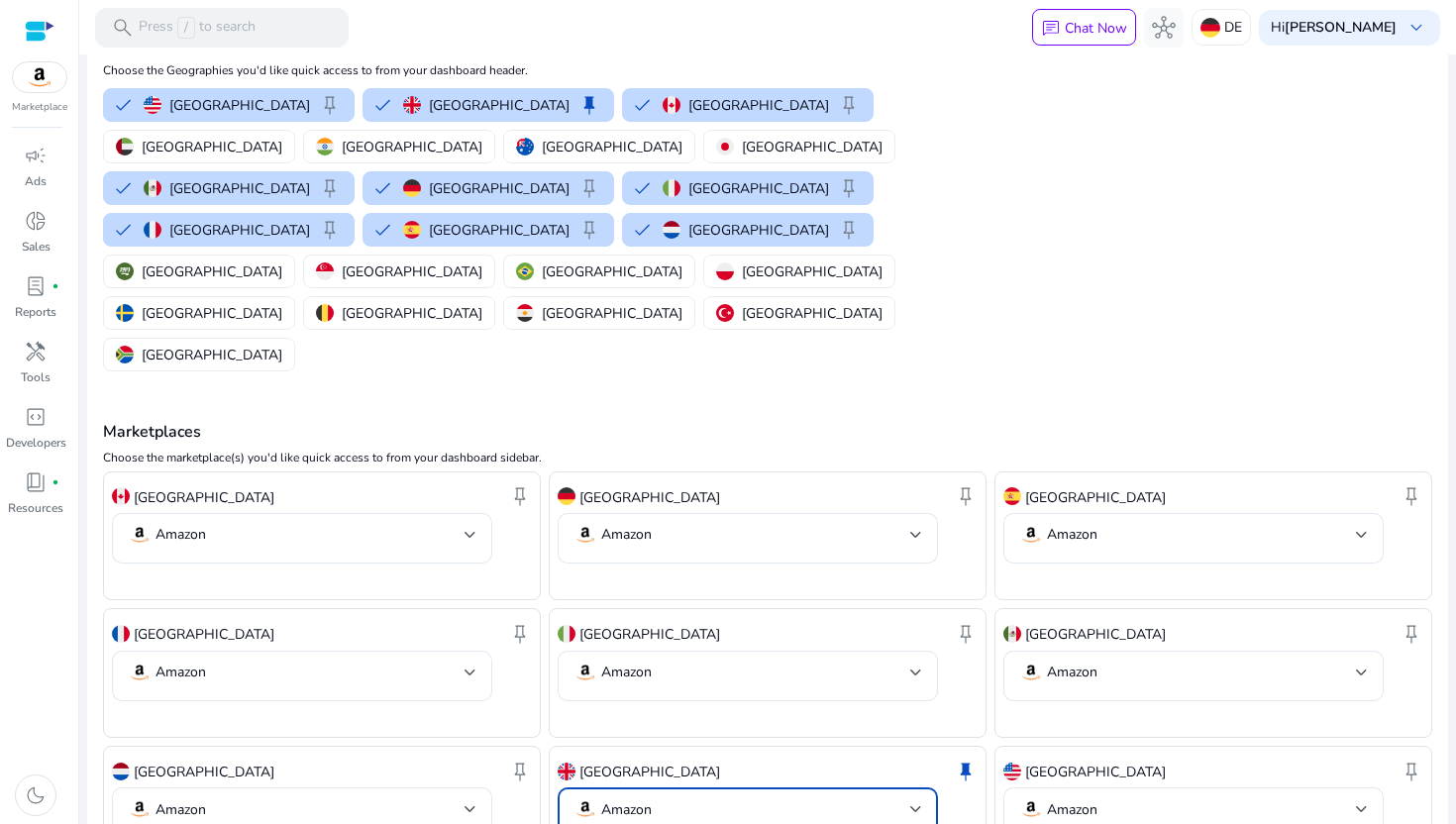 click on "Amazon" at bounding box center (748, 812) 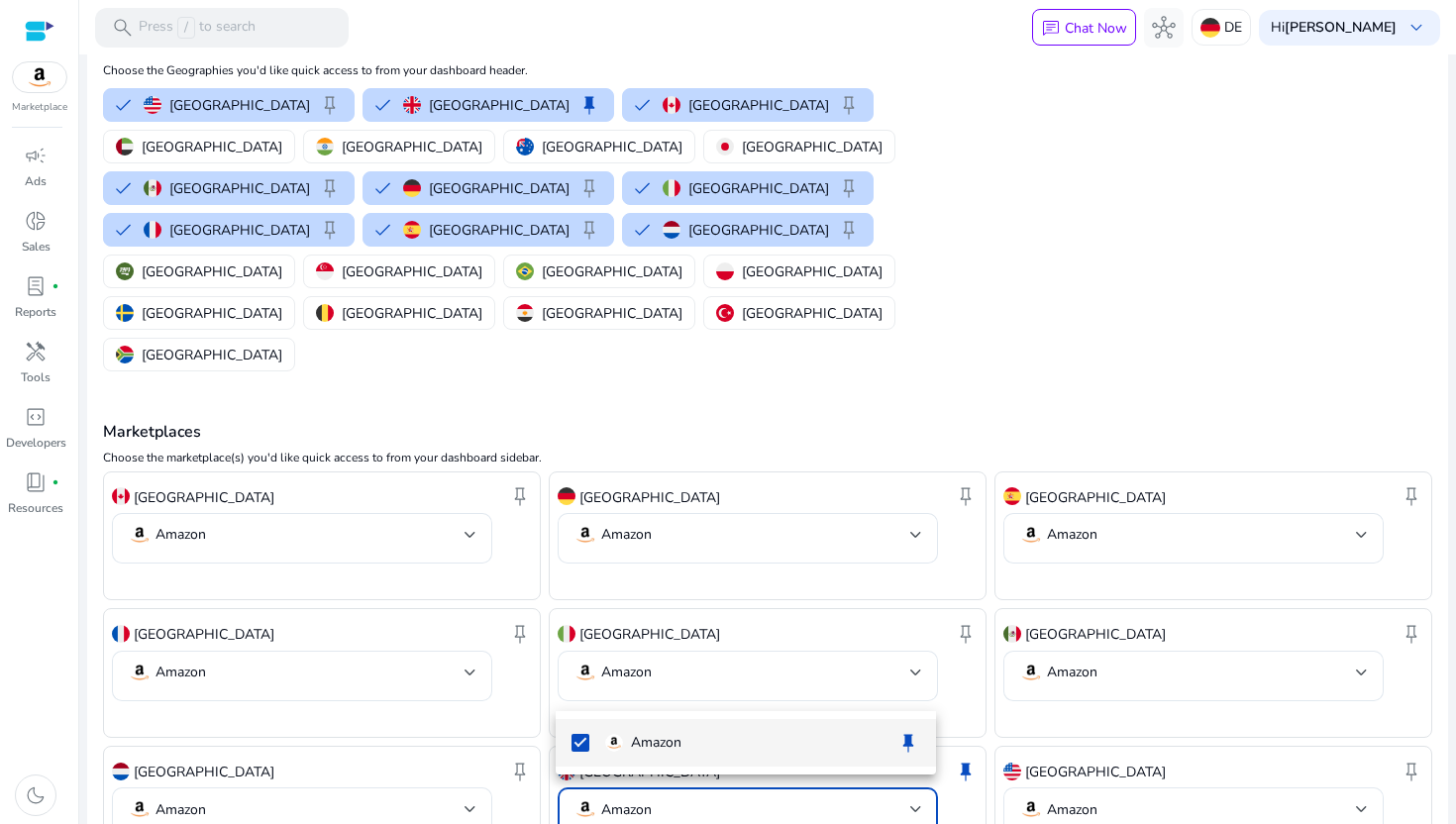 click at bounding box center (728, 412) 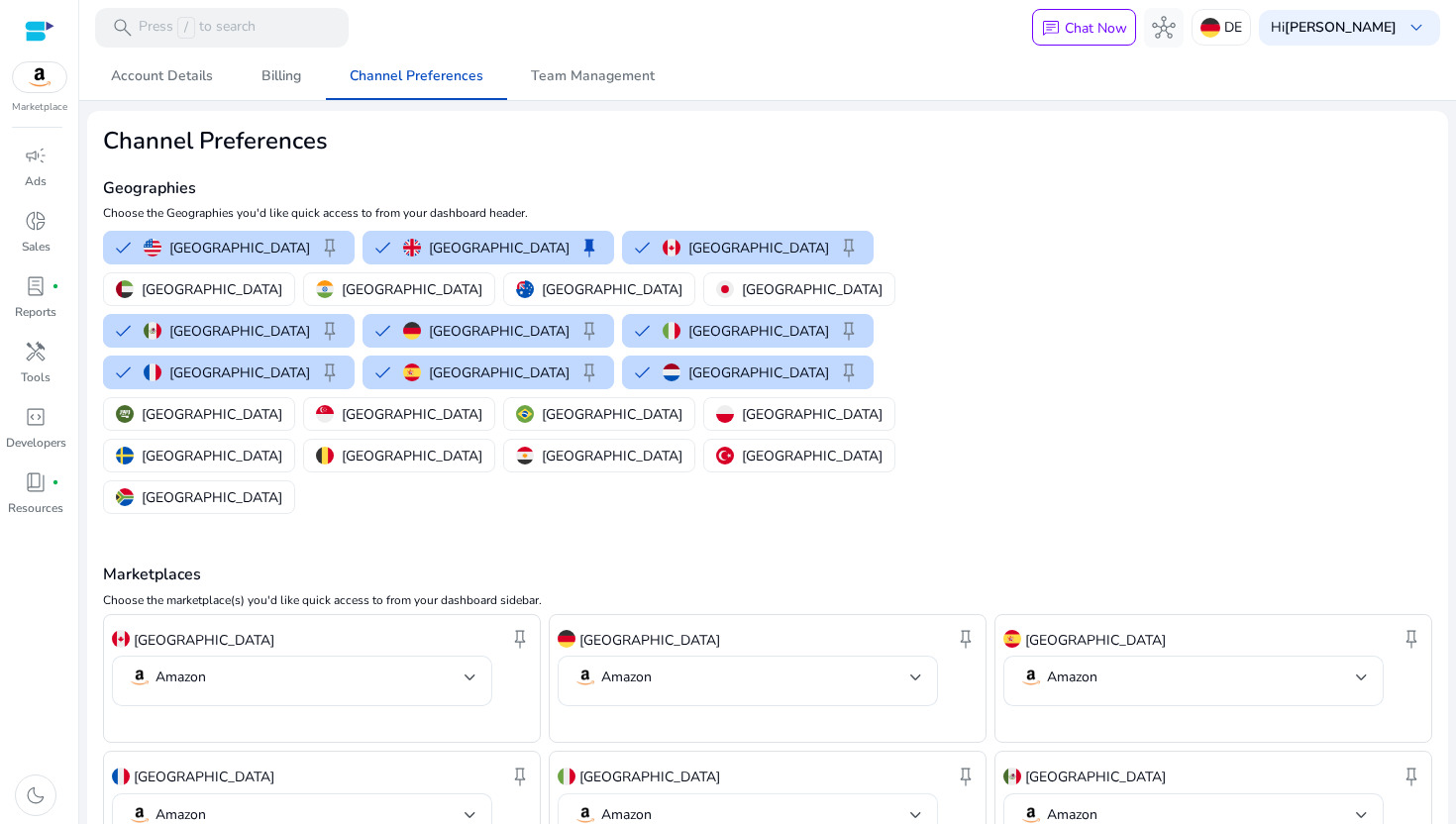 scroll, scrollTop: 0, scrollLeft: 0, axis: both 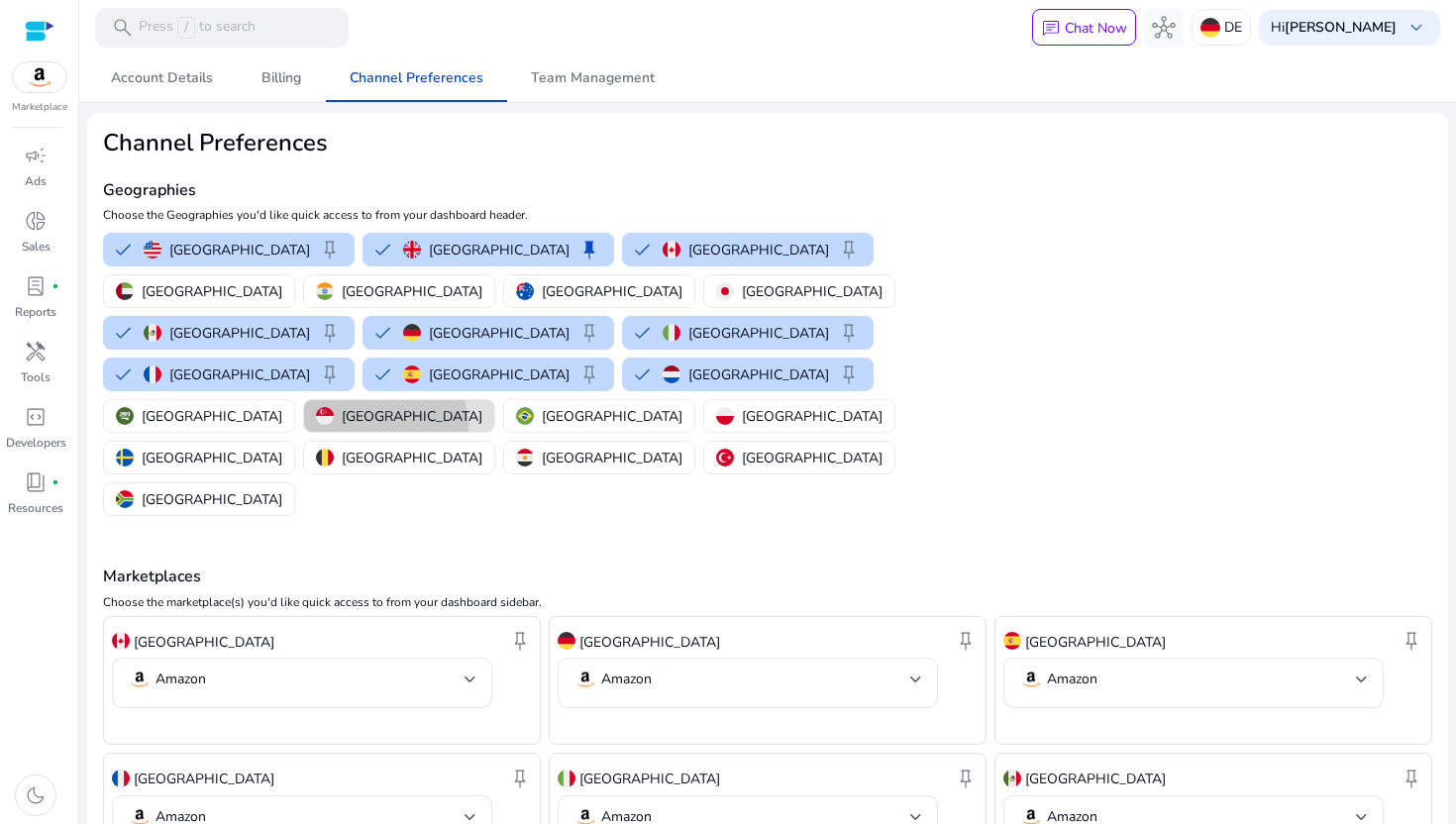 click on "[GEOGRAPHIC_DATA]" at bounding box center [399, 416] 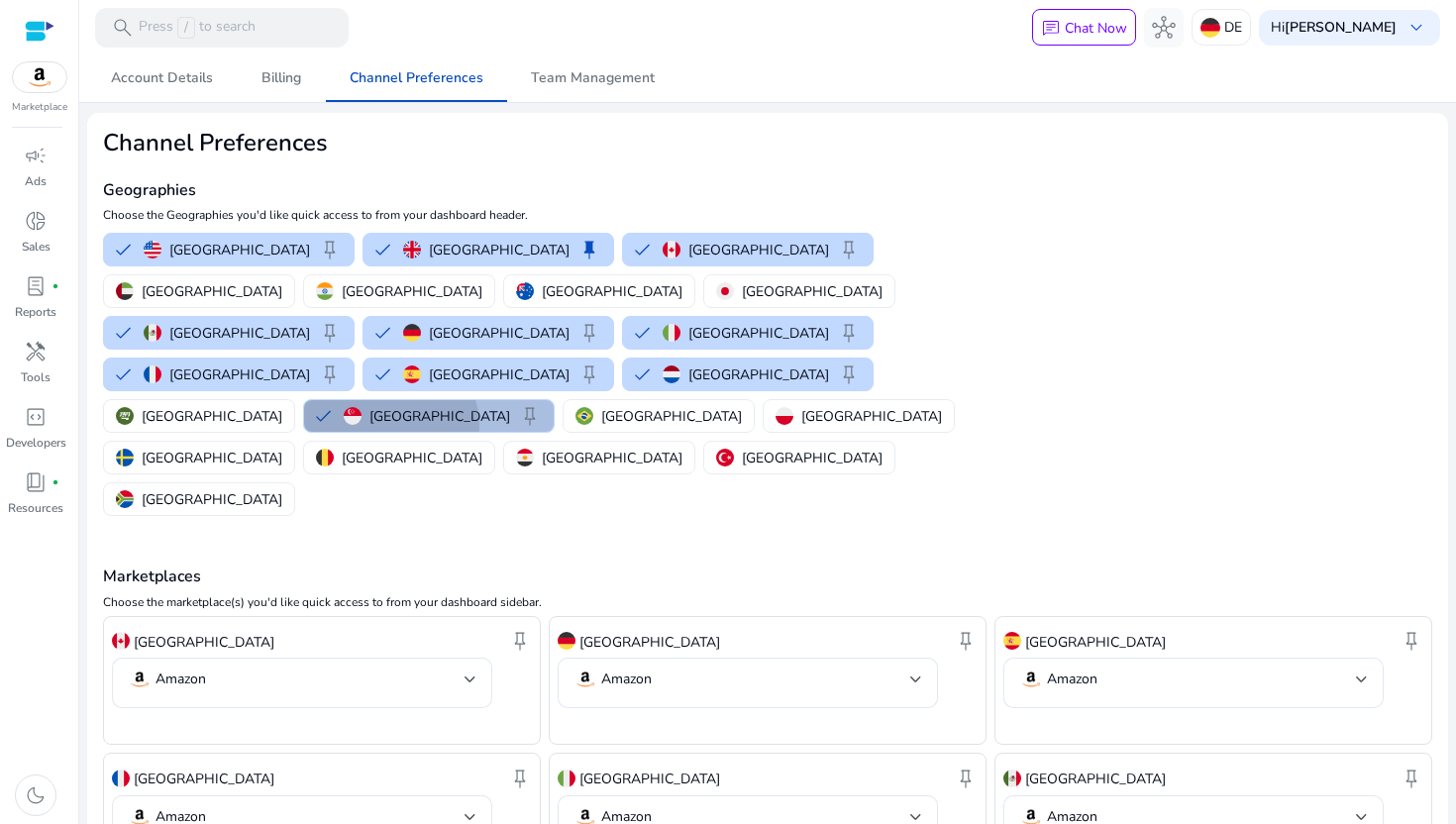 click on "Singapore   keep" at bounding box center [443, 416] 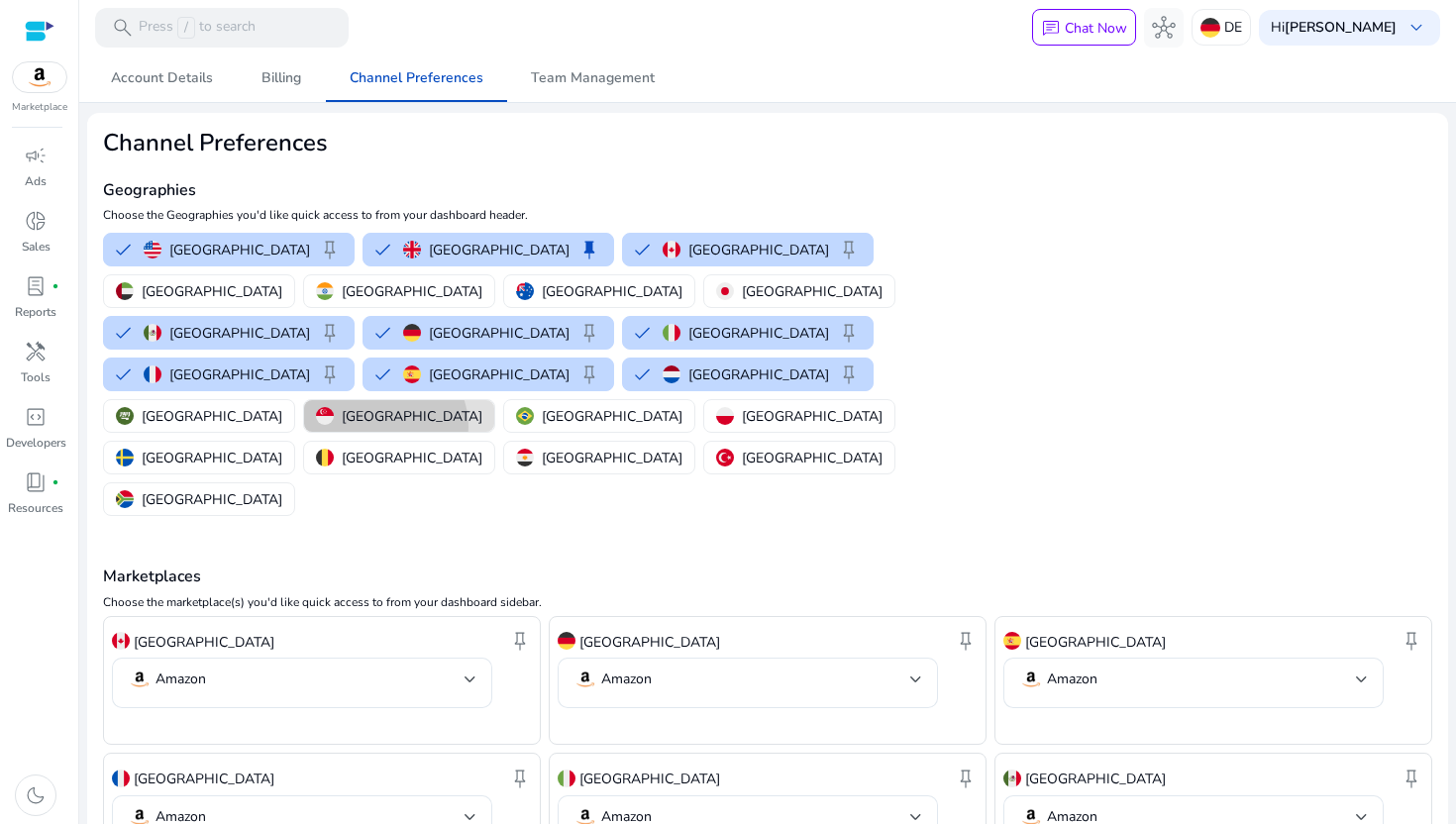 click on "[GEOGRAPHIC_DATA]" at bounding box center [399, 416] 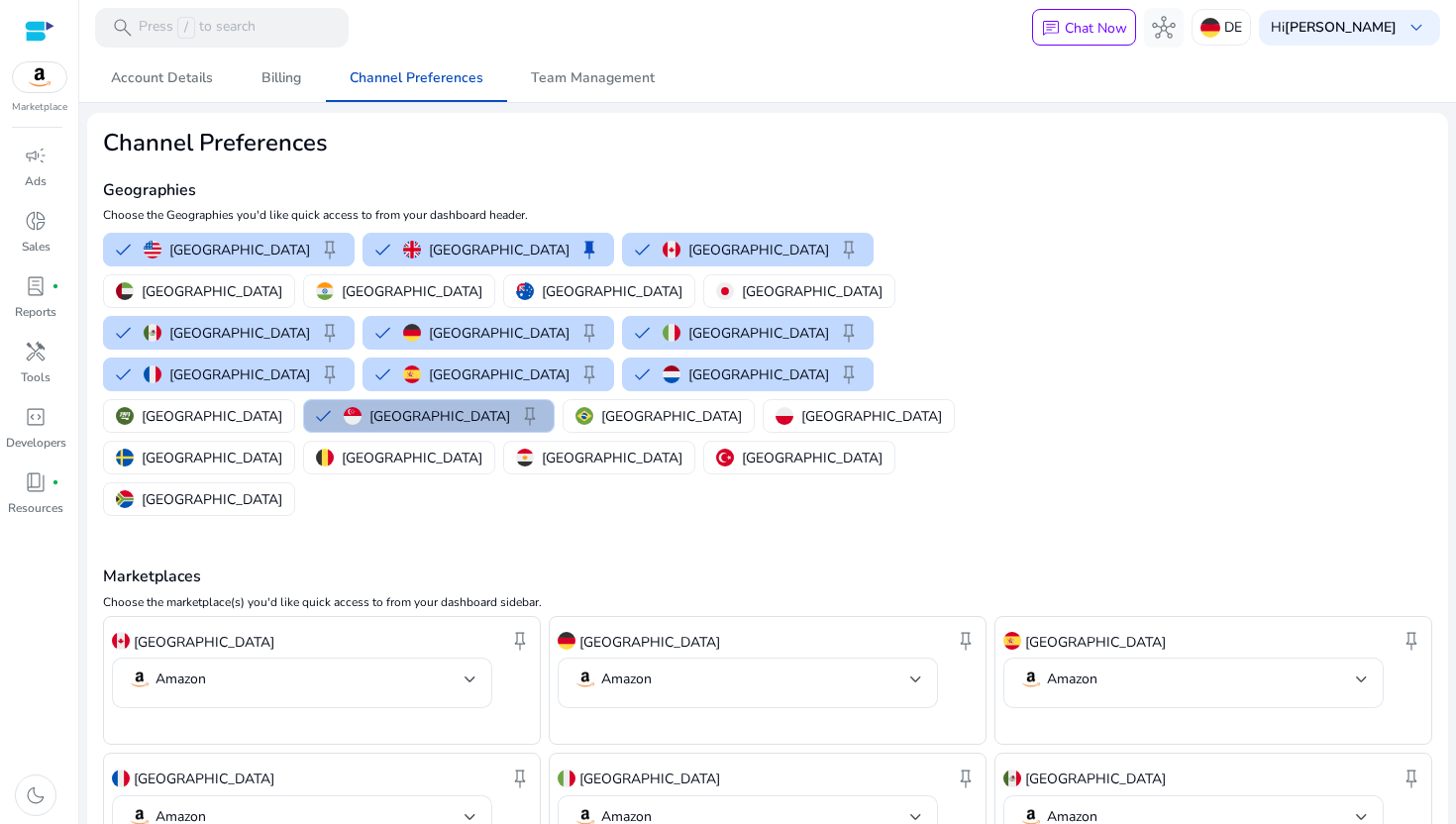 click on "Singapore   keep" at bounding box center [443, 416] 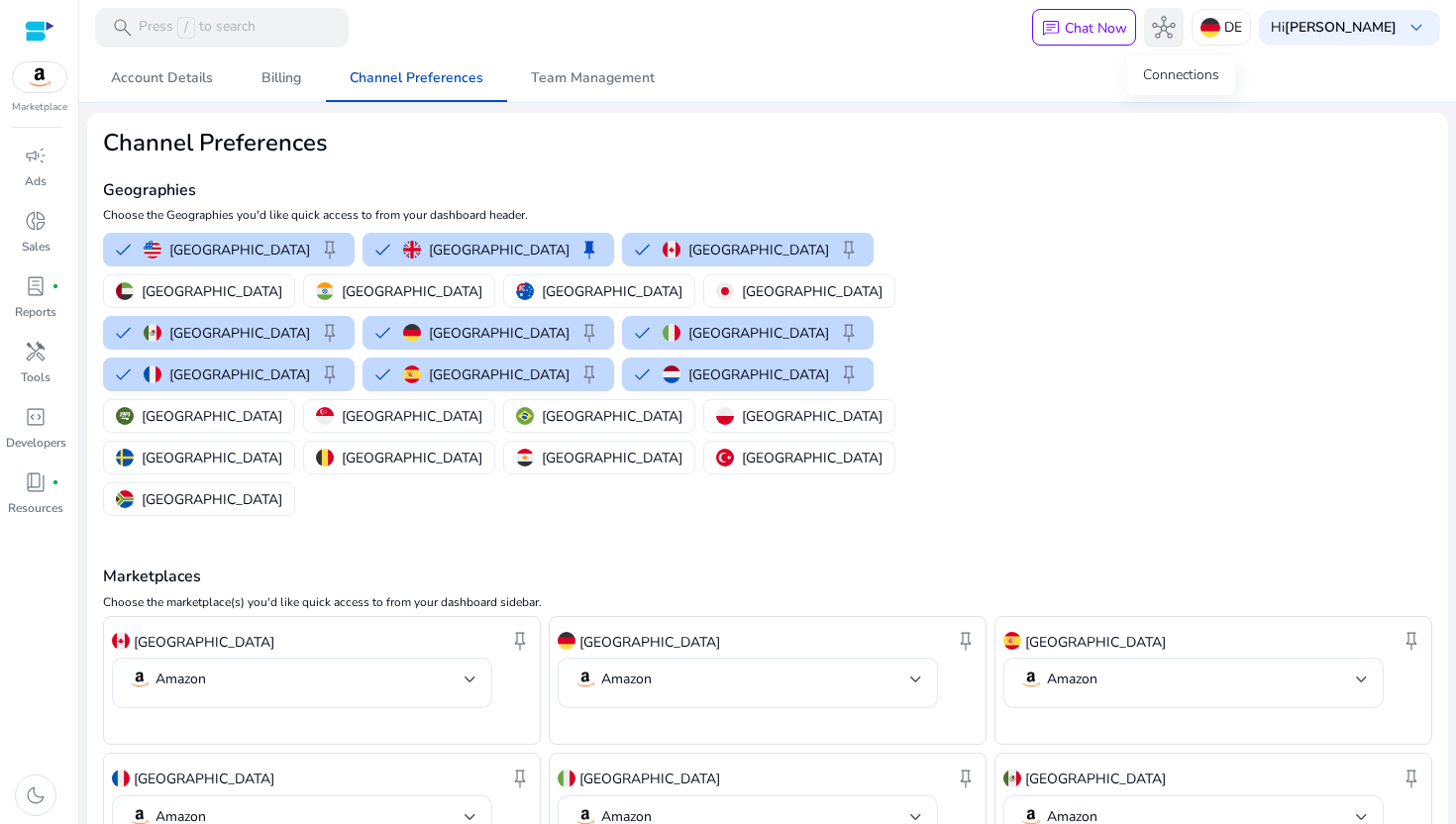 click on "hub" at bounding box center (1164, 28) 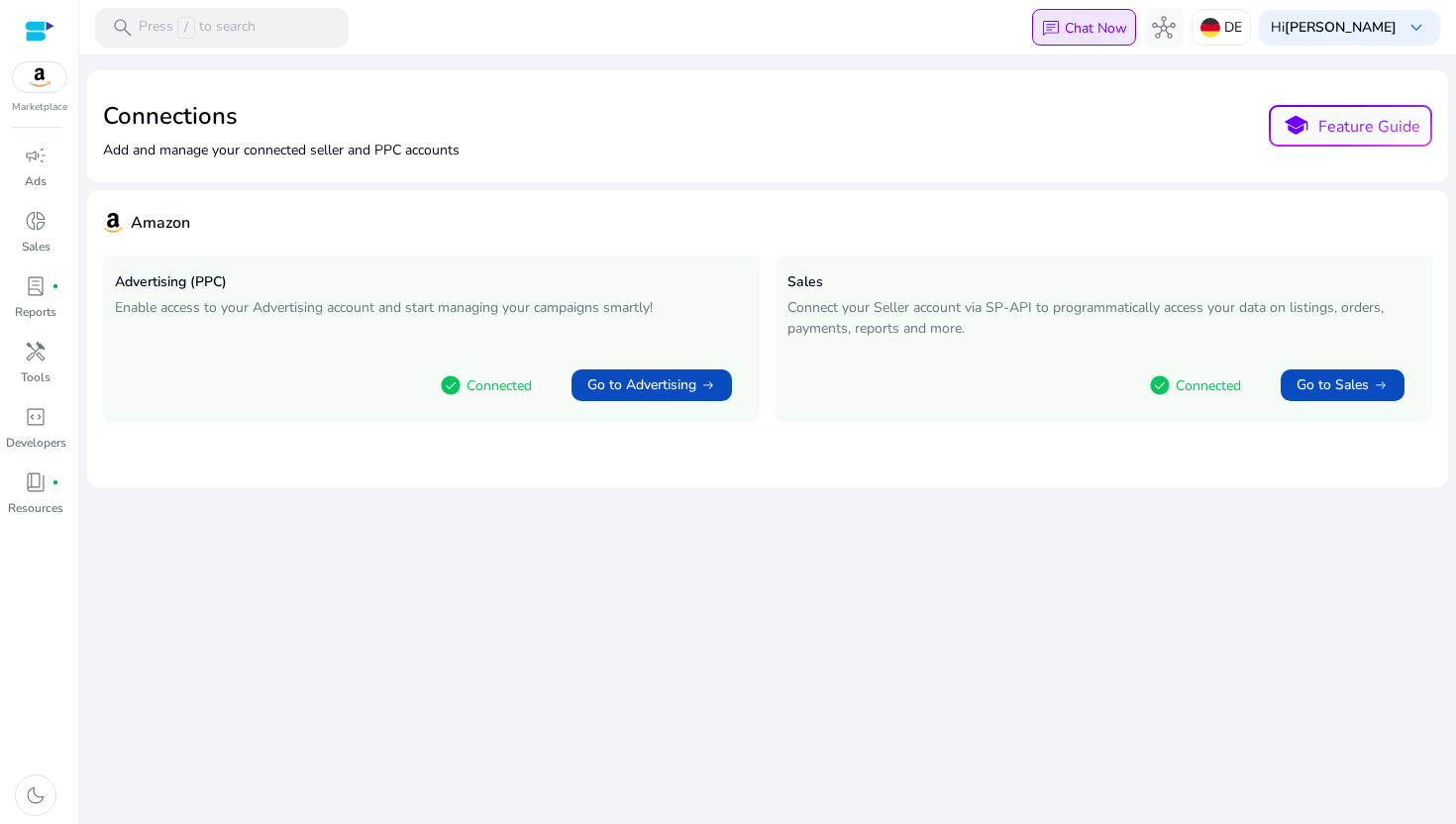 click on "Chat Now" at bounding box center (1095, 28) 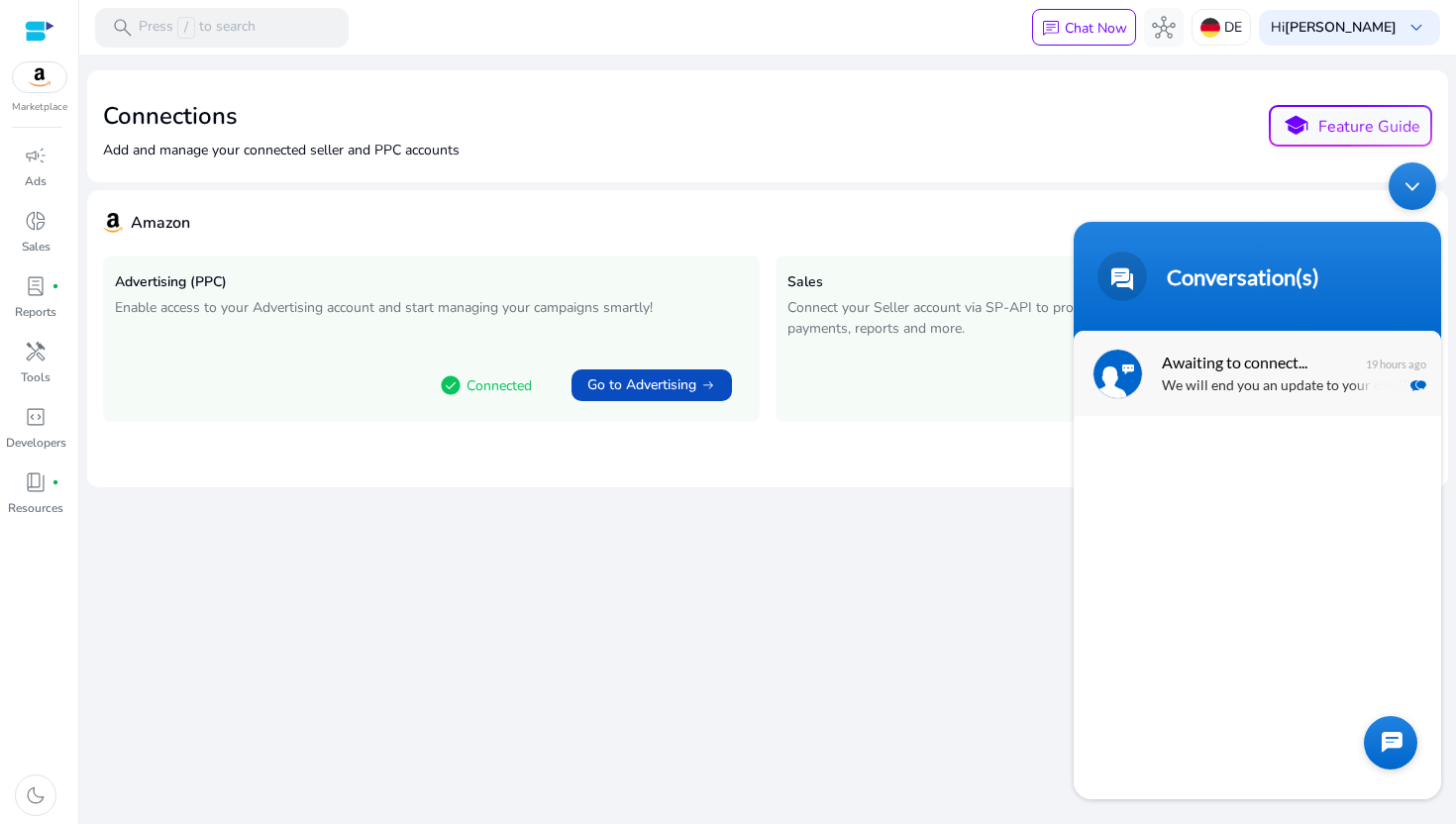 click on "We will end you an update to your email." at bounding box center [1287, 386] 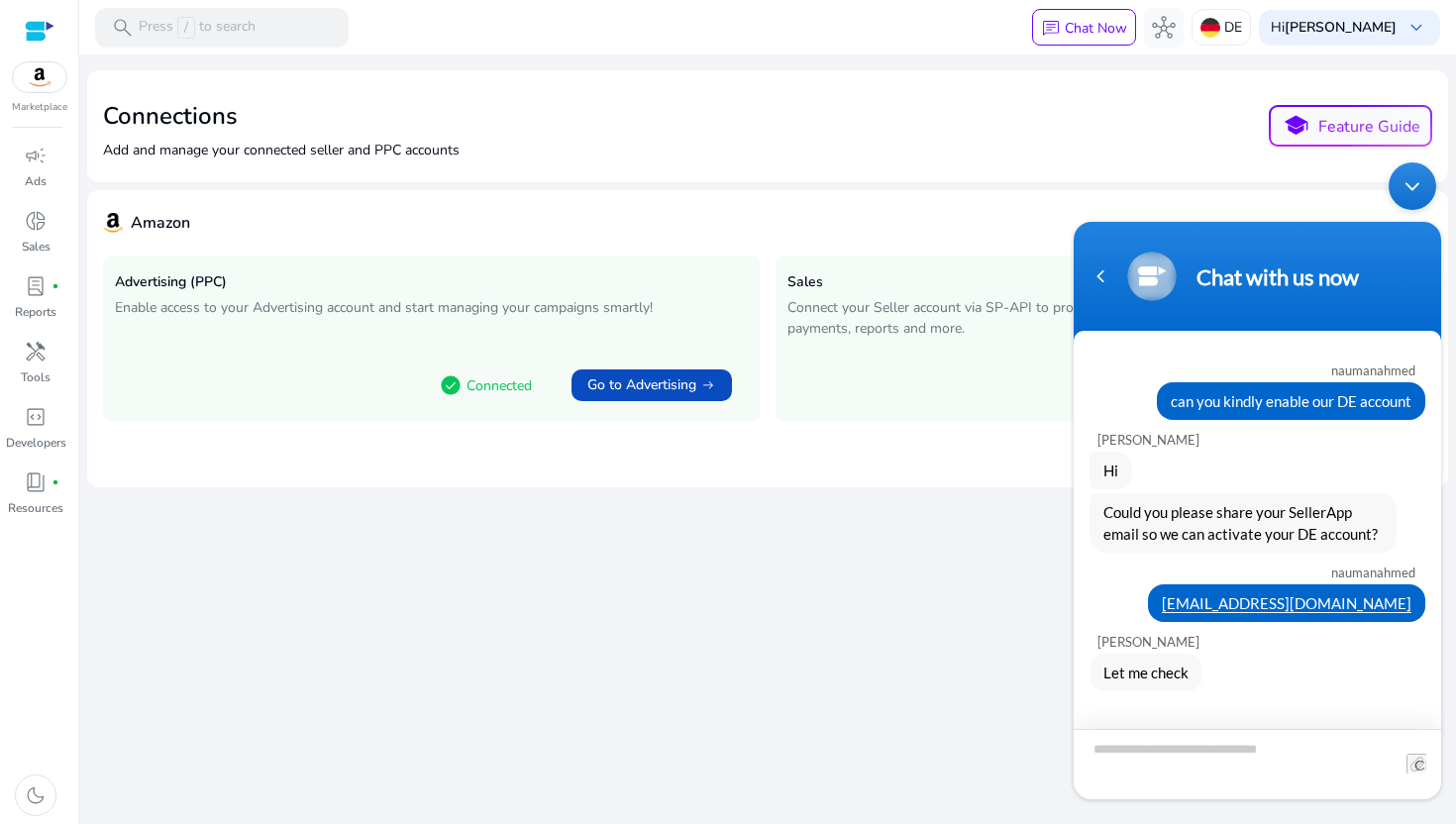 click at bounding box center (1257, 764) 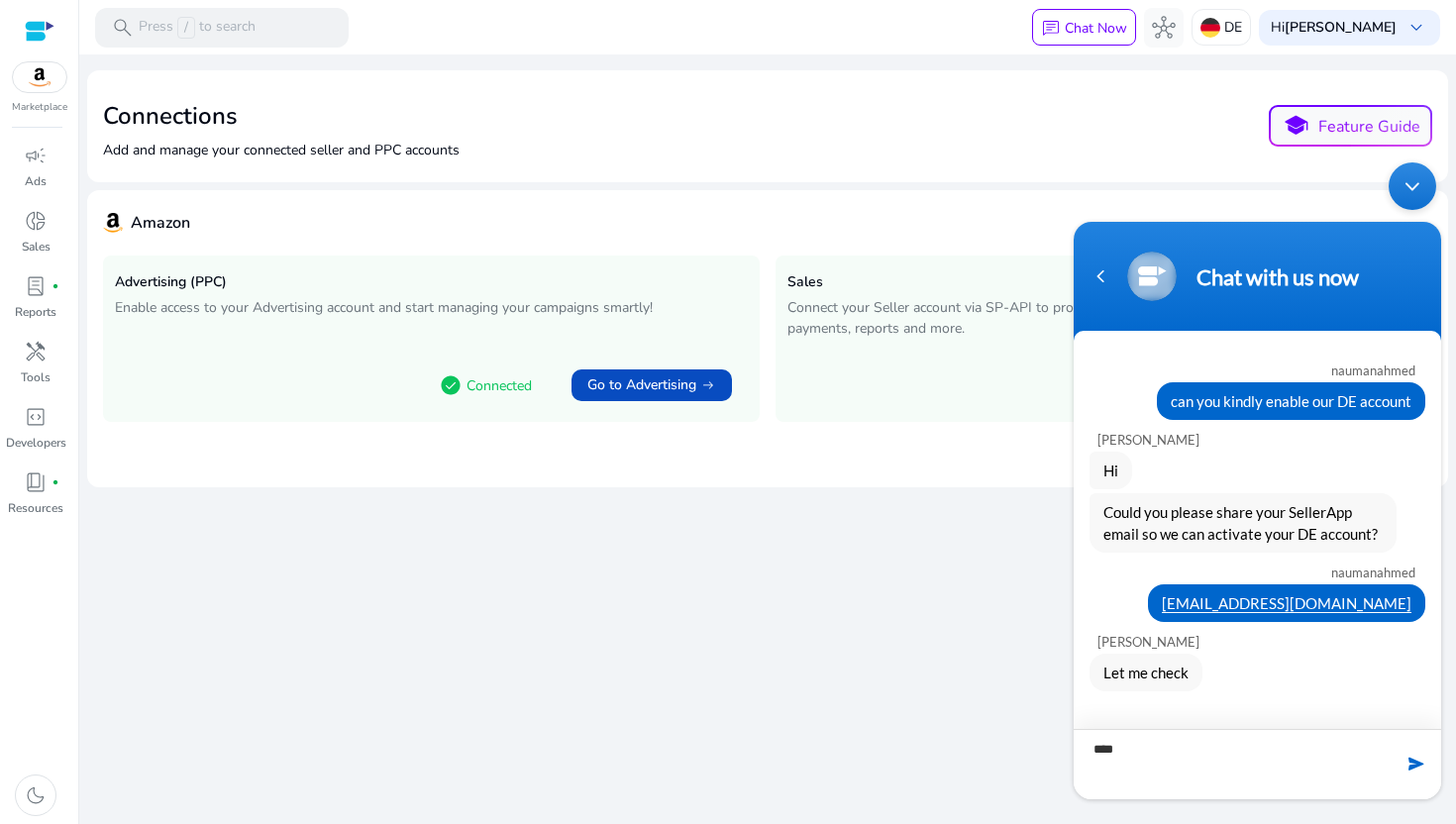 type on "*****" 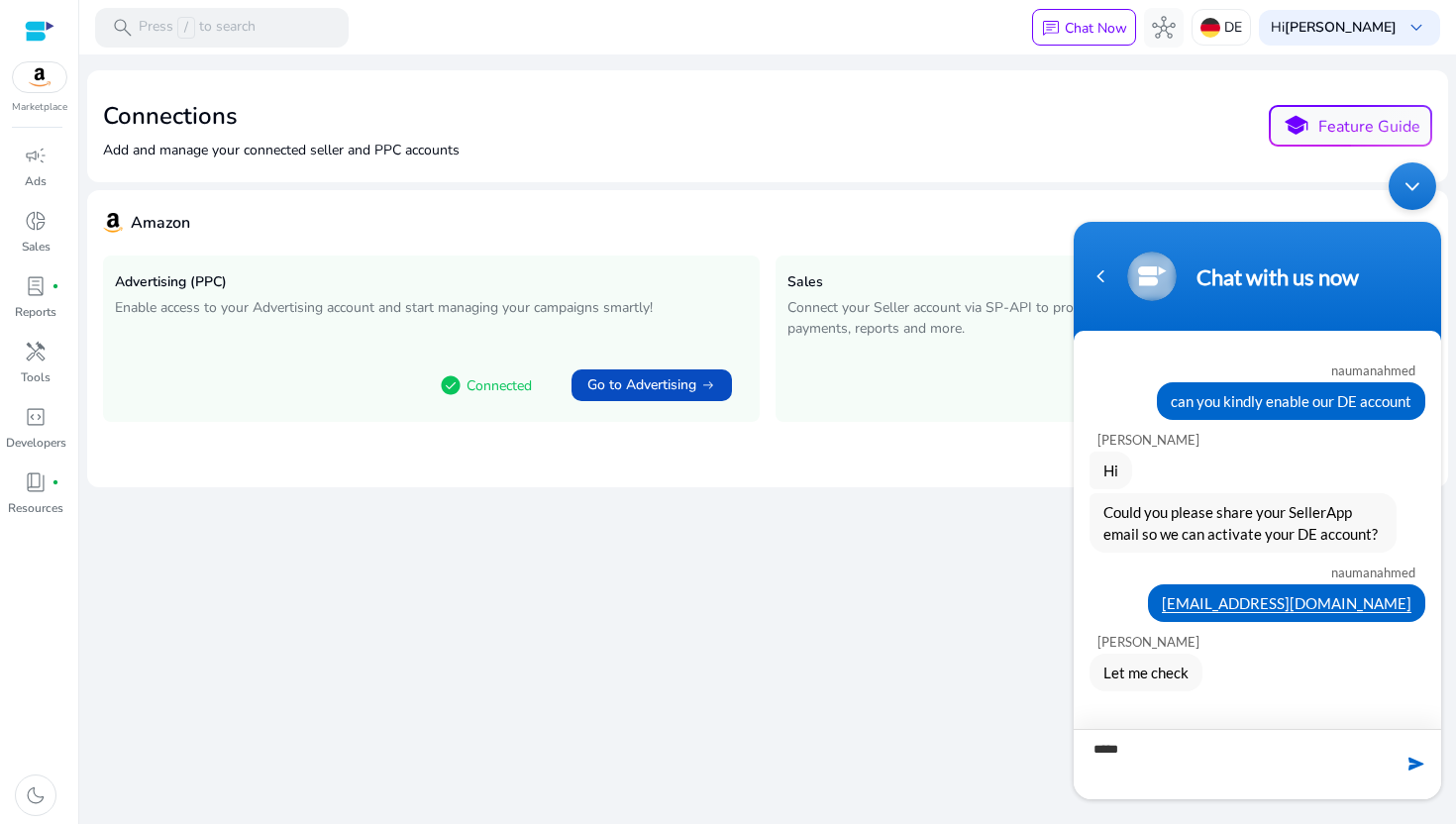 type 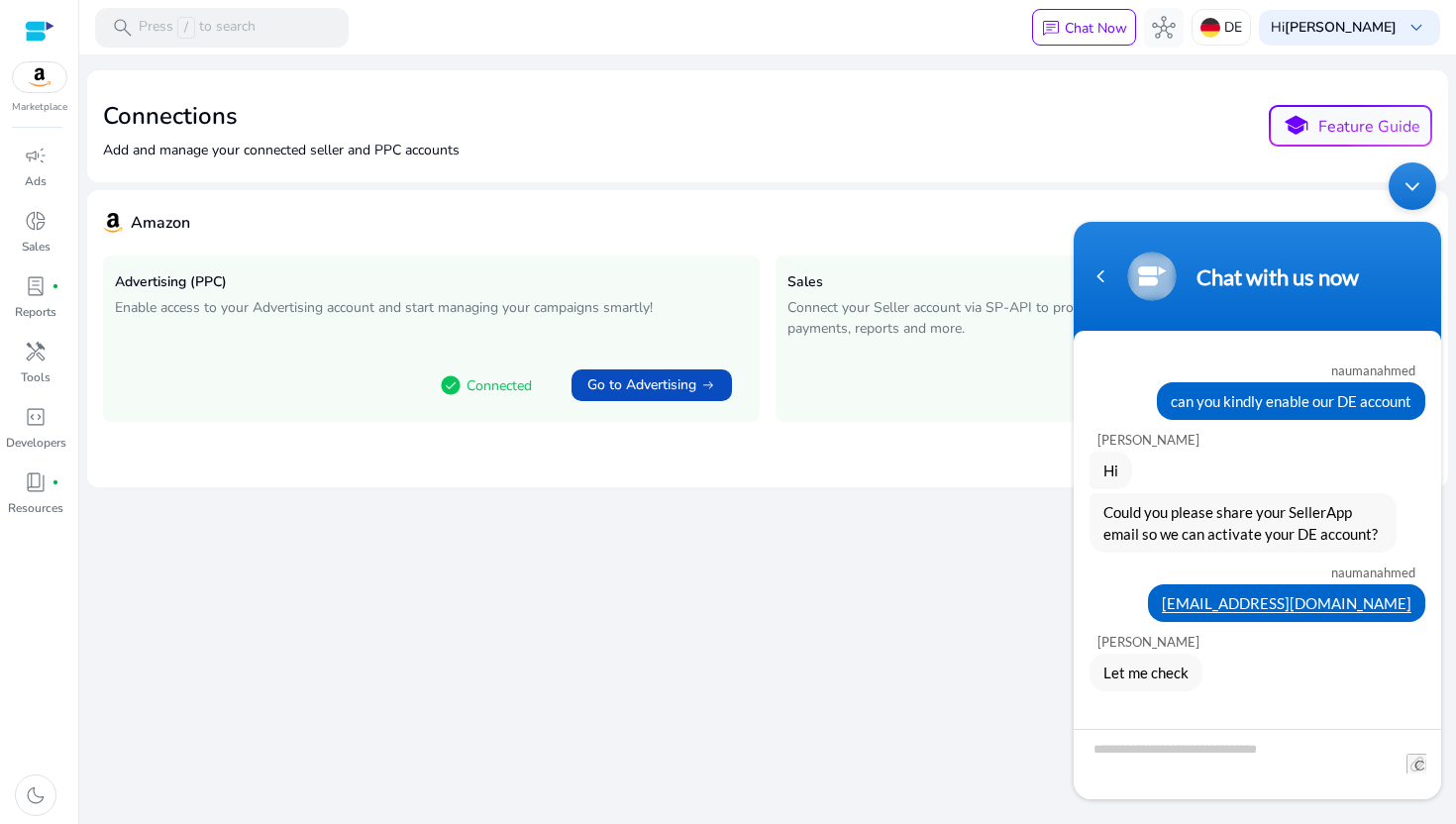 scroll, scrollTop: 950, scrollLeft: 0, axis: vertical 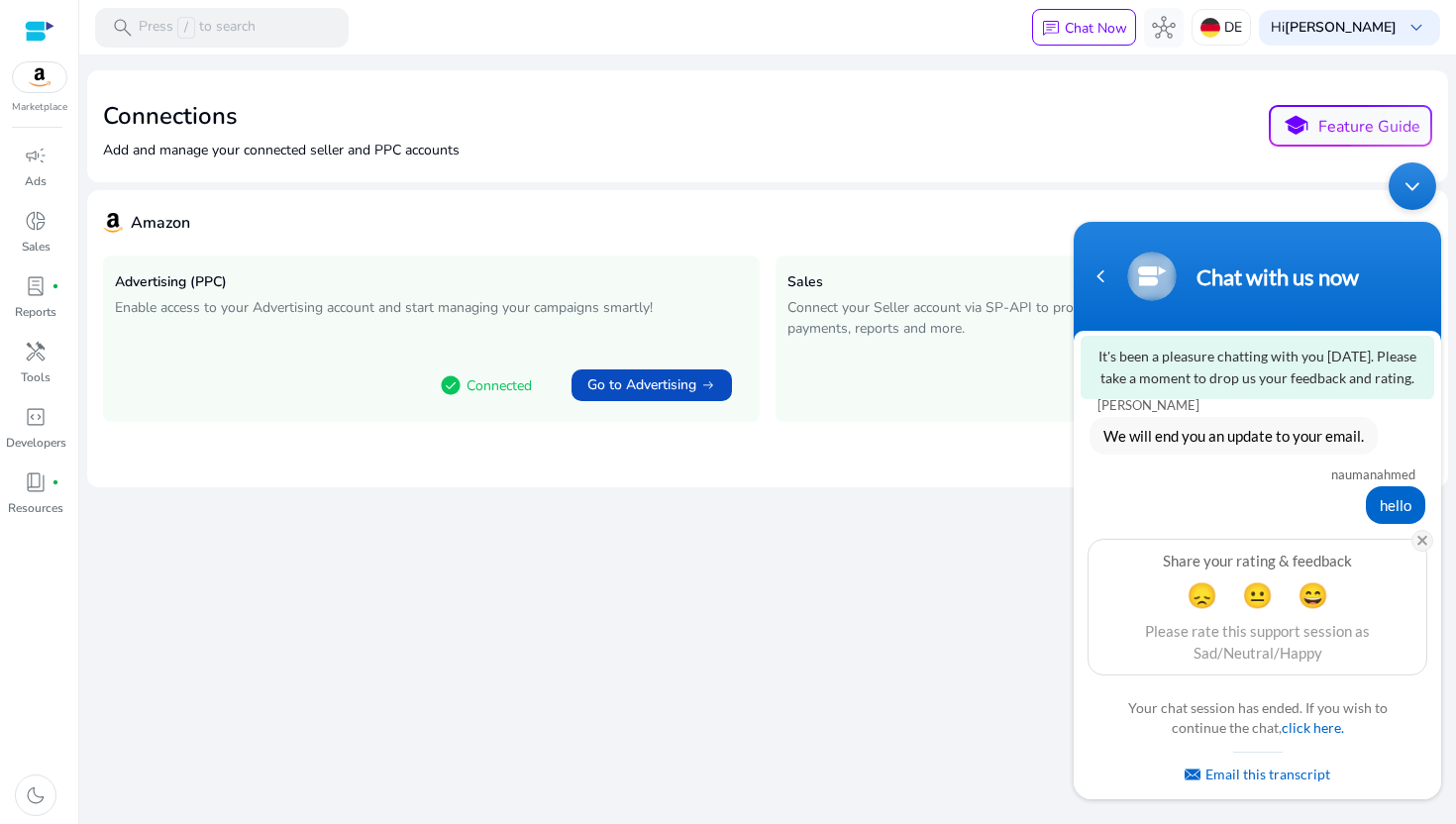 click at bounding box center [1422, 541] 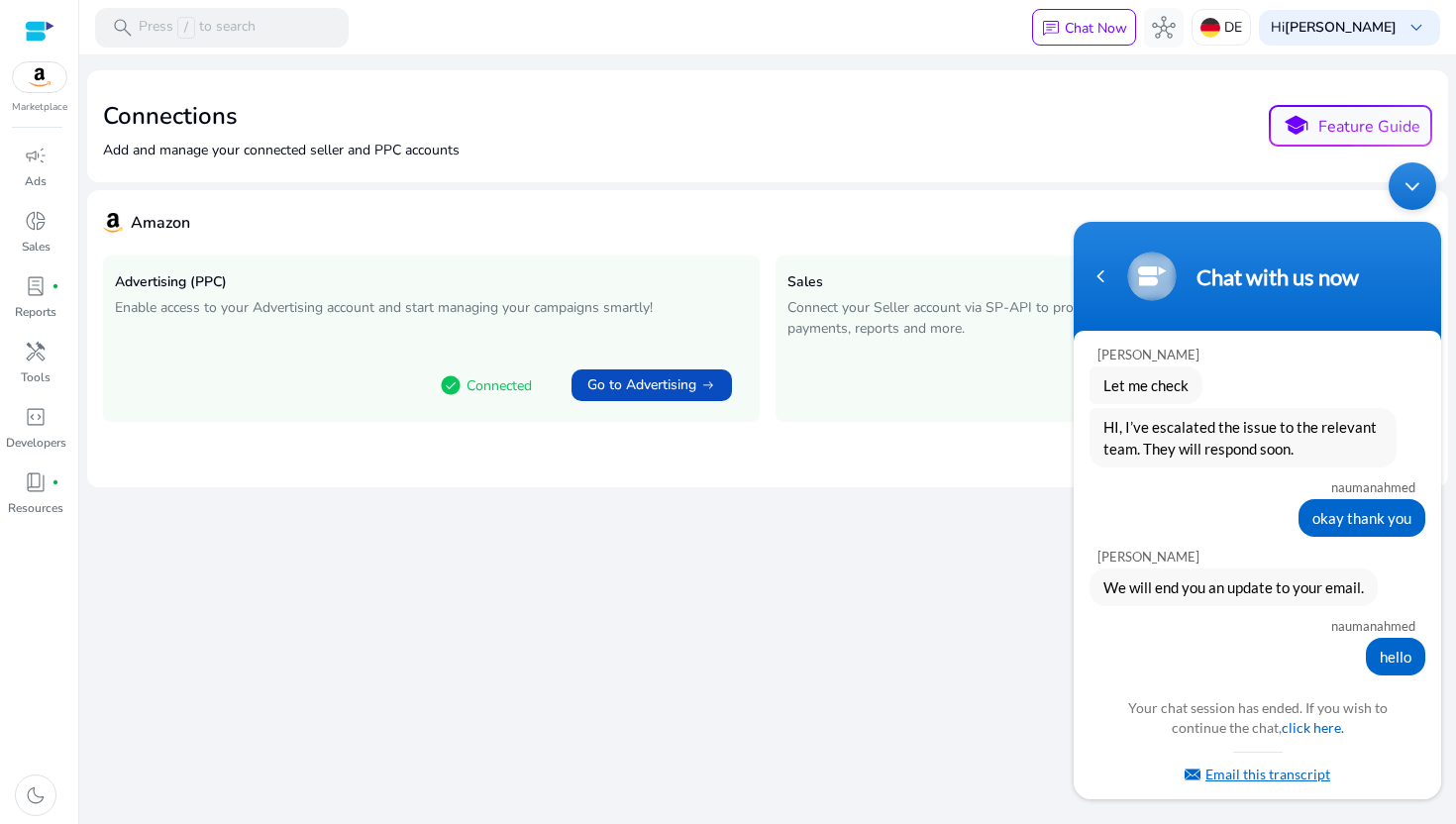 click on "Email this transcript" at bounding box center (1257, 773) 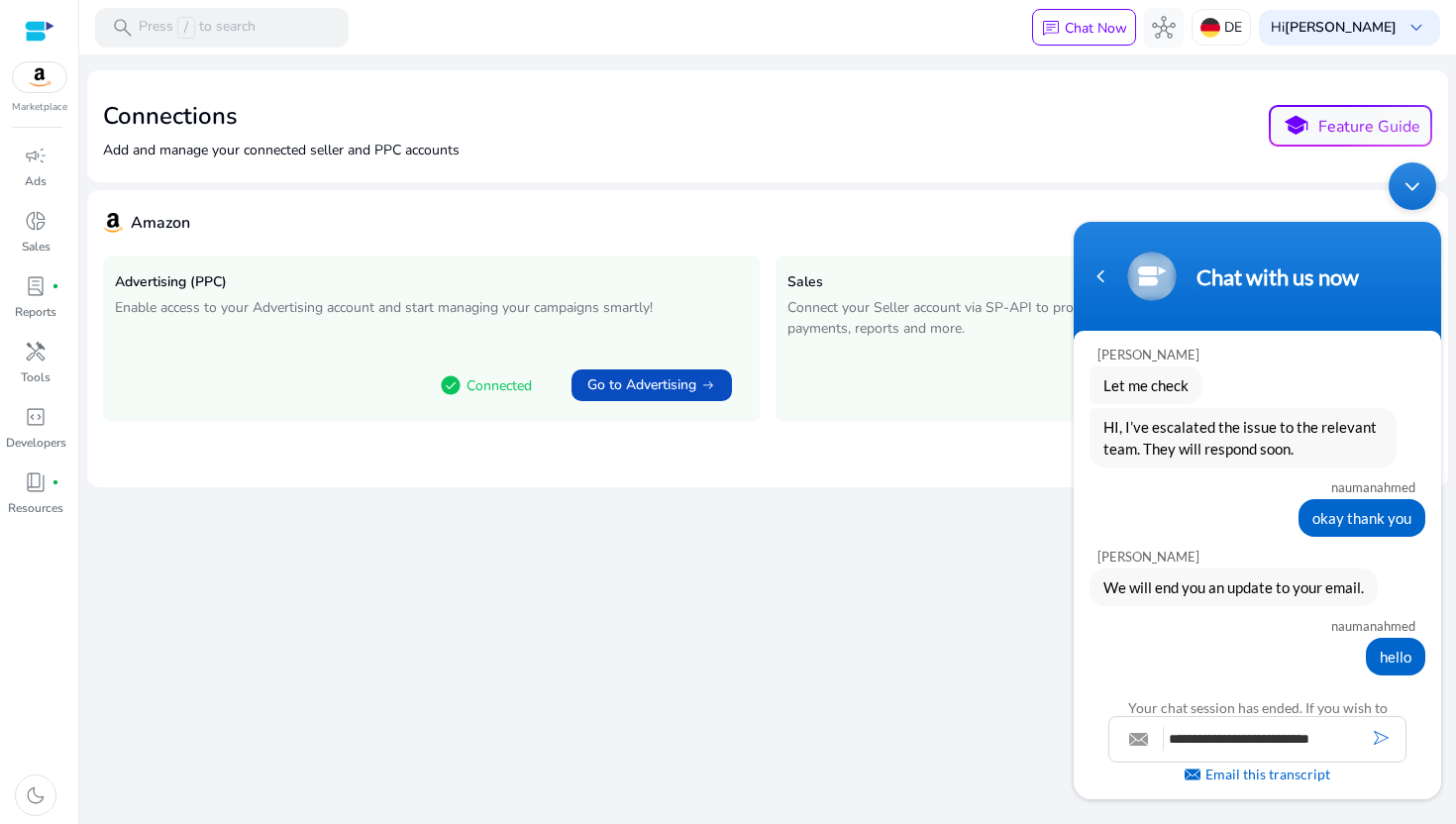 click at bounding box center (1381, 738) 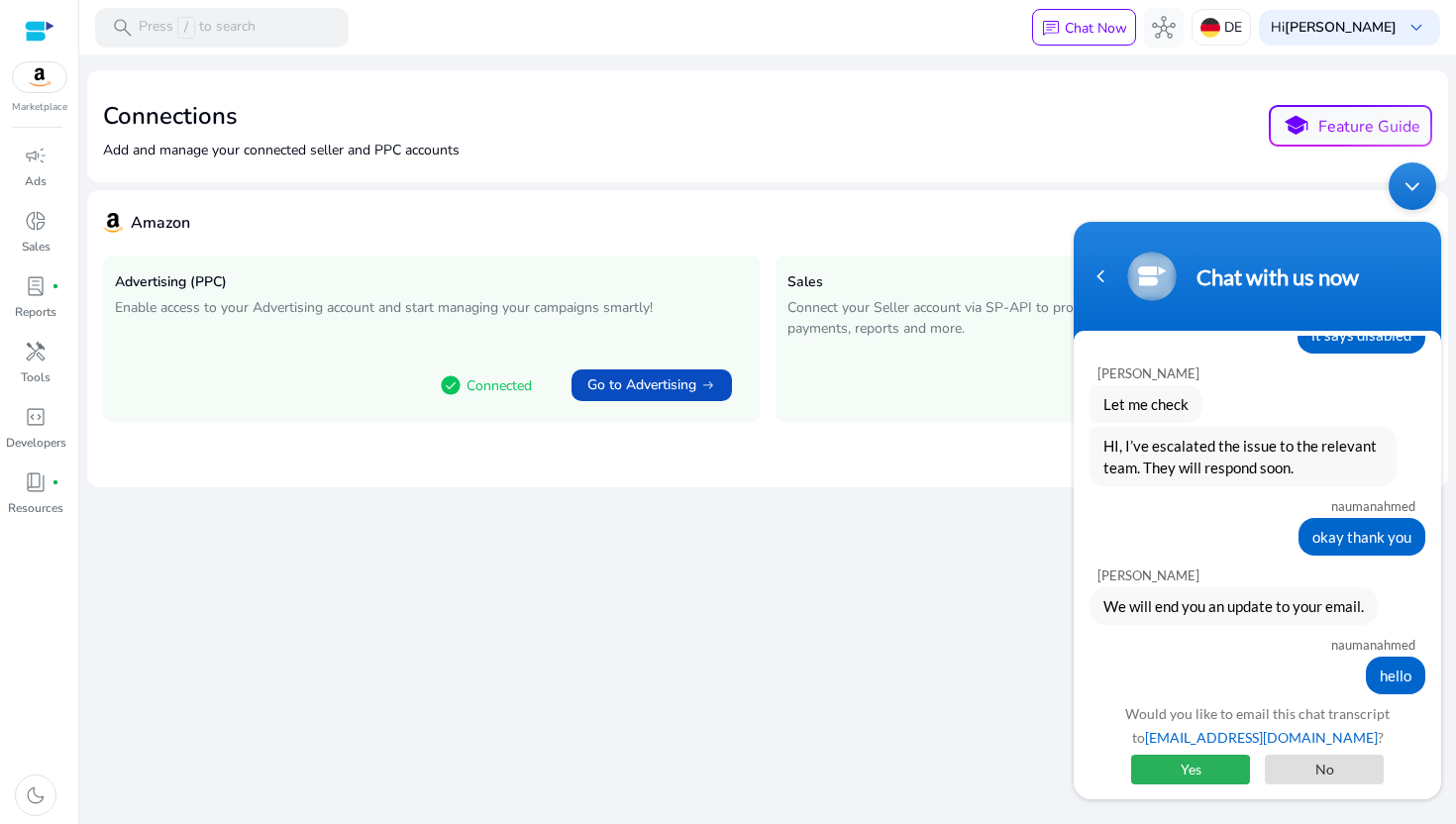 click on "Yes" at bounding box center [1191, 770] 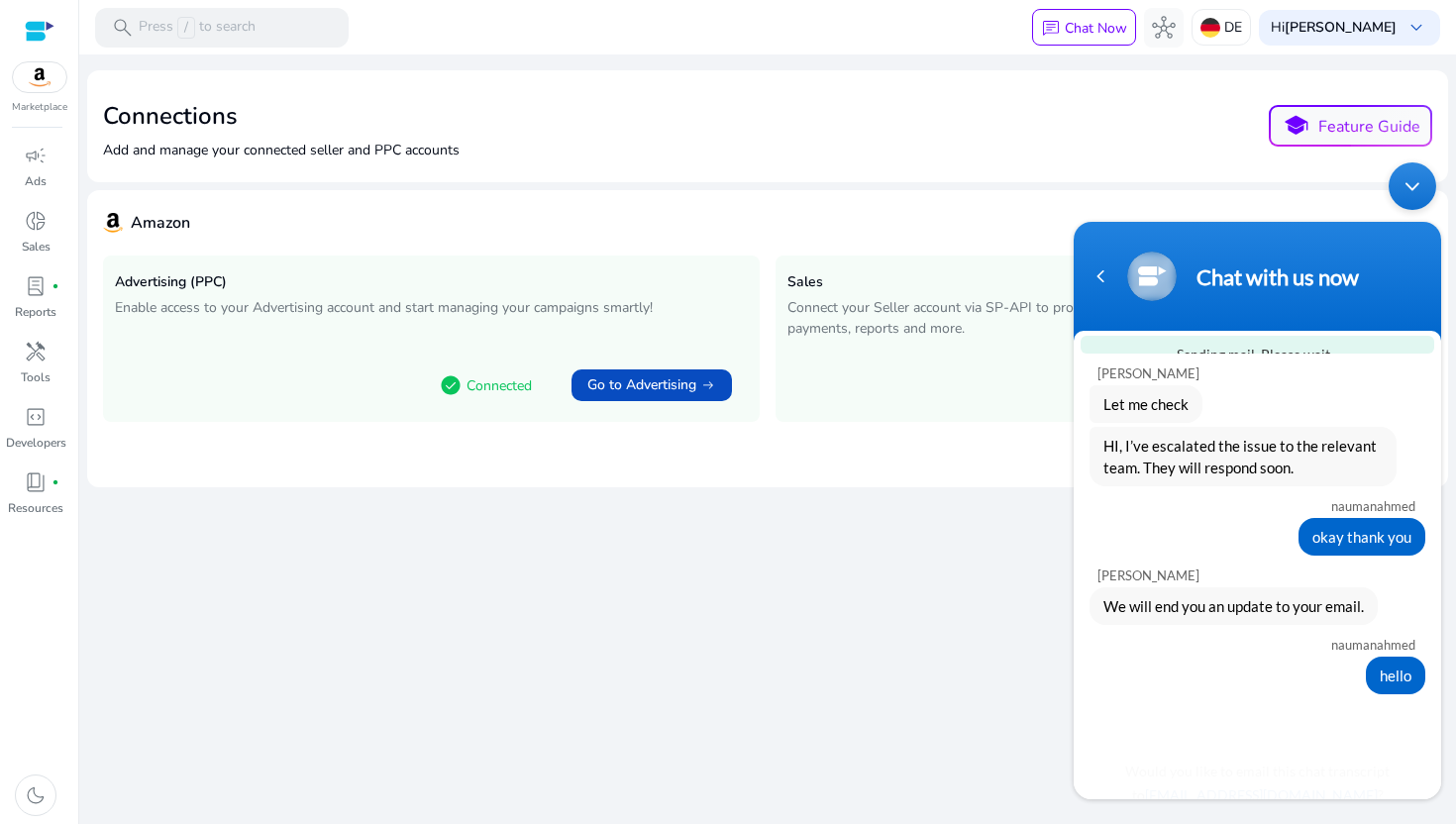 scroll, scrollTop: 796, scrollLeft: 0, axis: vertical 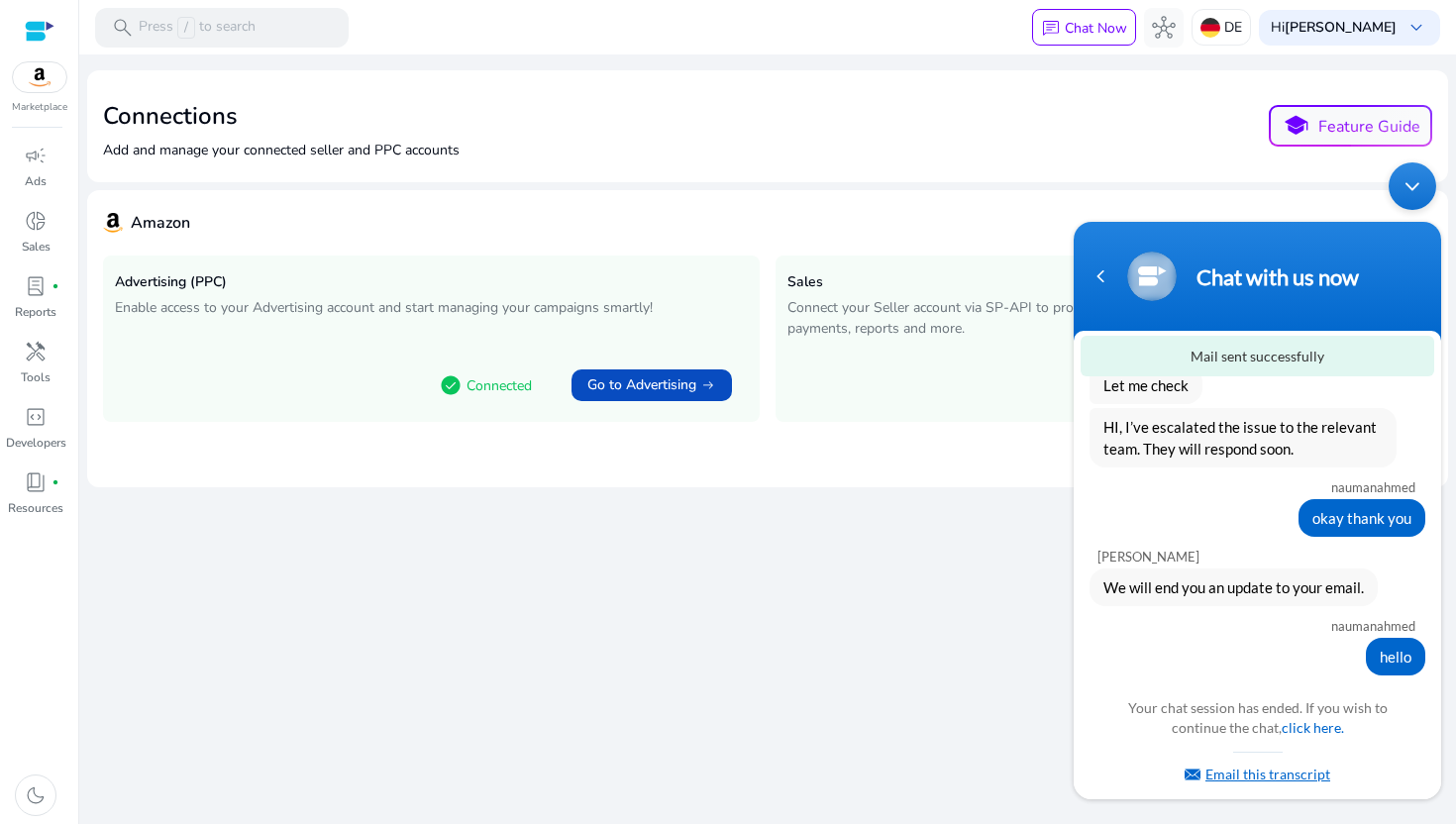 click on "Email this transcript" at bounding box center (1257, 773) 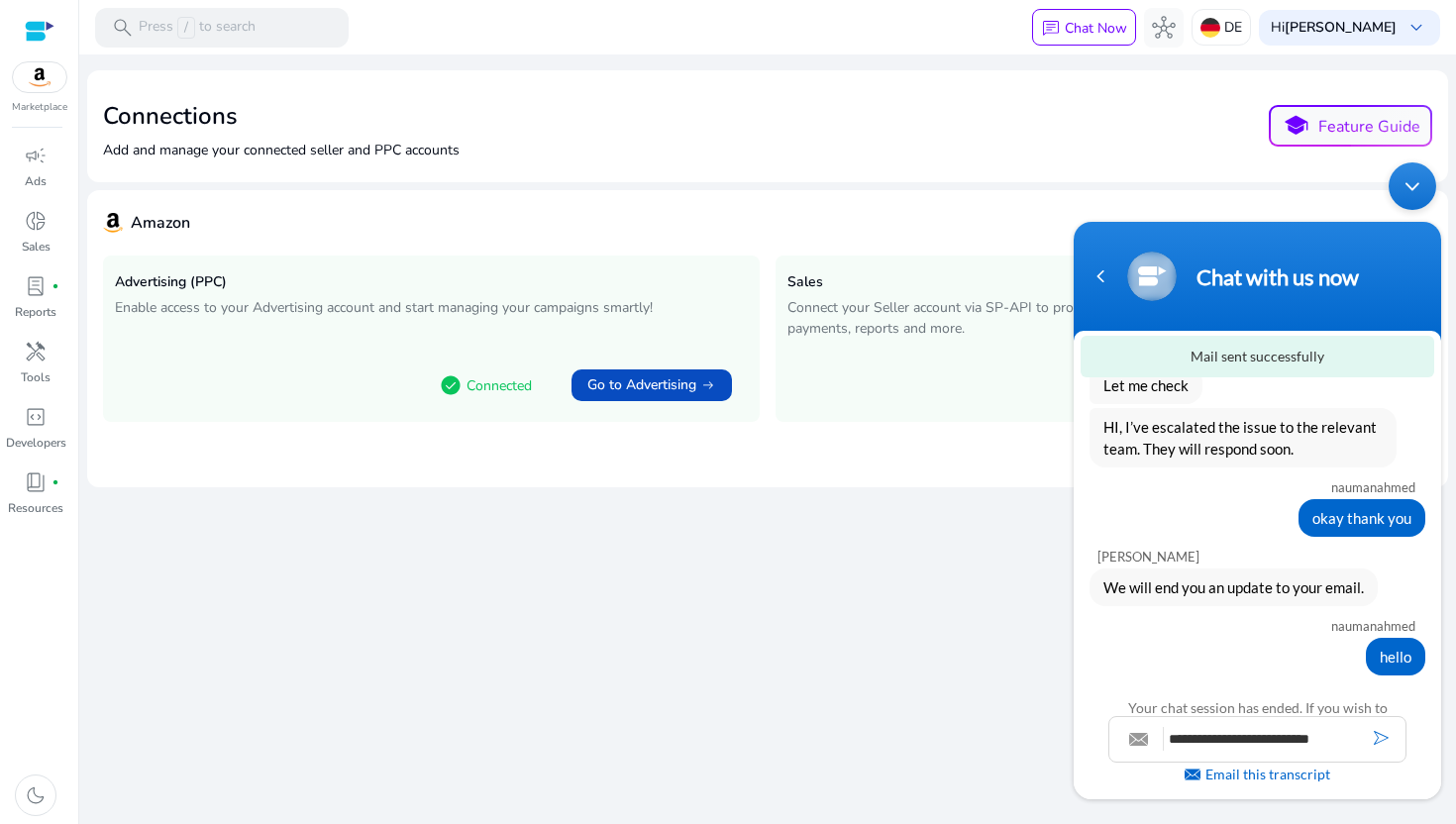 click at bounding box center [1381, 738] 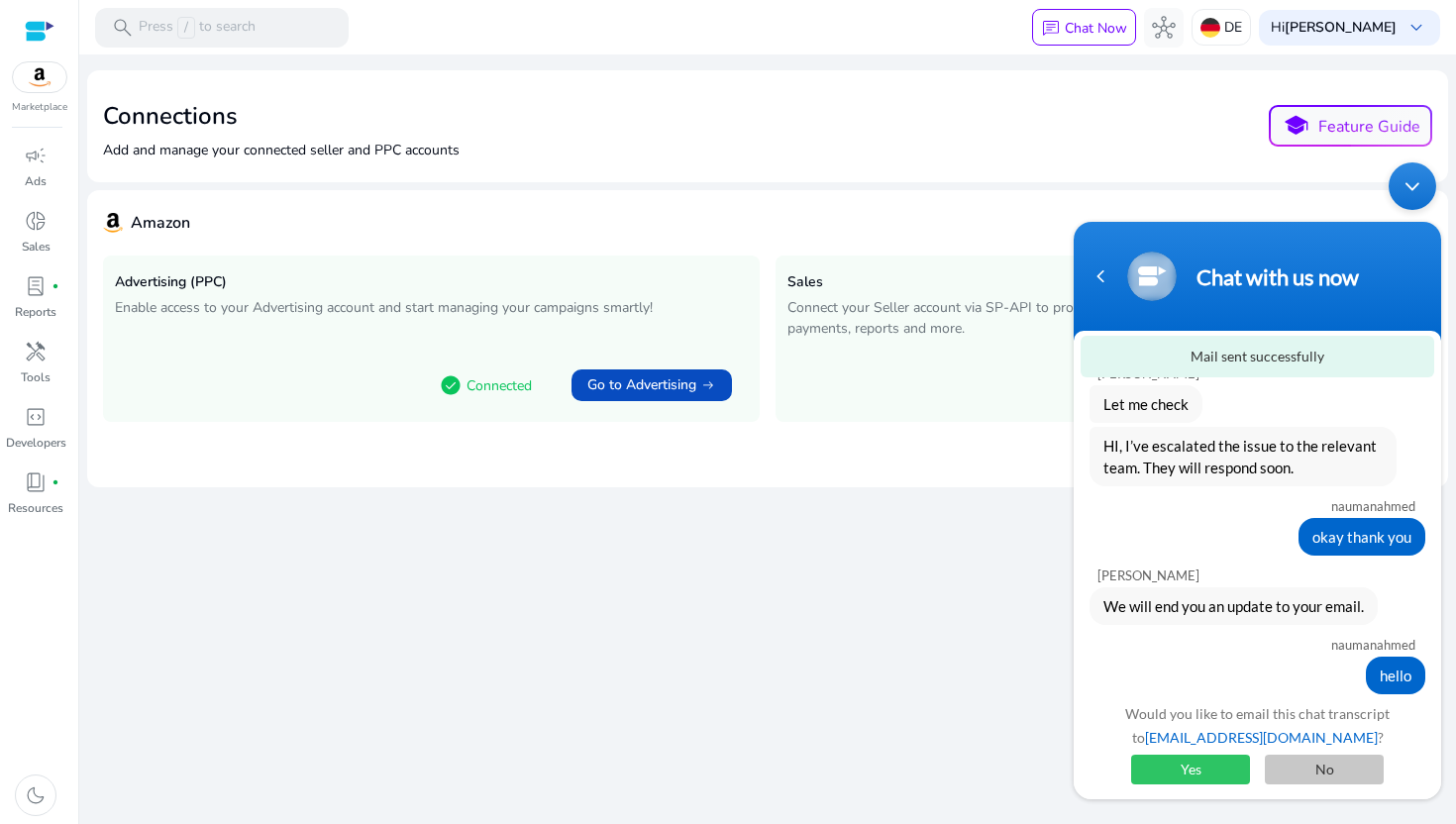 click on "No" at bounding box center (1324, 770) 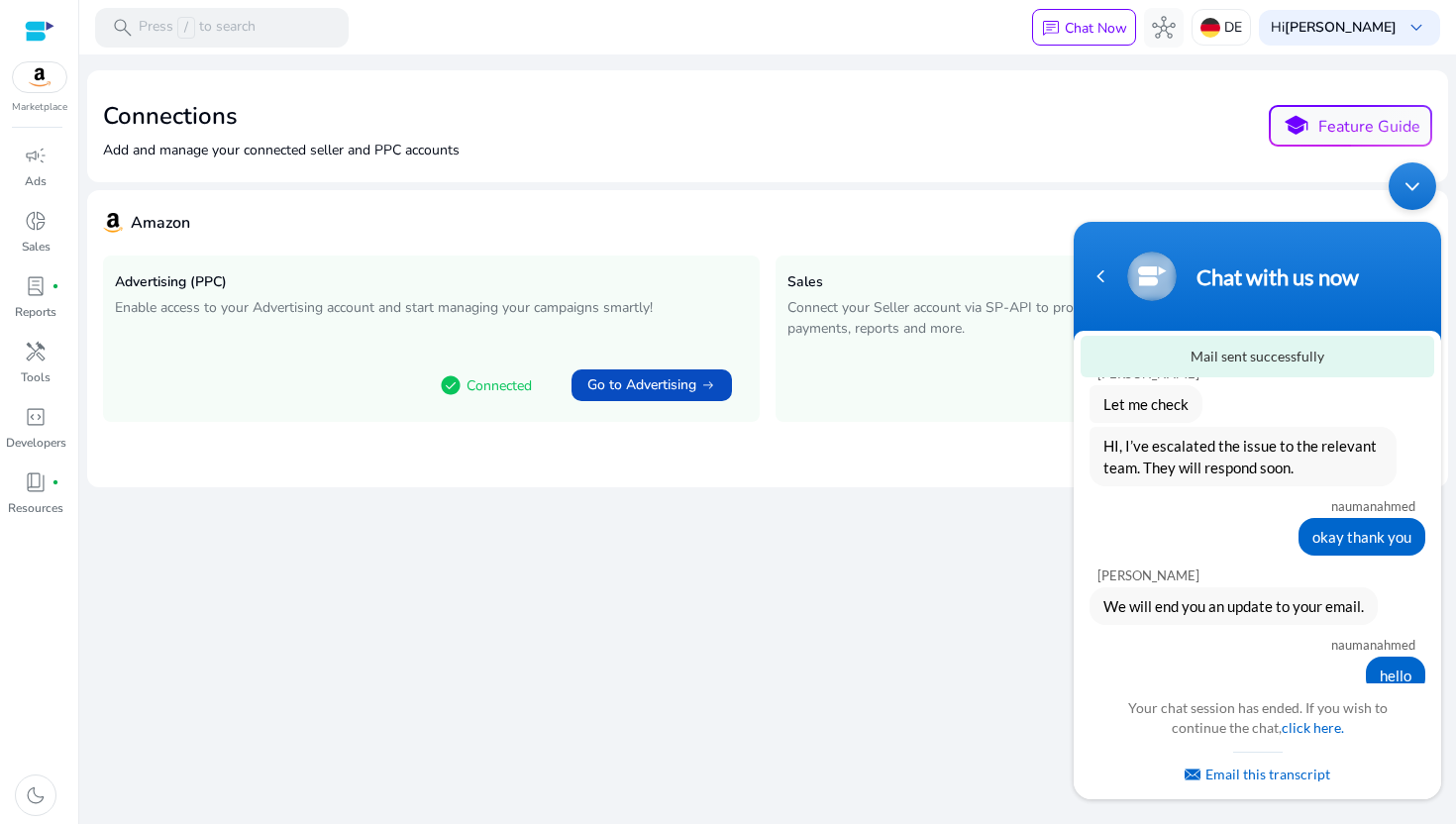 scroll, scrollTop: 796, scrollLeft: 0, axis: vertical 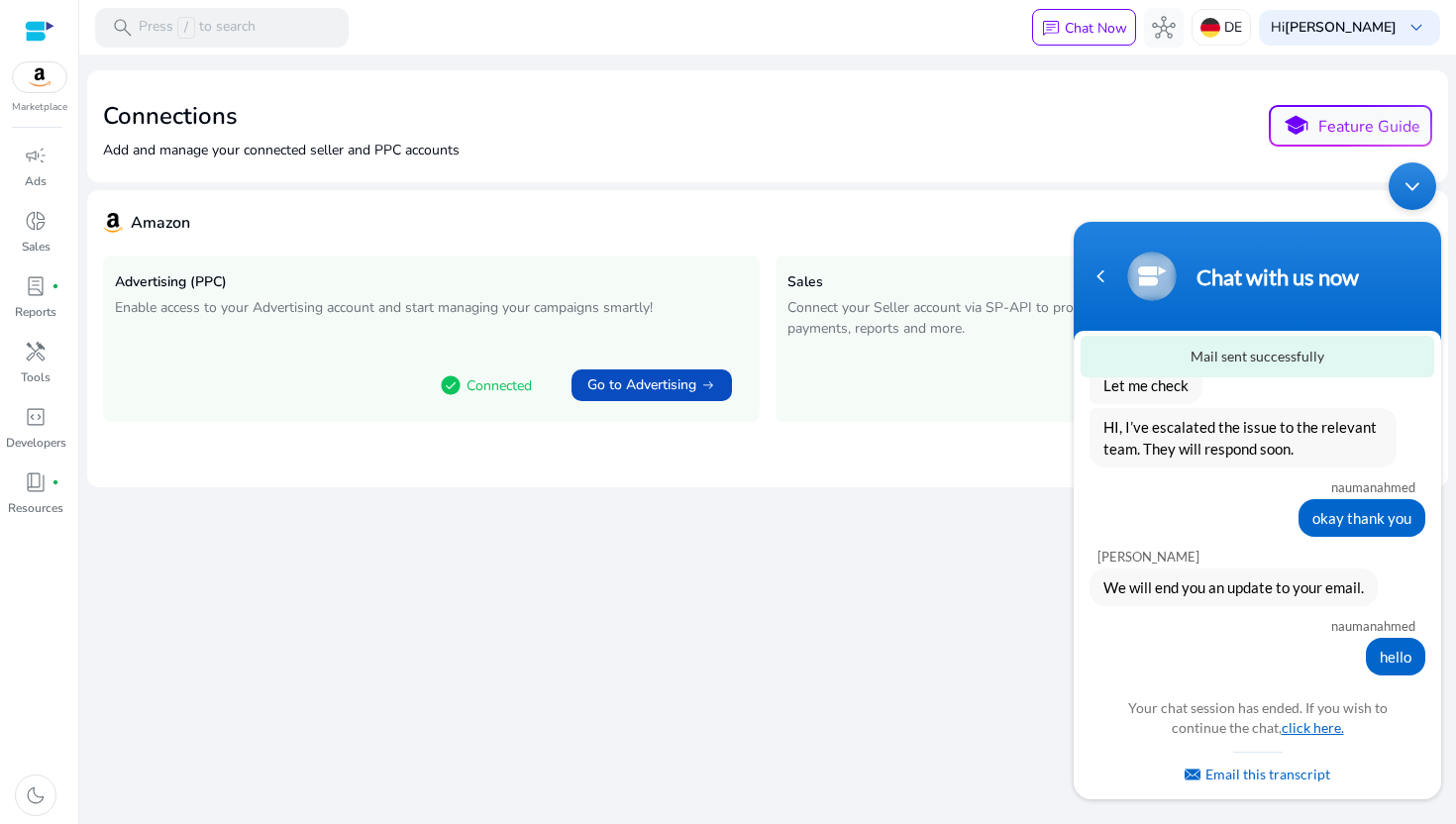 click on "click here." at bounding box center [1312, 727] 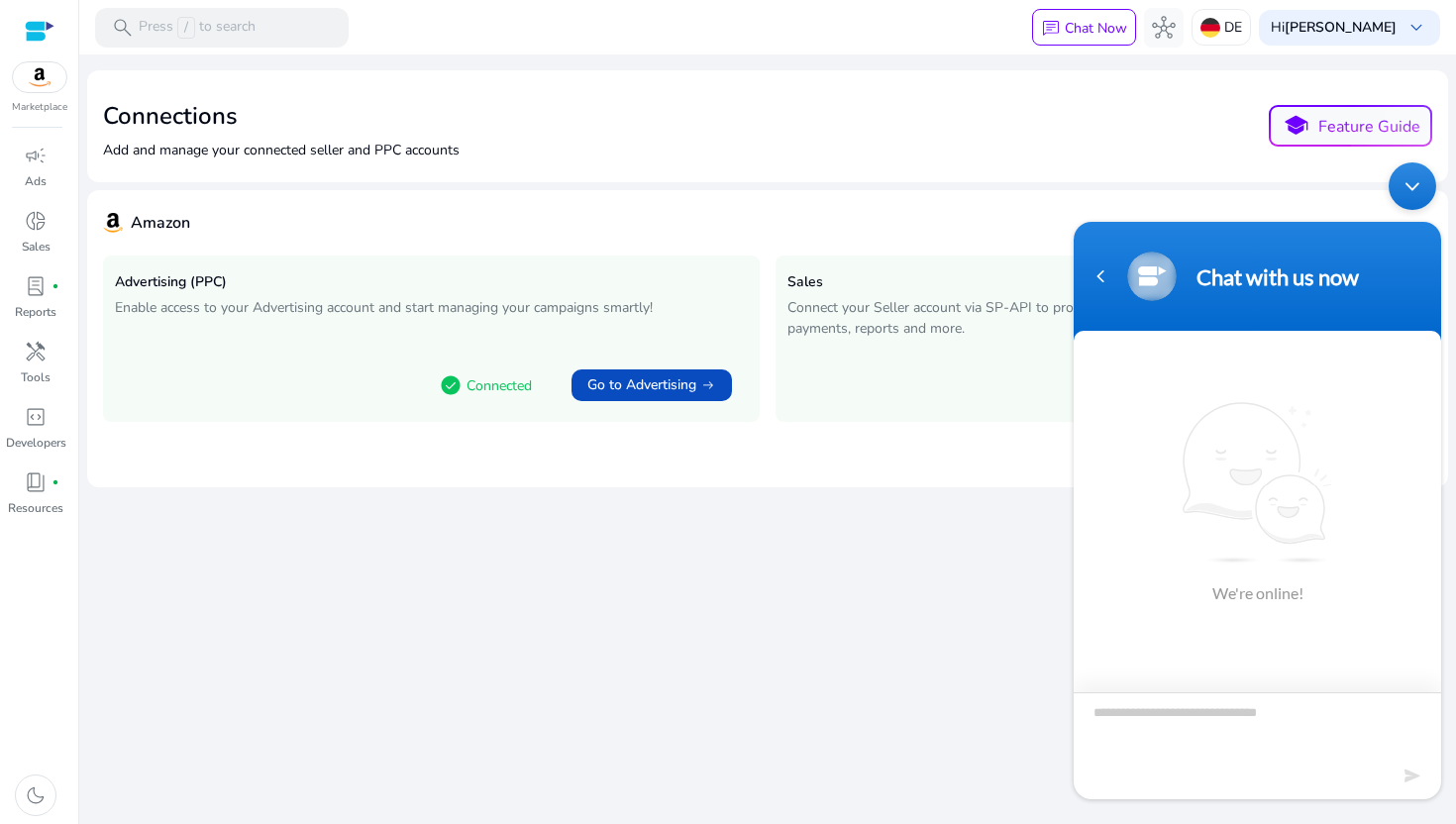 click at bounding box center (1257, 727) 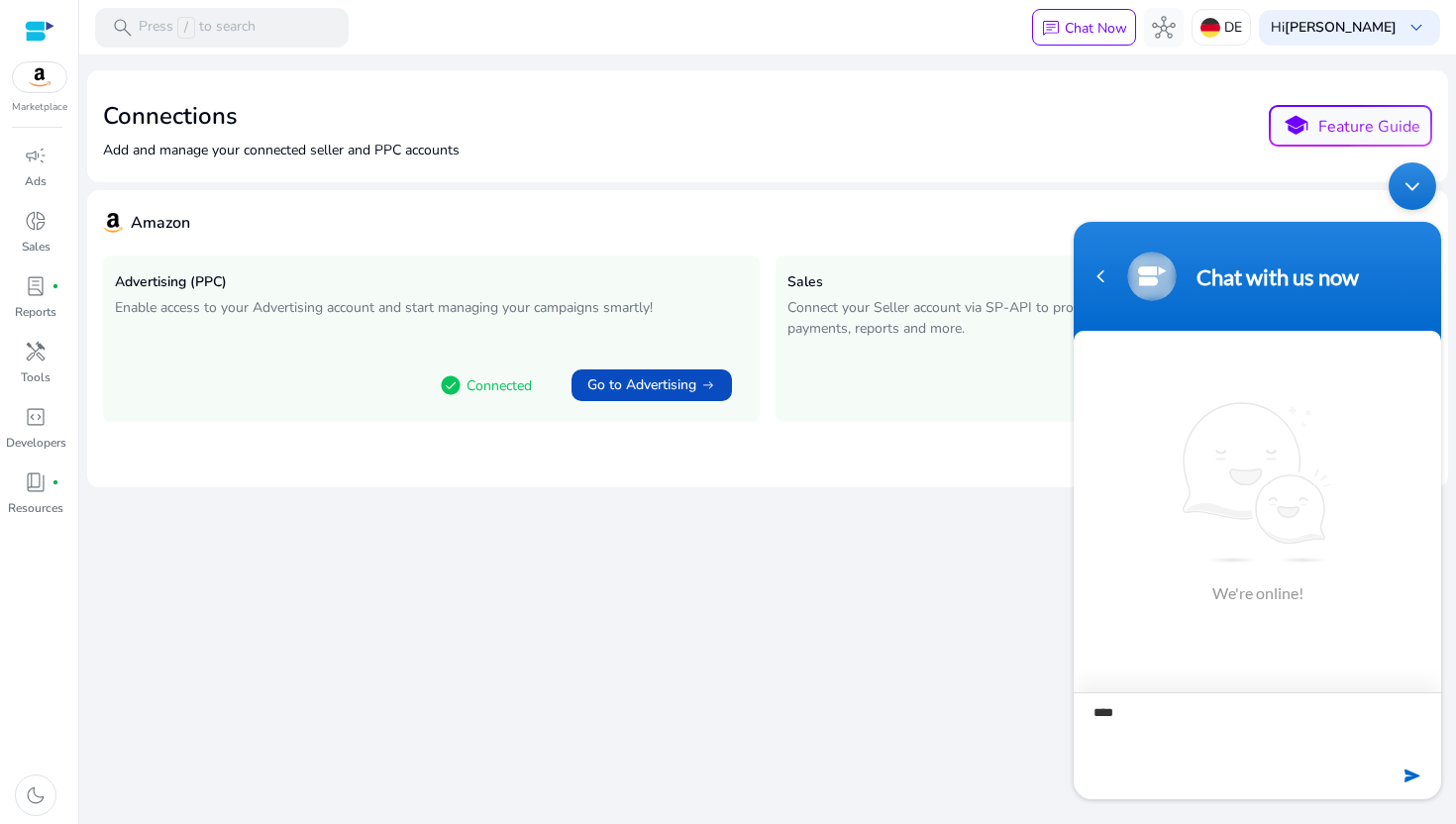 type on "*****" 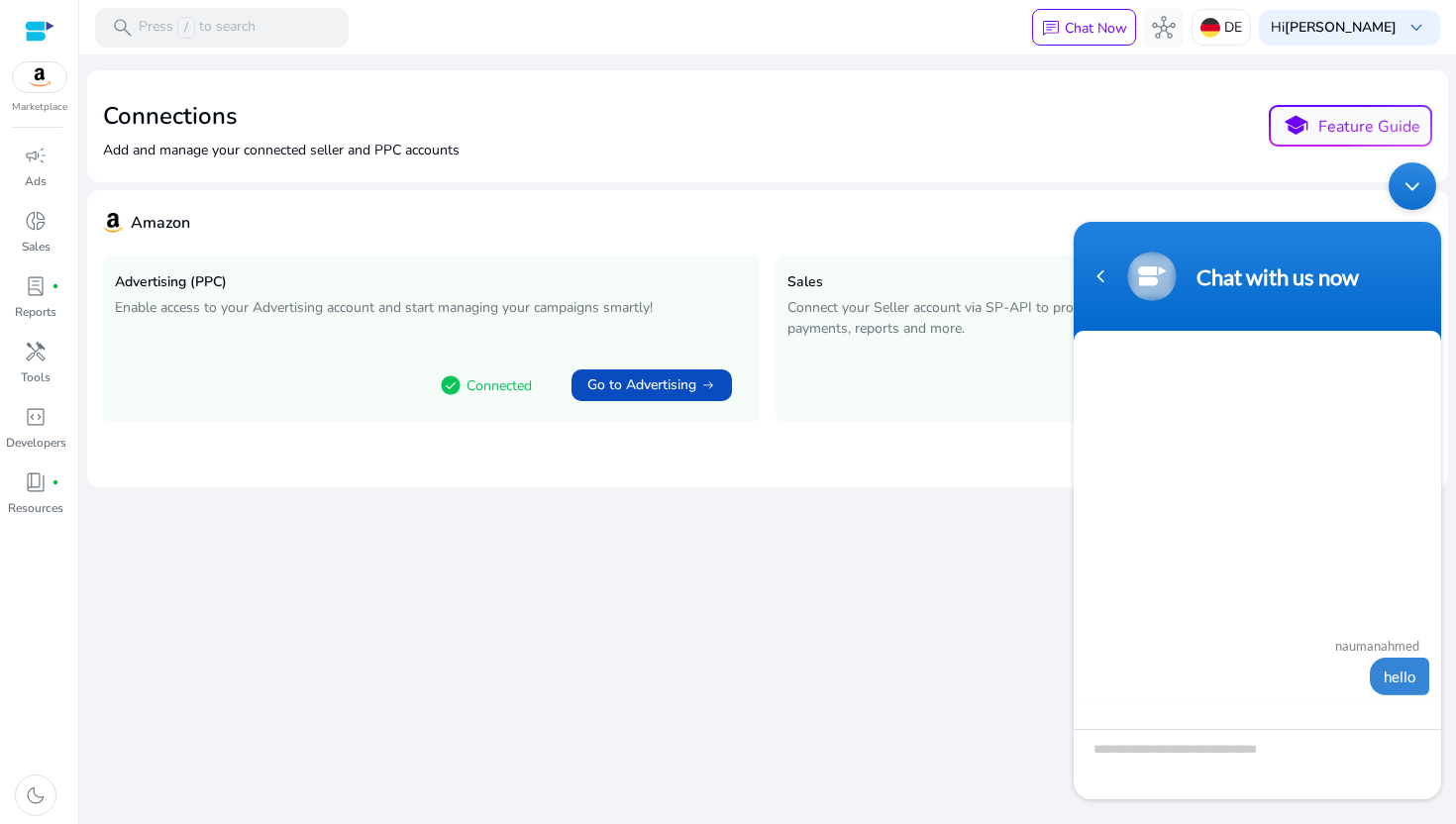 scroll, scrollTop: 91, scrollLeft: 0, axis: vertical 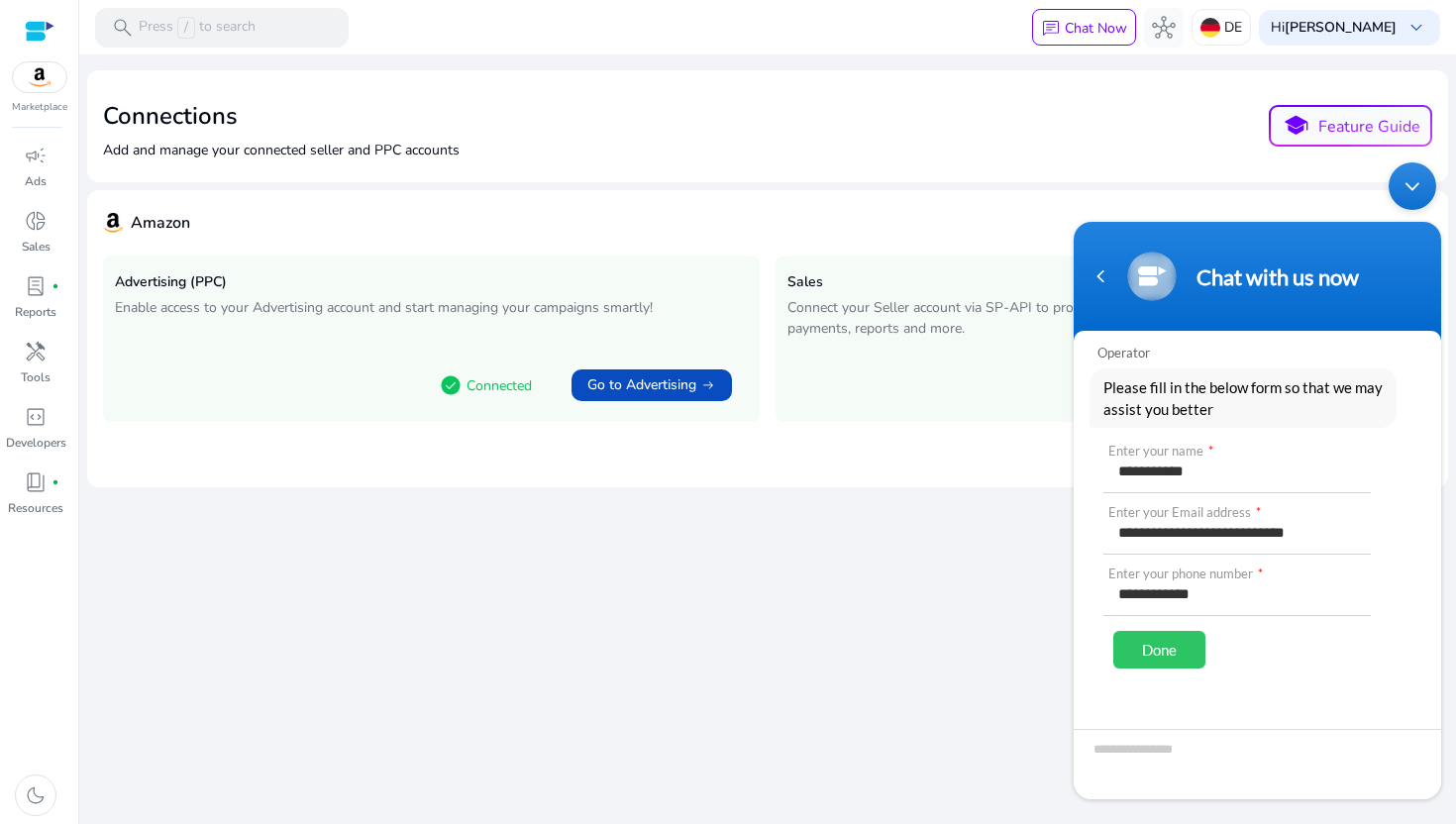 click on "Done" at bounding box center (1159, 650) 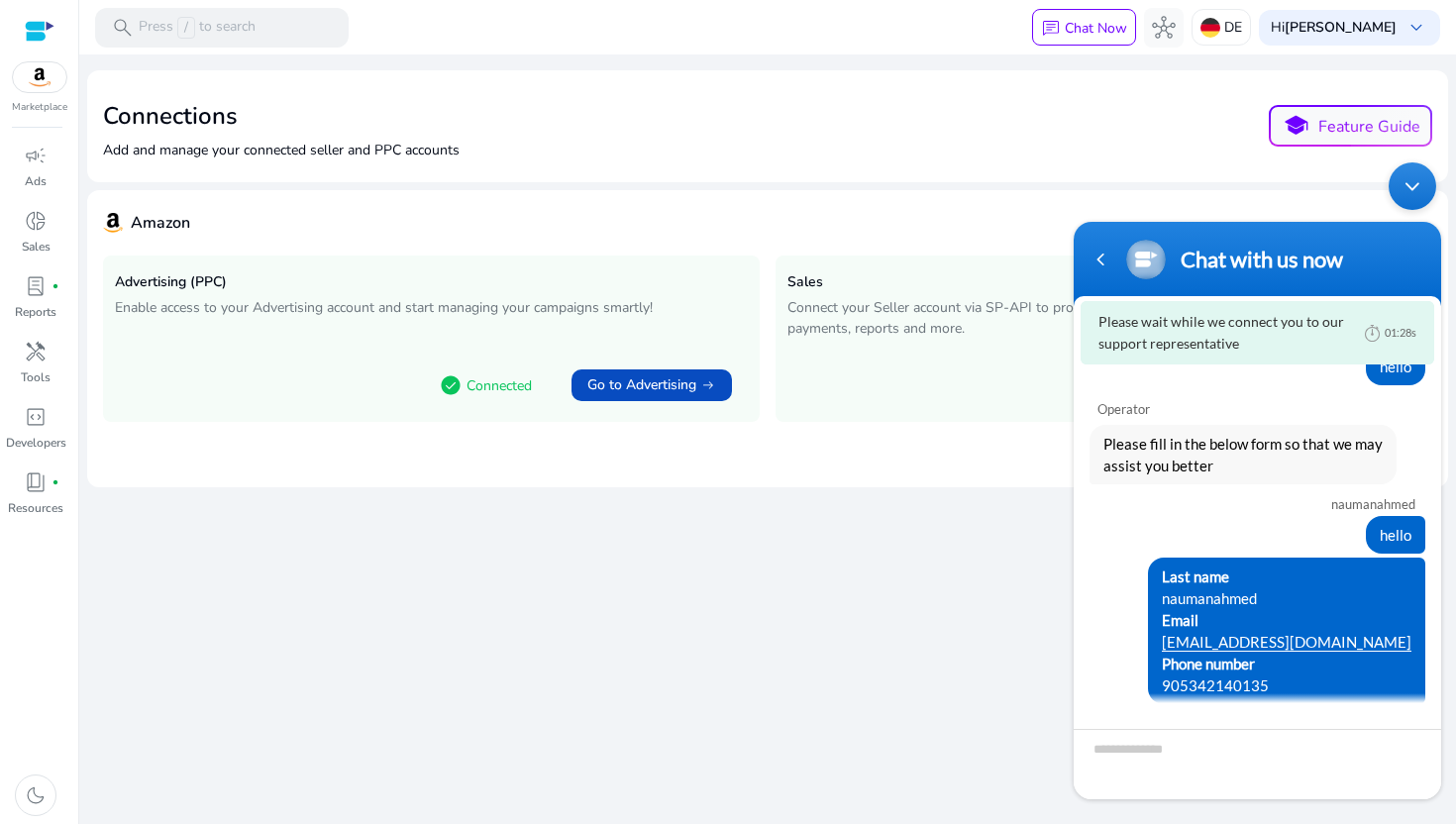 scroll, scrollTop: 9, scrollLeft: 0, axis: vertical 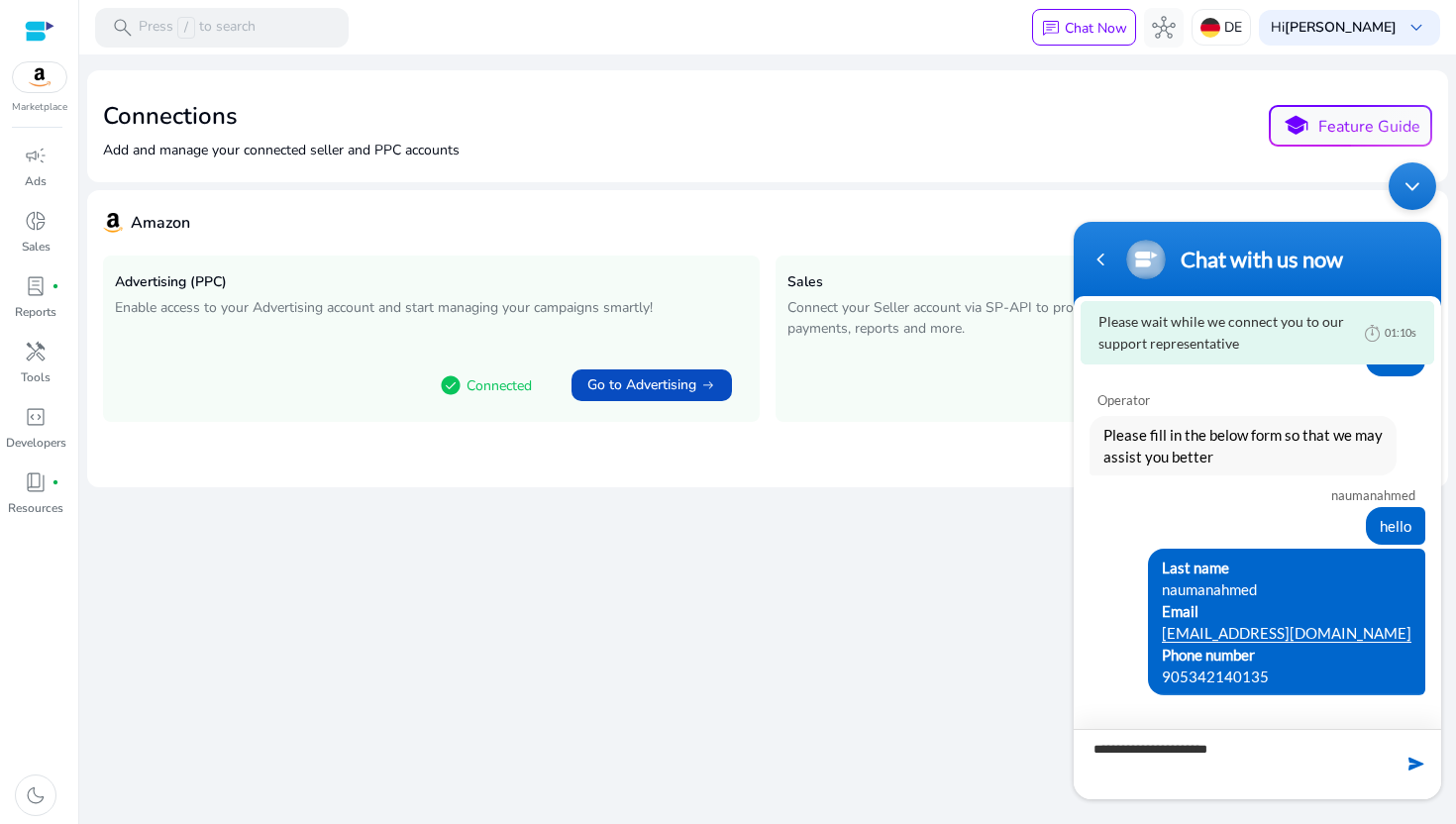 click on "**********" at bounding box center (1257, 764) 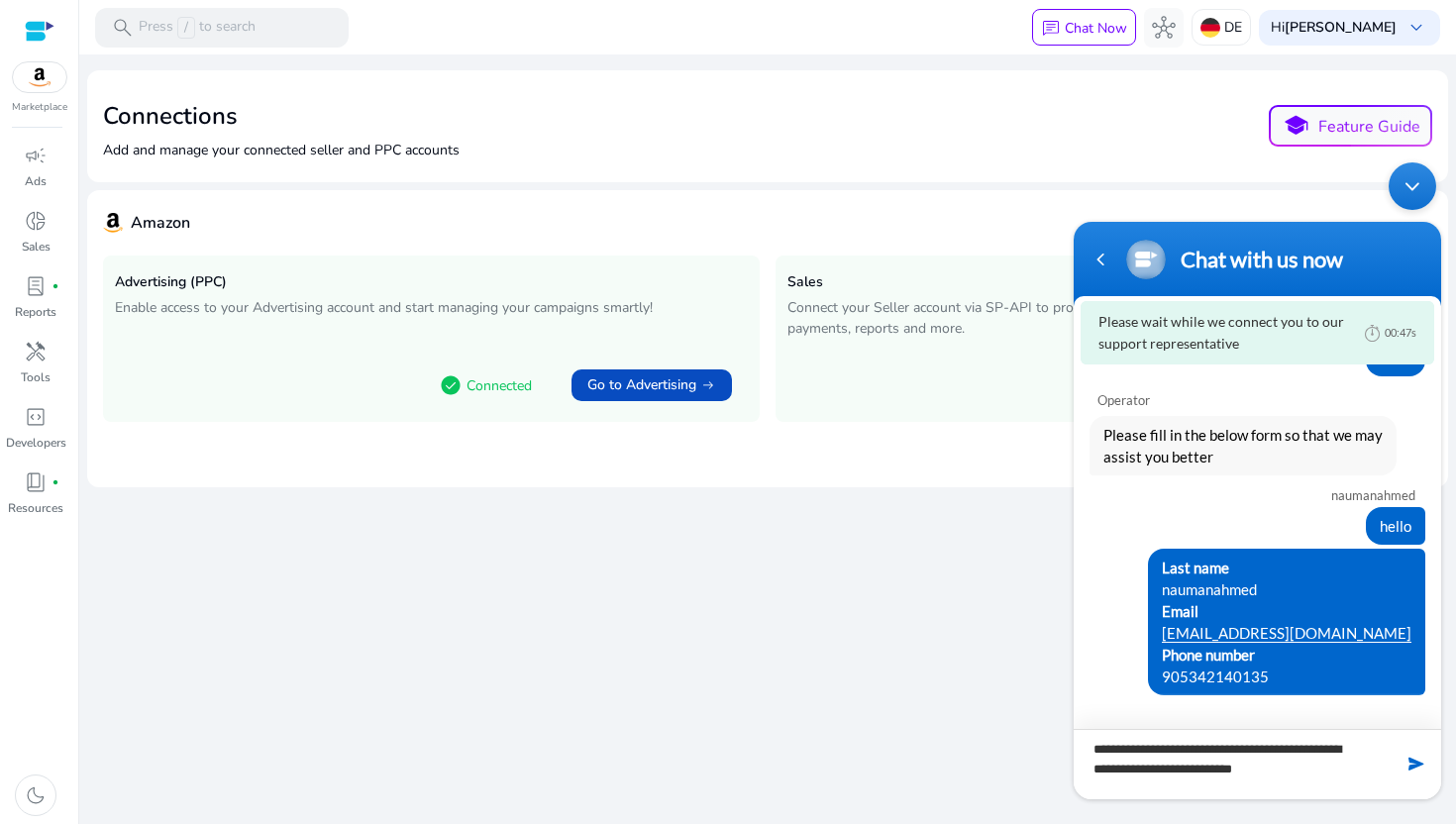 click on "**********" at bounding box center (1257, 764) 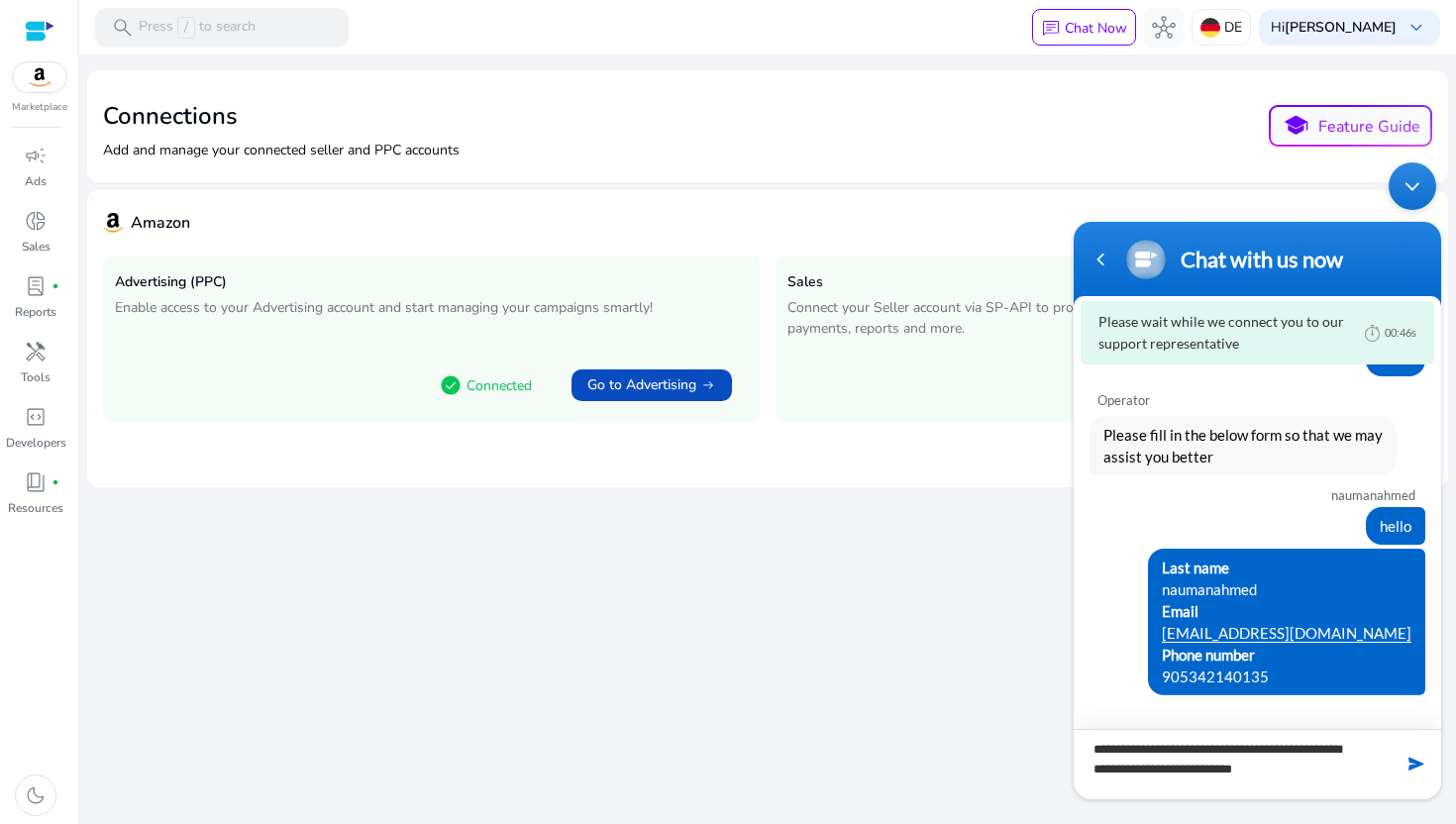 click on "**********" at bounding box center [1257, 764] 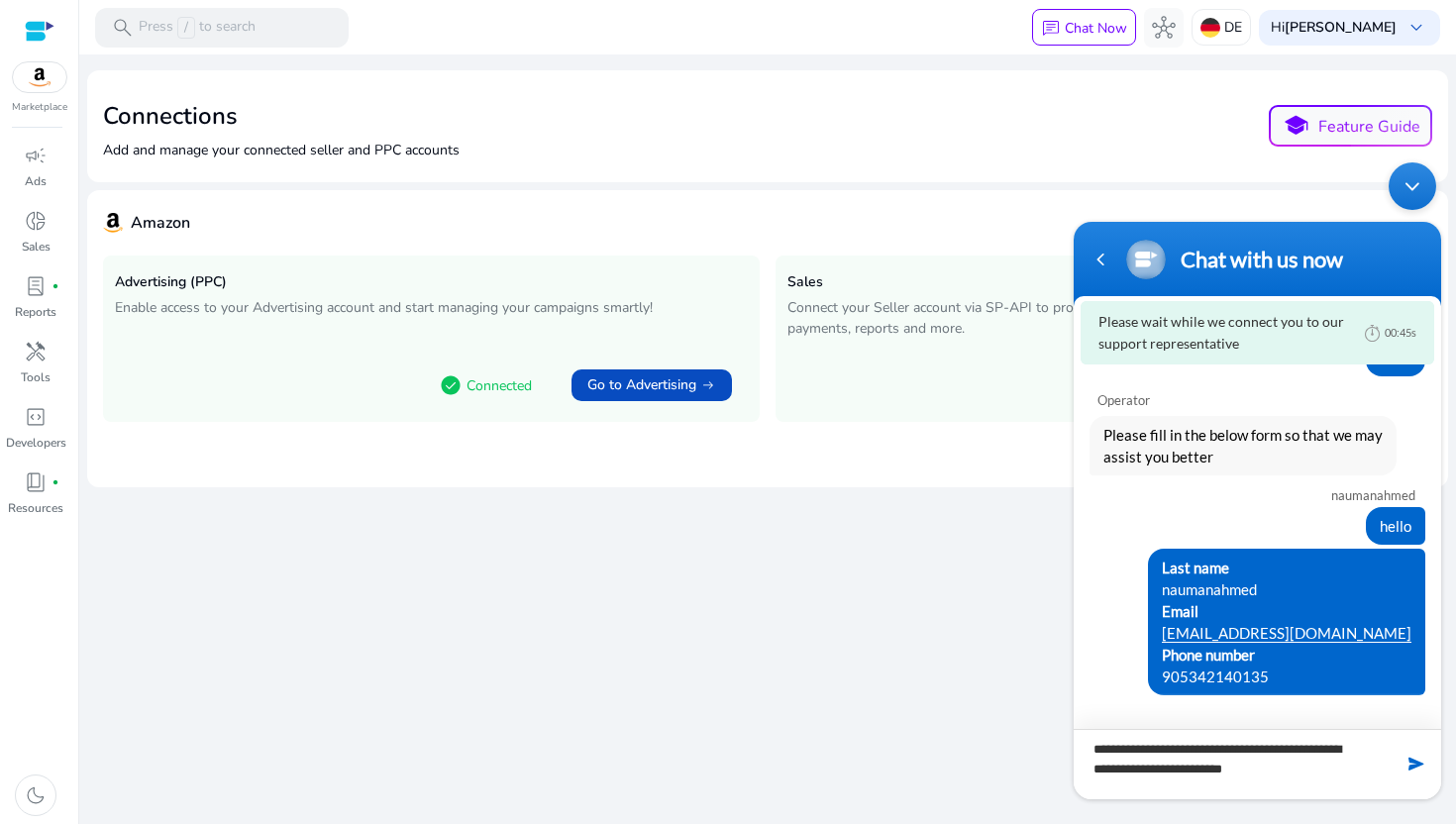 click on "**********" at bounding box center (1257, 764) 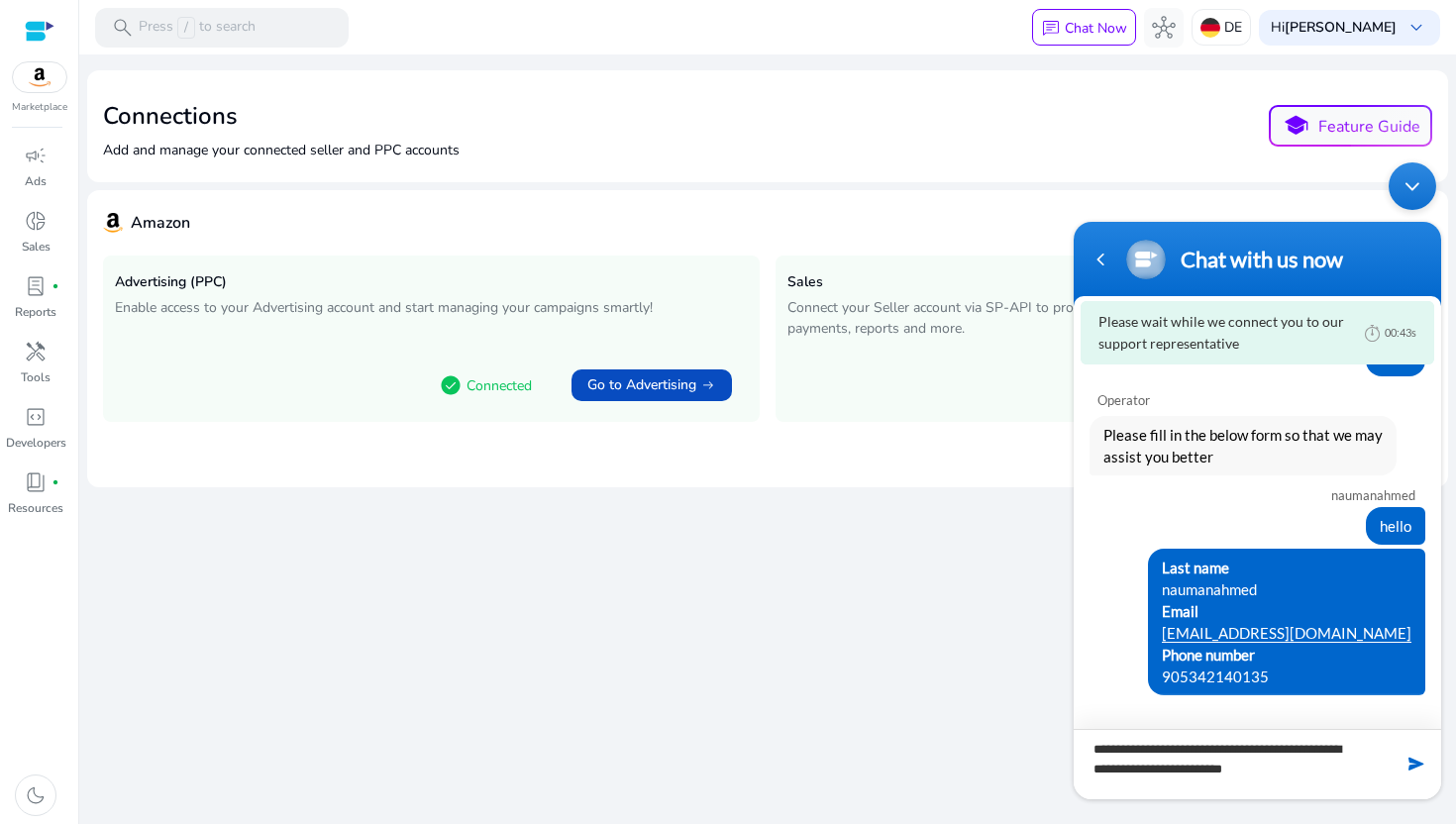 click on "**********" at bounding box center [1257, 764] 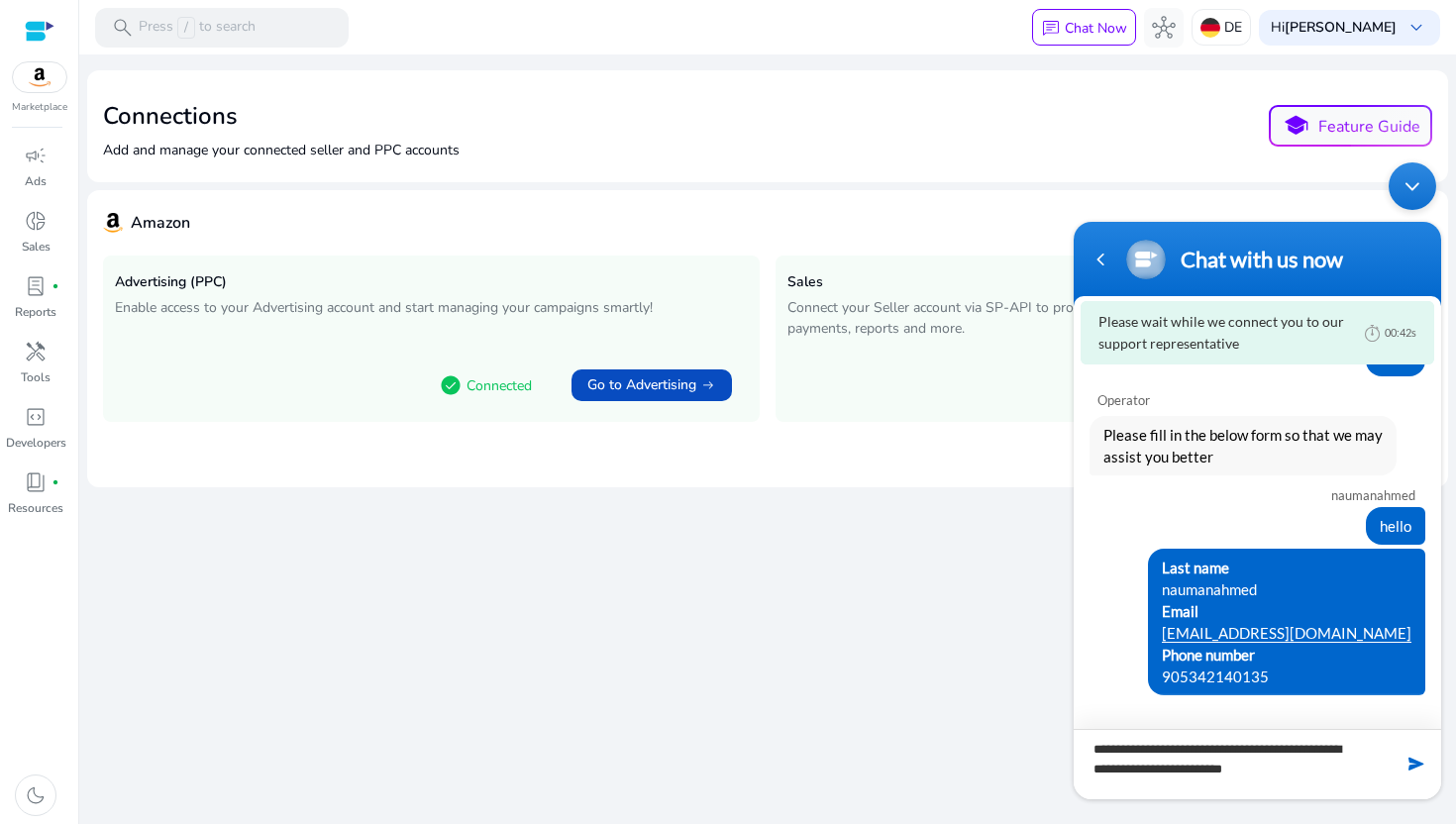 click on "**********" at bounding box center (1257, 764) 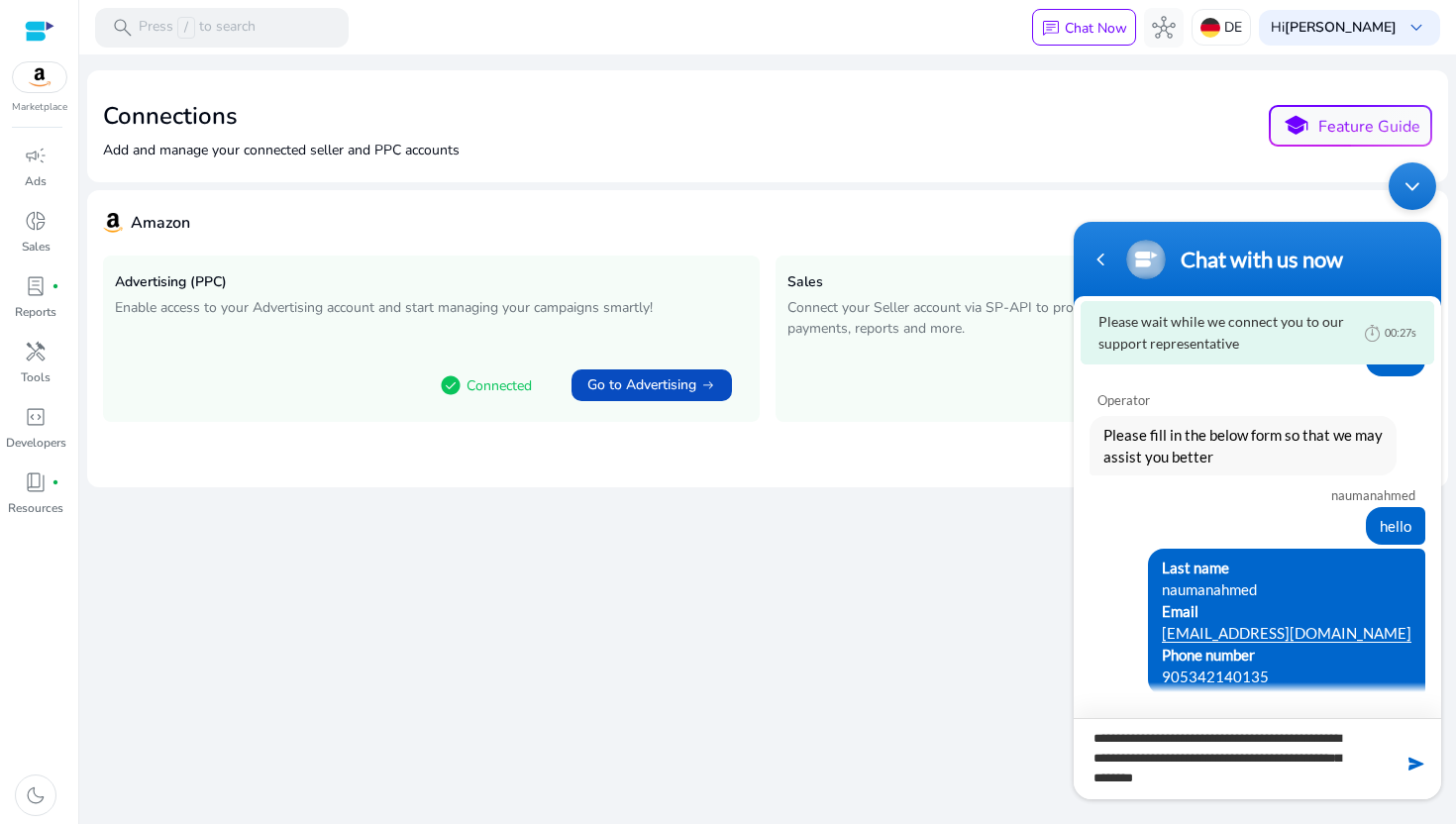 click on "**********" at bounding box center (1257, 759) 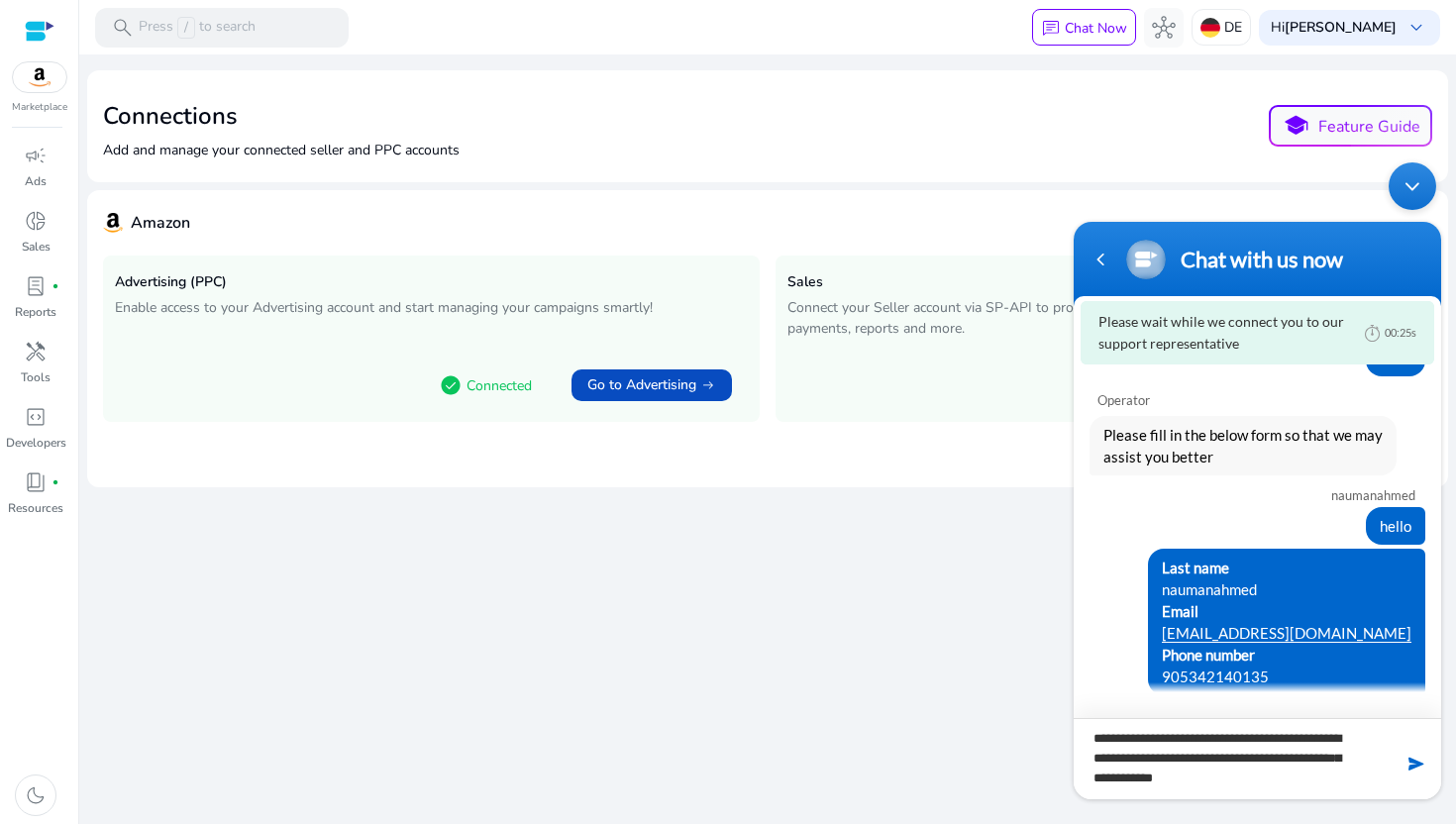 click on "**********" at bounding box center [1257, 759] 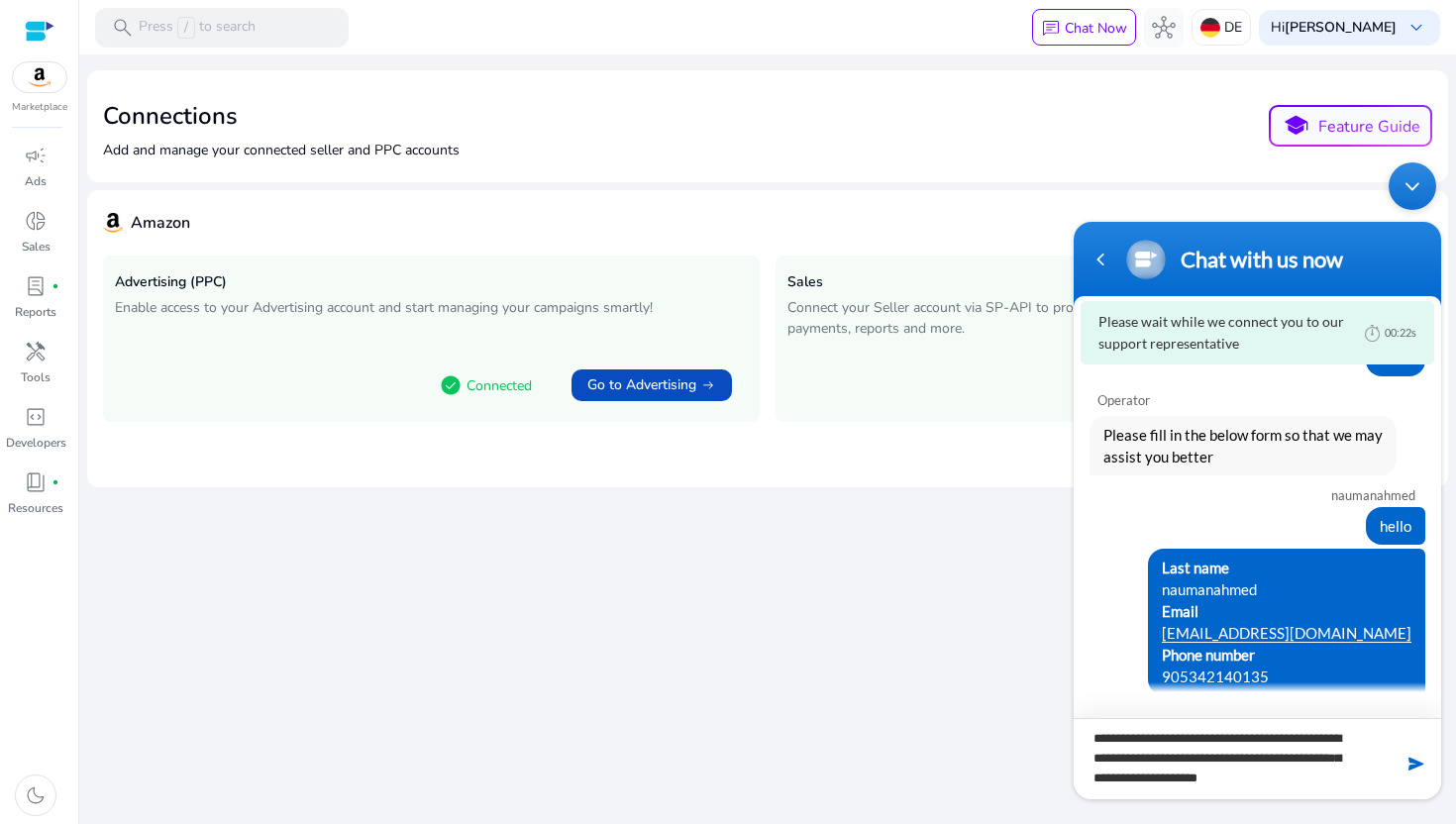 type on "**********" 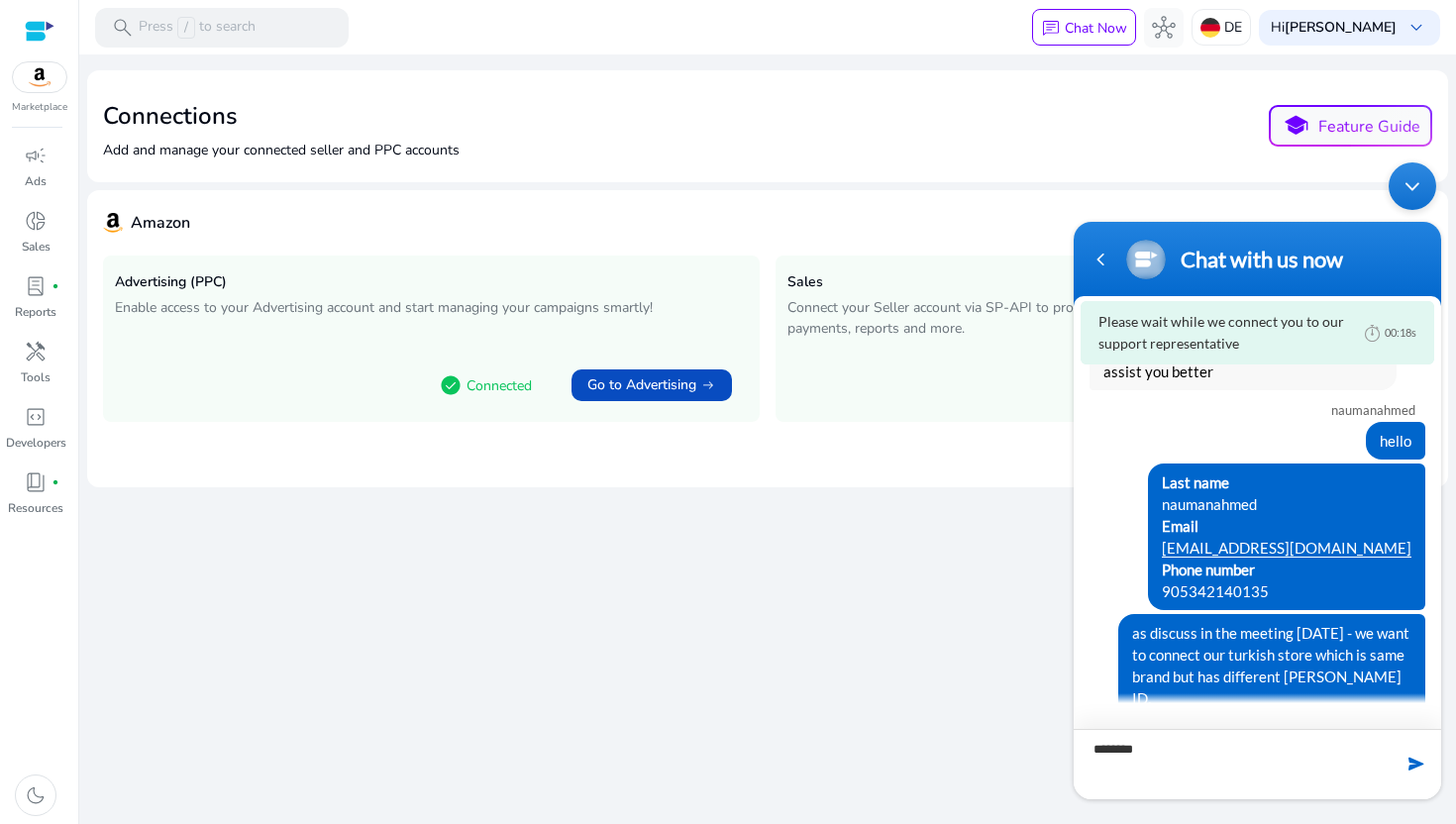 scroll, scrollTop: 1, scrollLeft: 0, axis: vertical 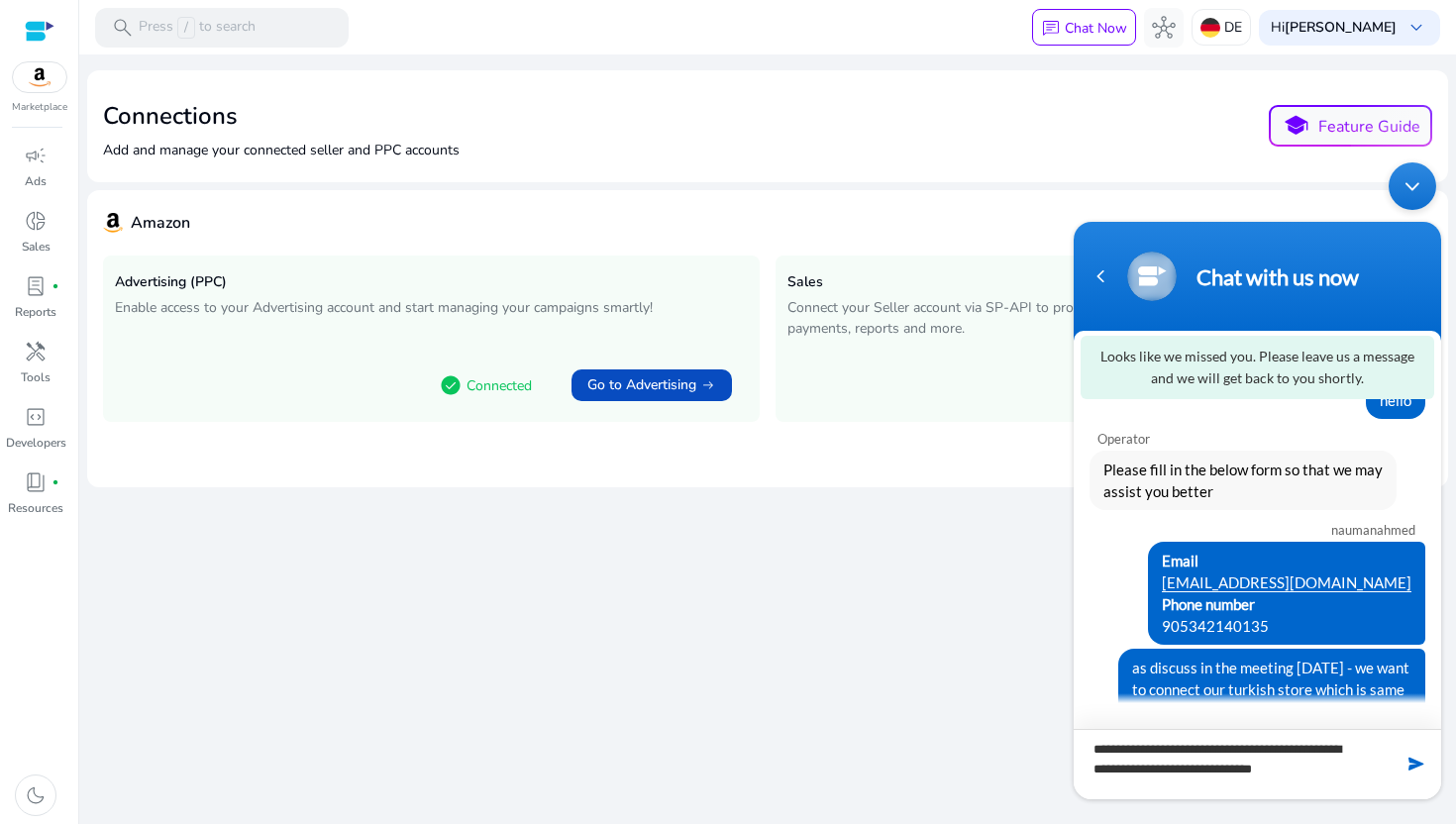 click on "**********" at bounding box center [1257, 764] 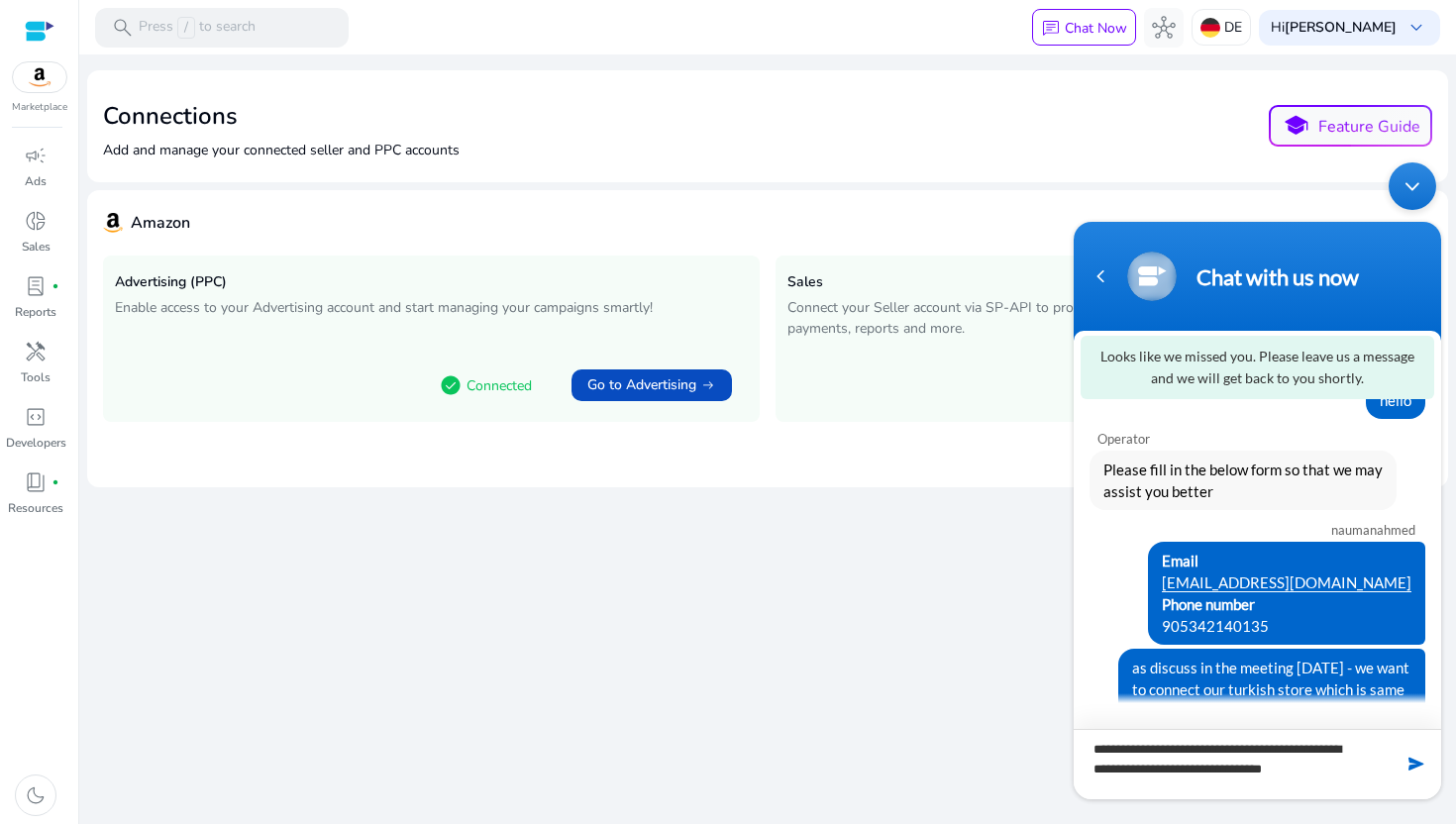 type on "**********" 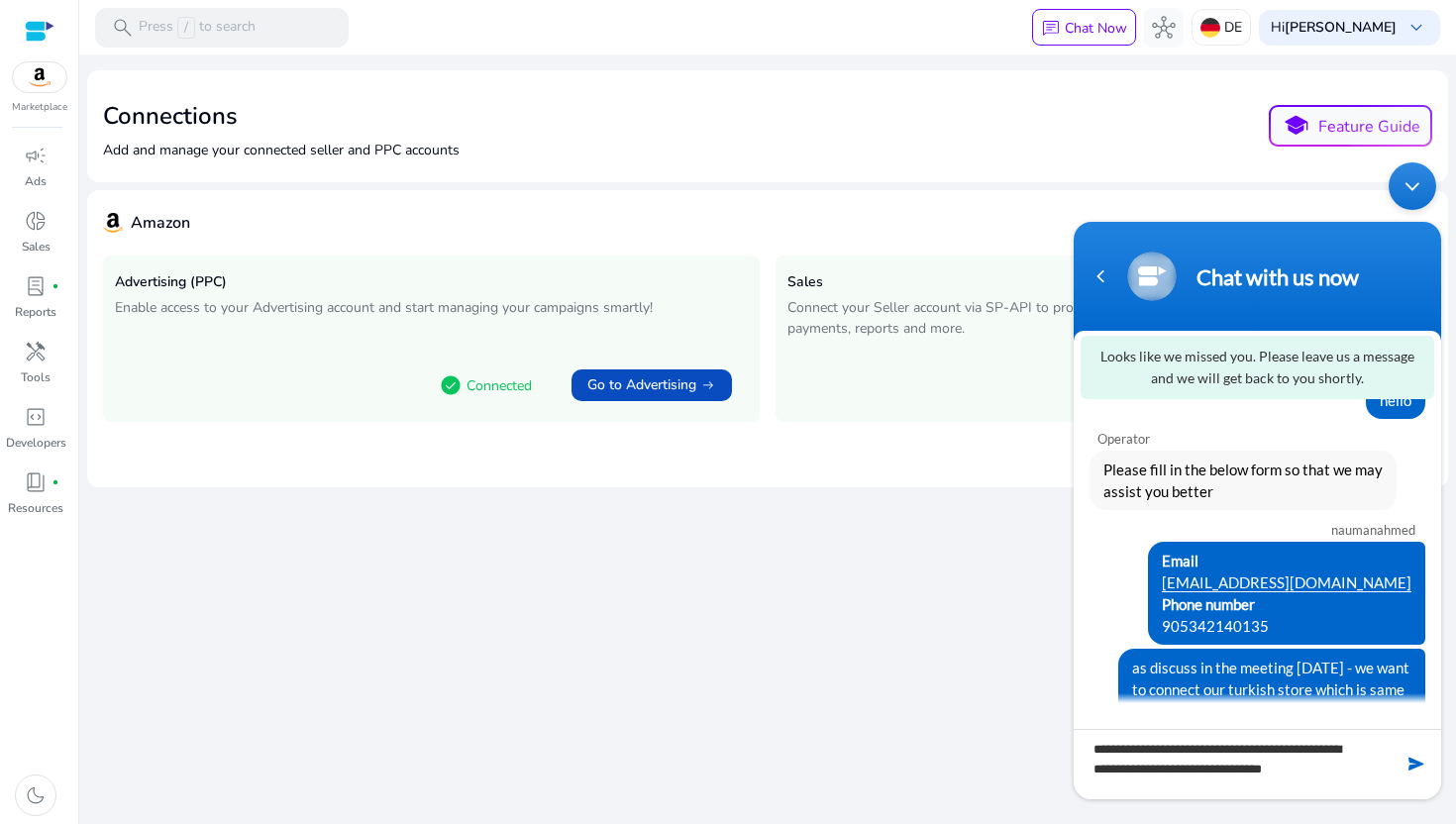 click at bounding box center [1416, 764] 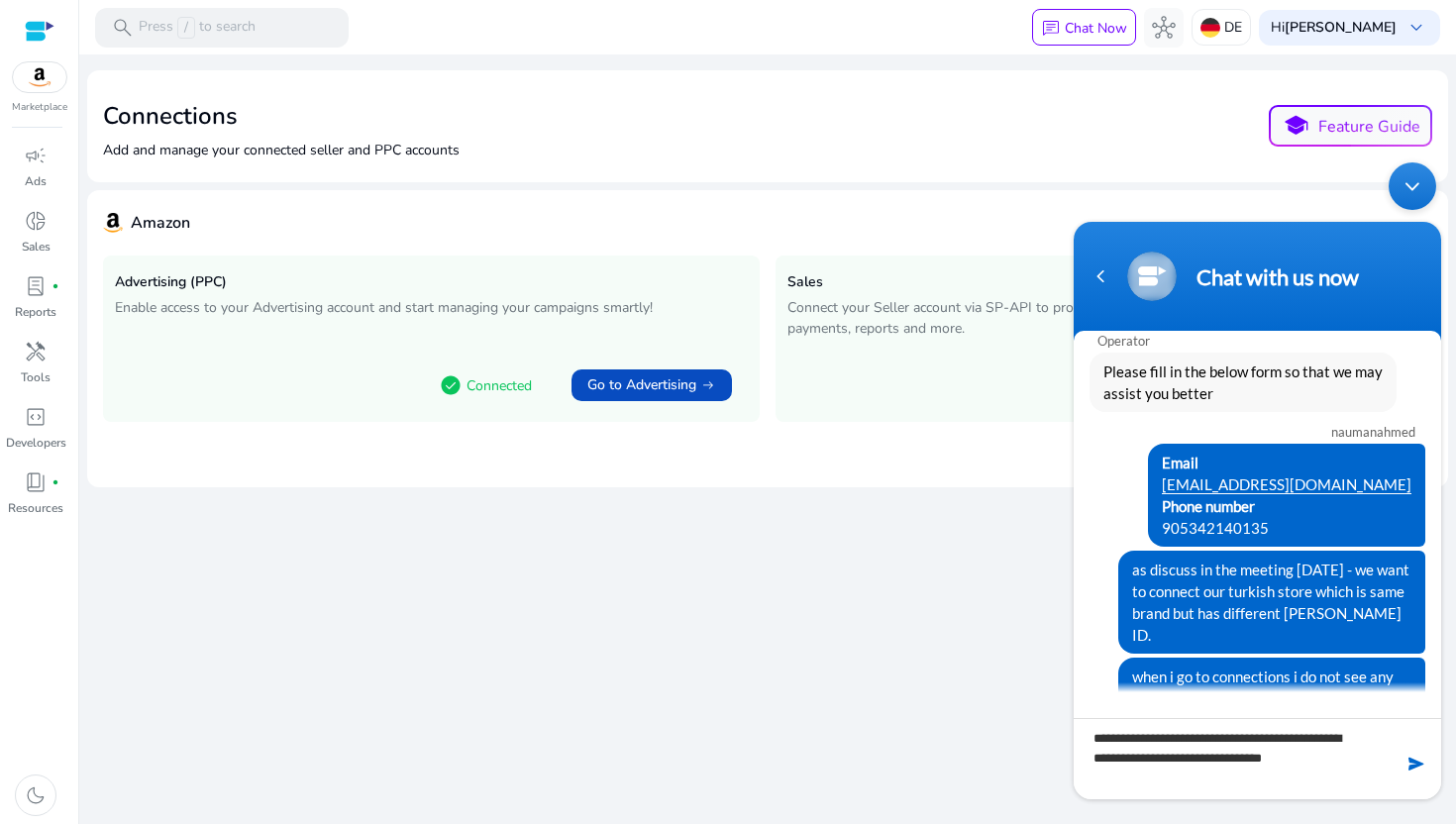 type 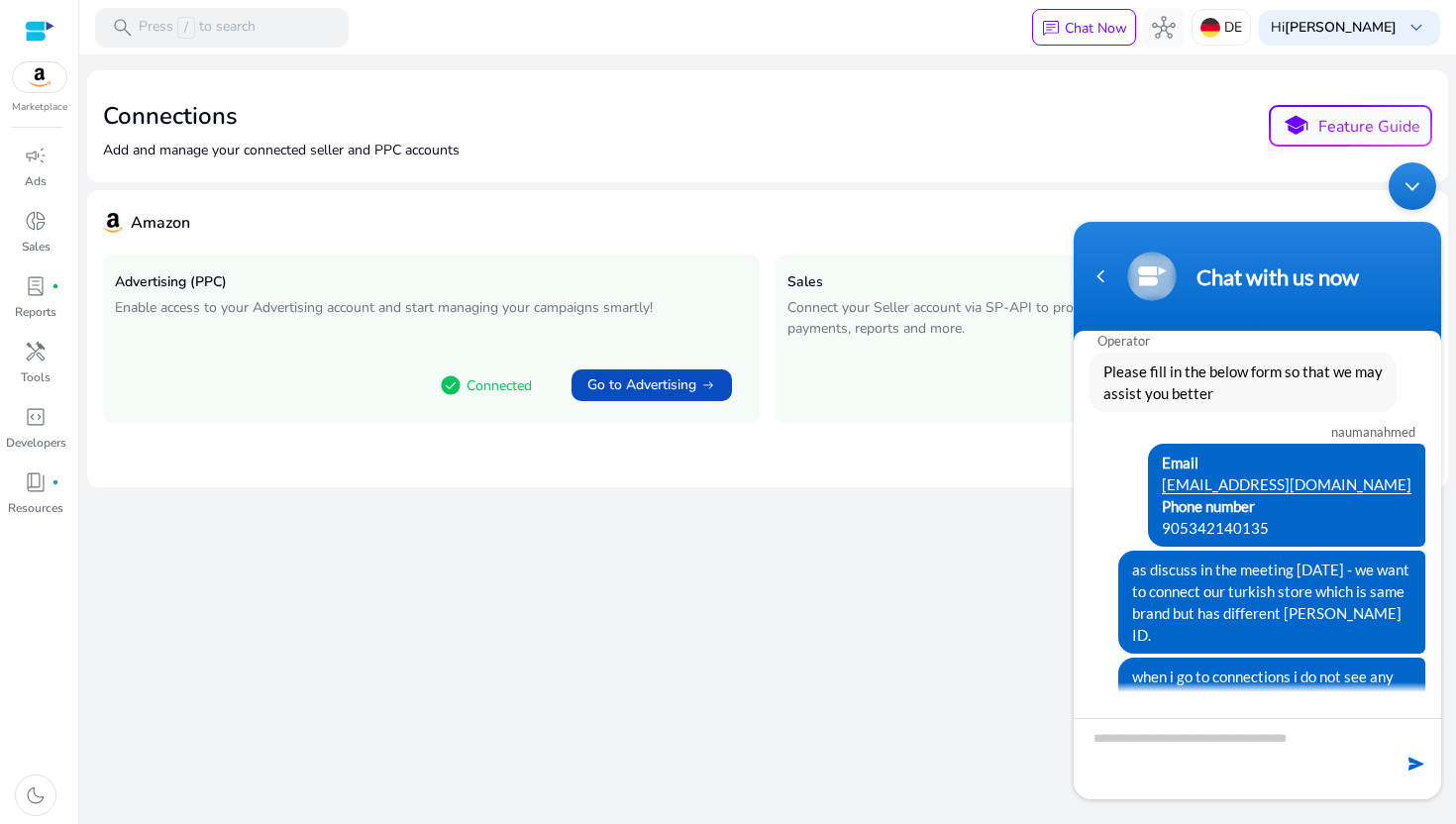 scroll, scrollTop: 75, scrollLeft: 0, axis: vertical 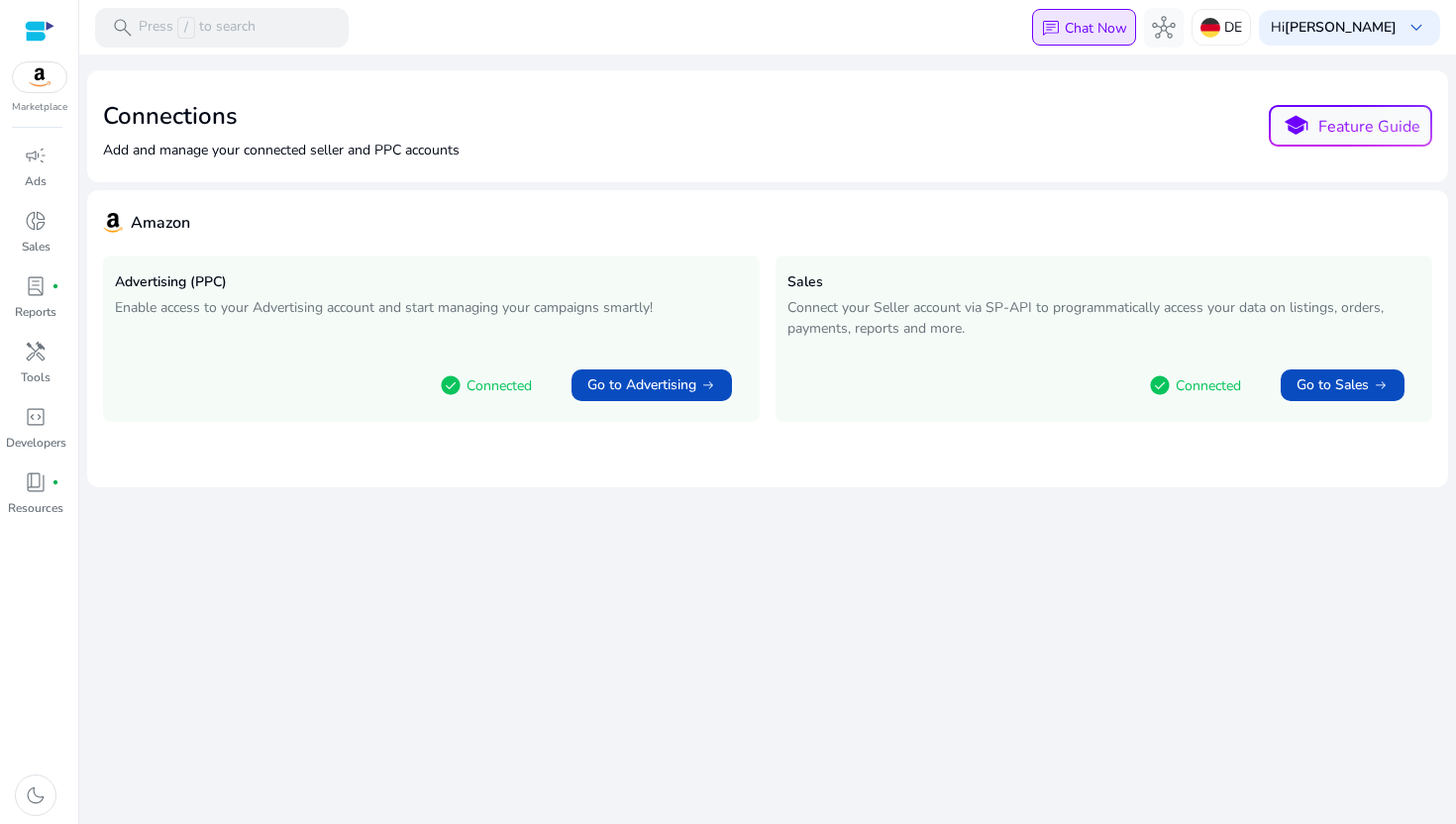 click on "chat" at bounding box center [1051, 29] 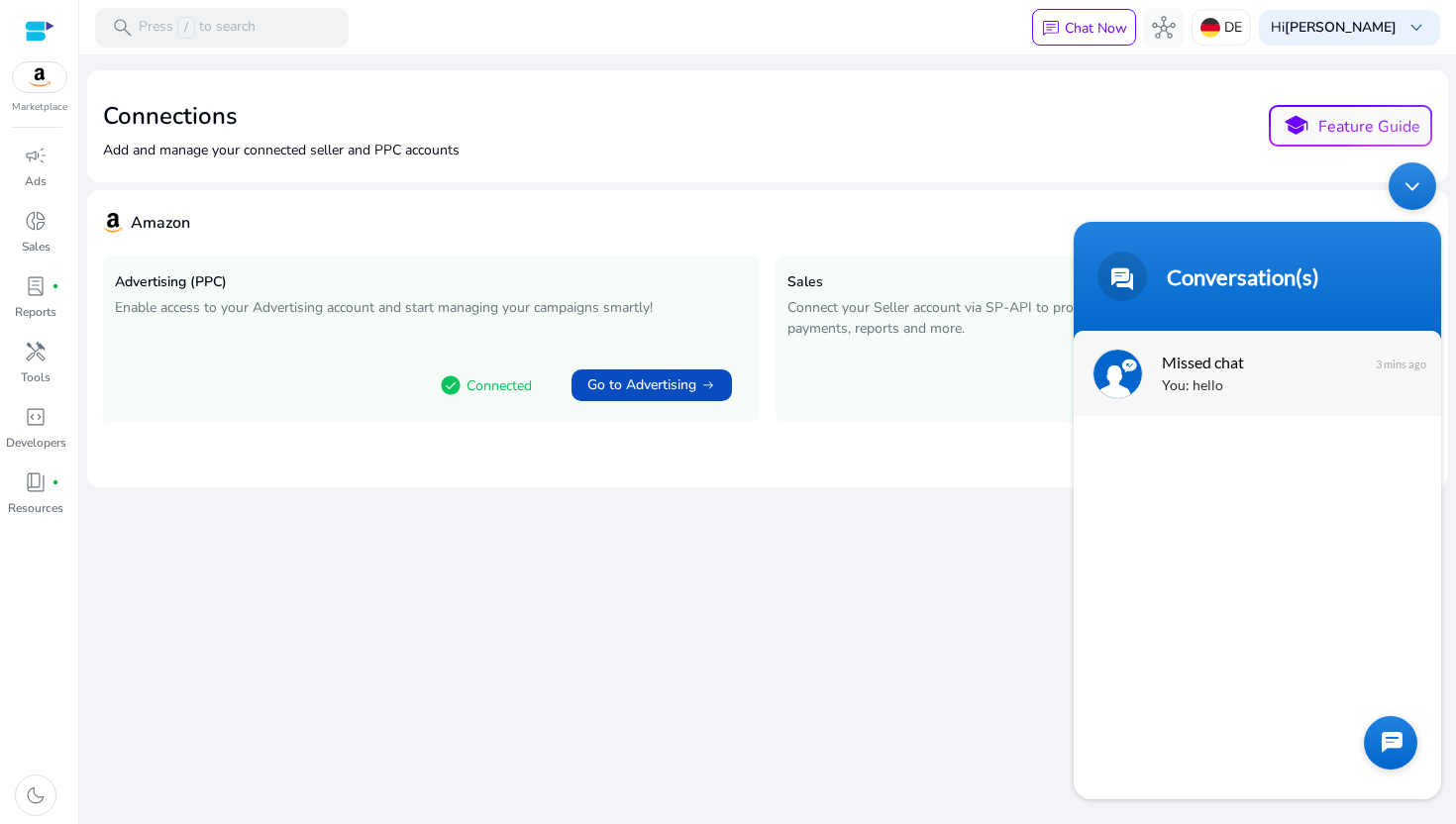 click on "You: hello" at bounding box center [1287, 386] 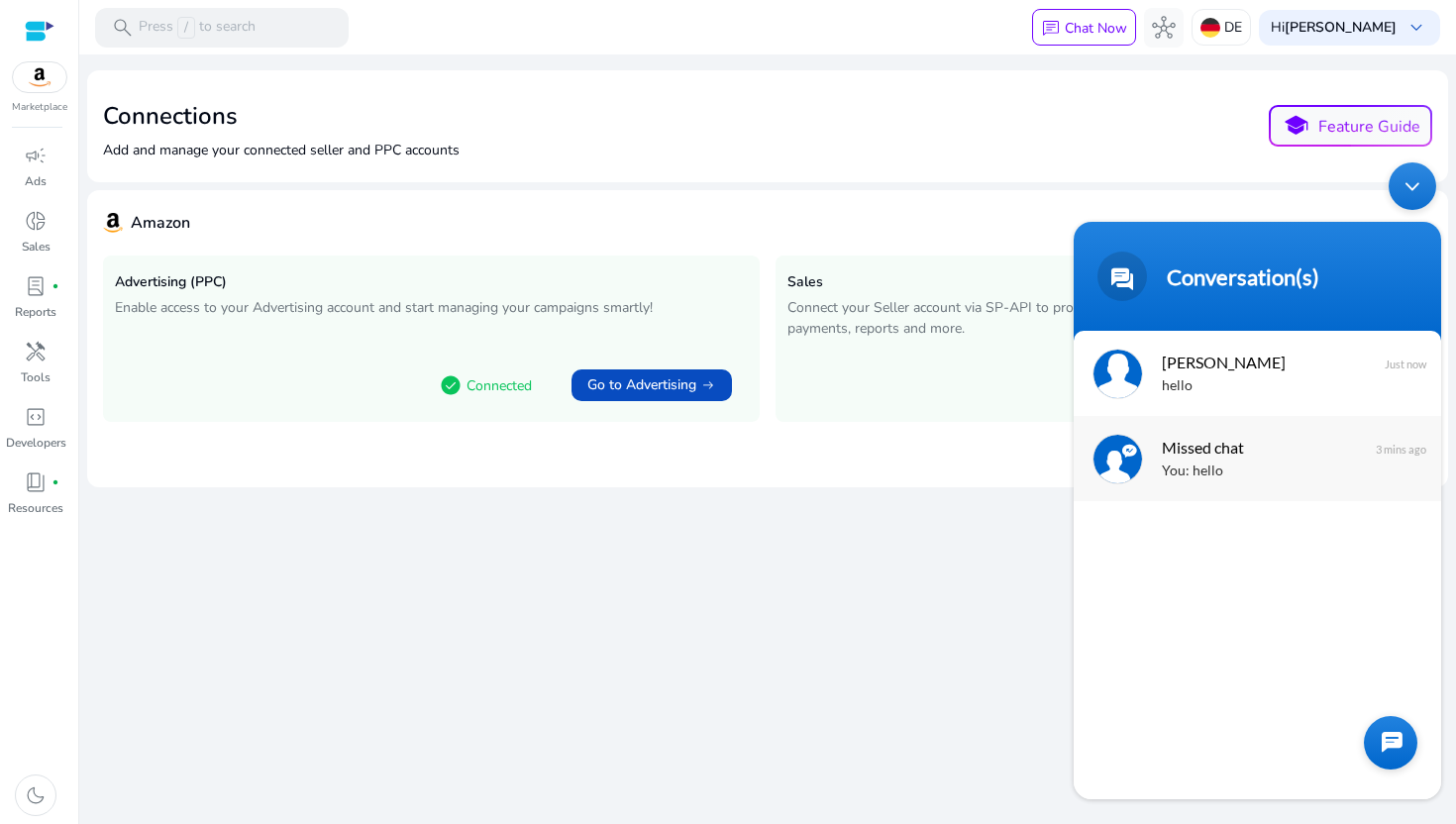 click on "You: hello" at bounding box center (1287, 386) 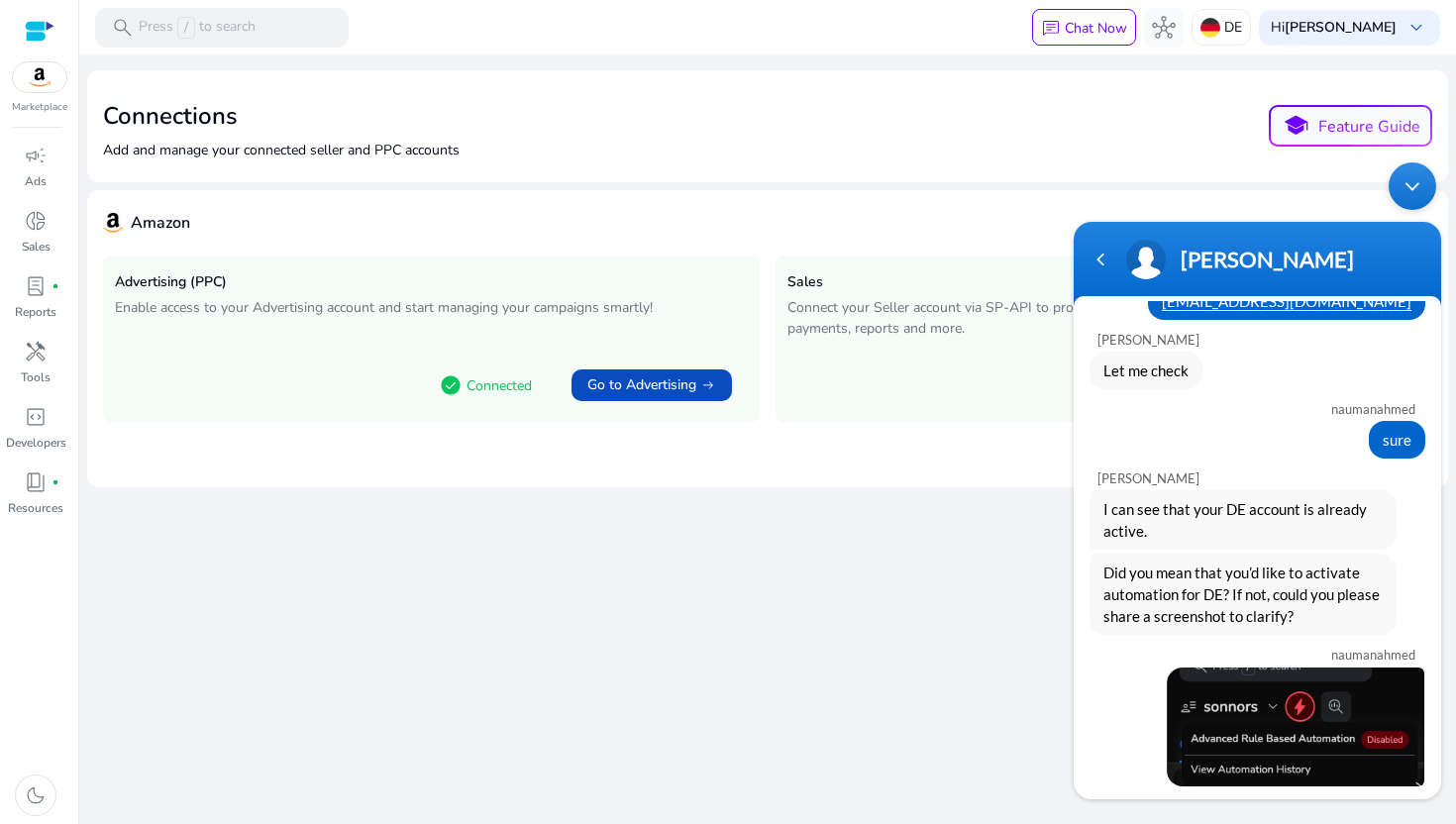 scroll, scrollTop: 258, scrollLeft: 0, axis: vertical 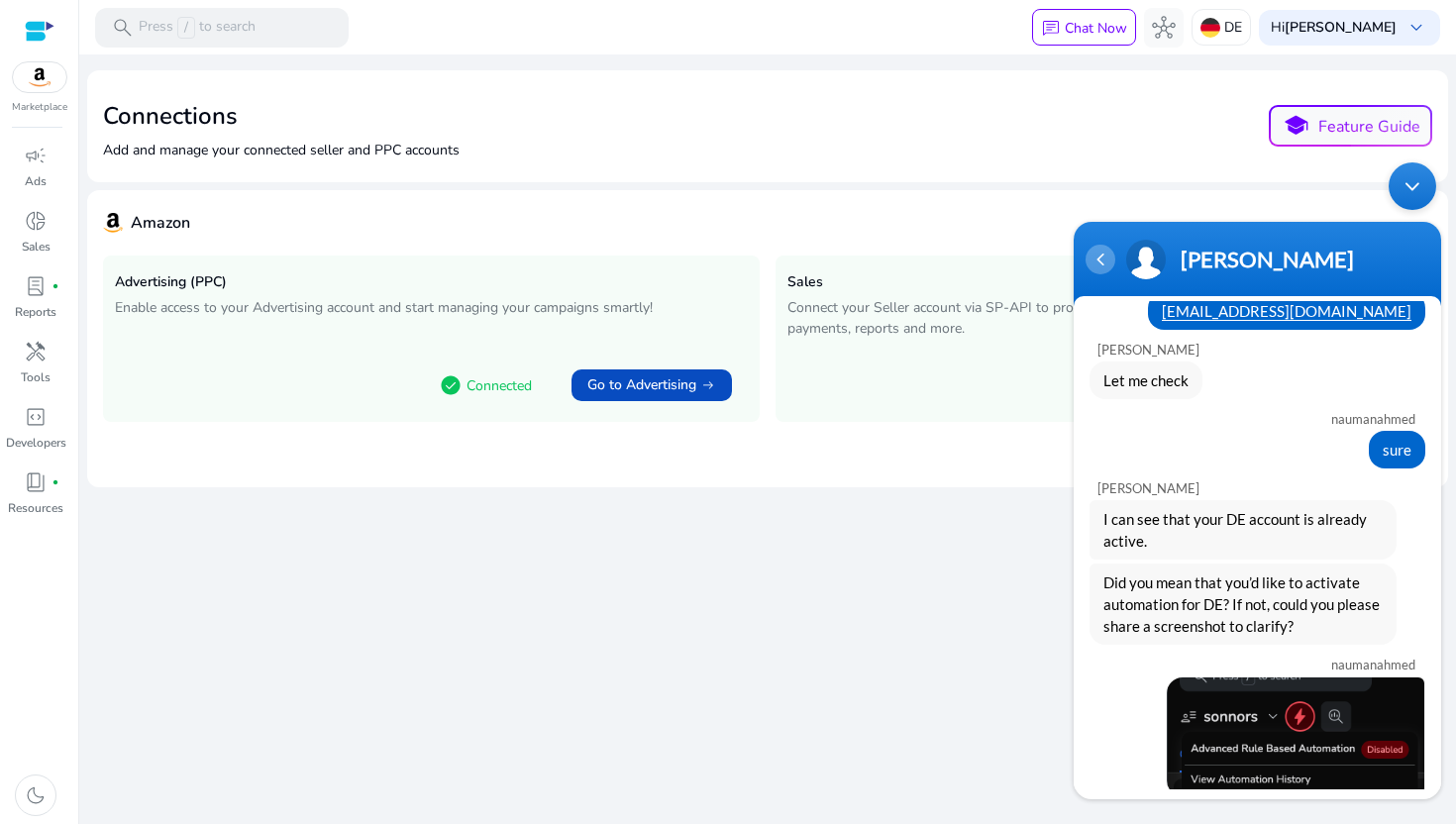 click at bounding box center (1100, 259) 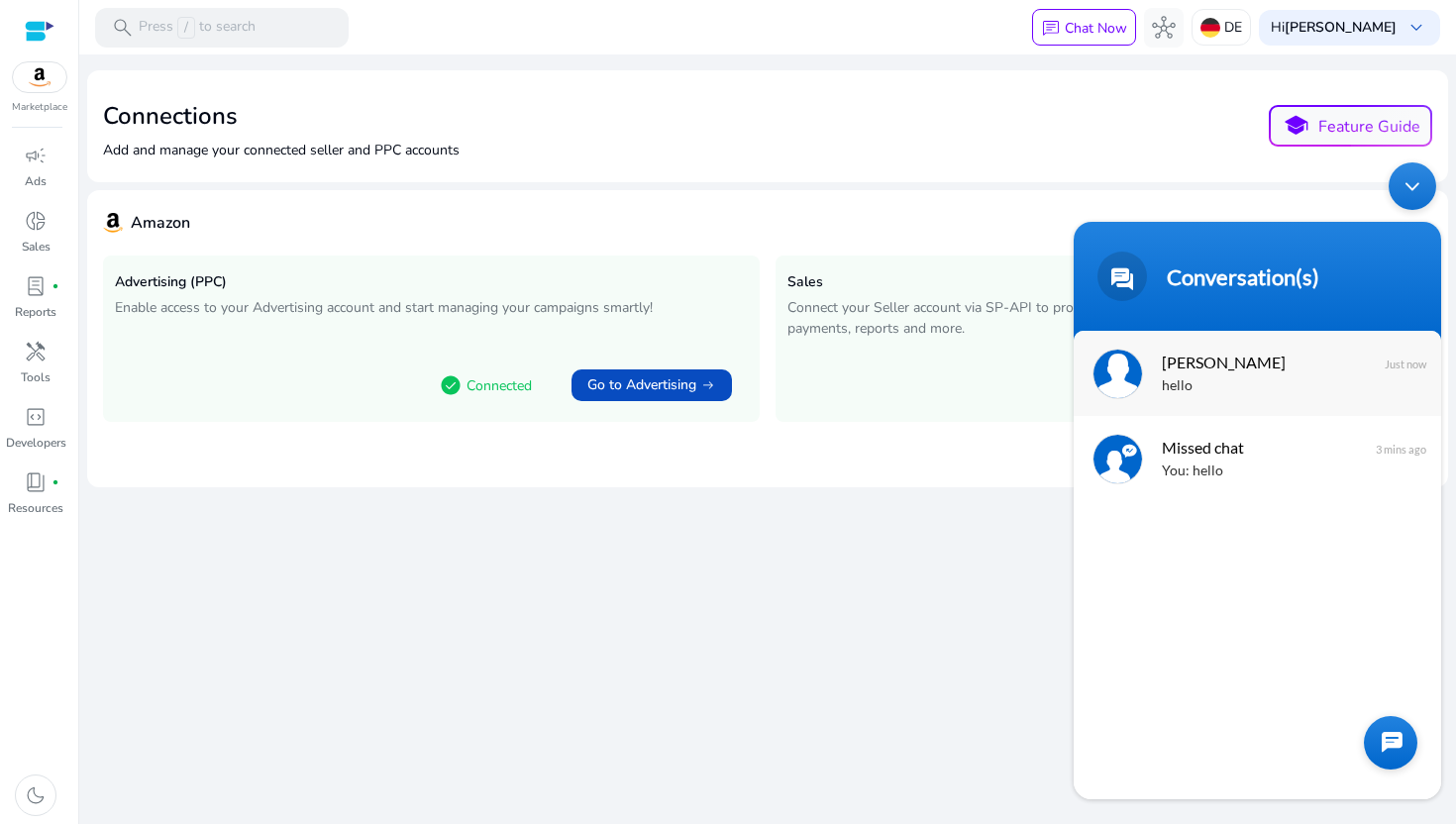 click on "[PERSON_NAME]" at bounding box center [1255, 361] 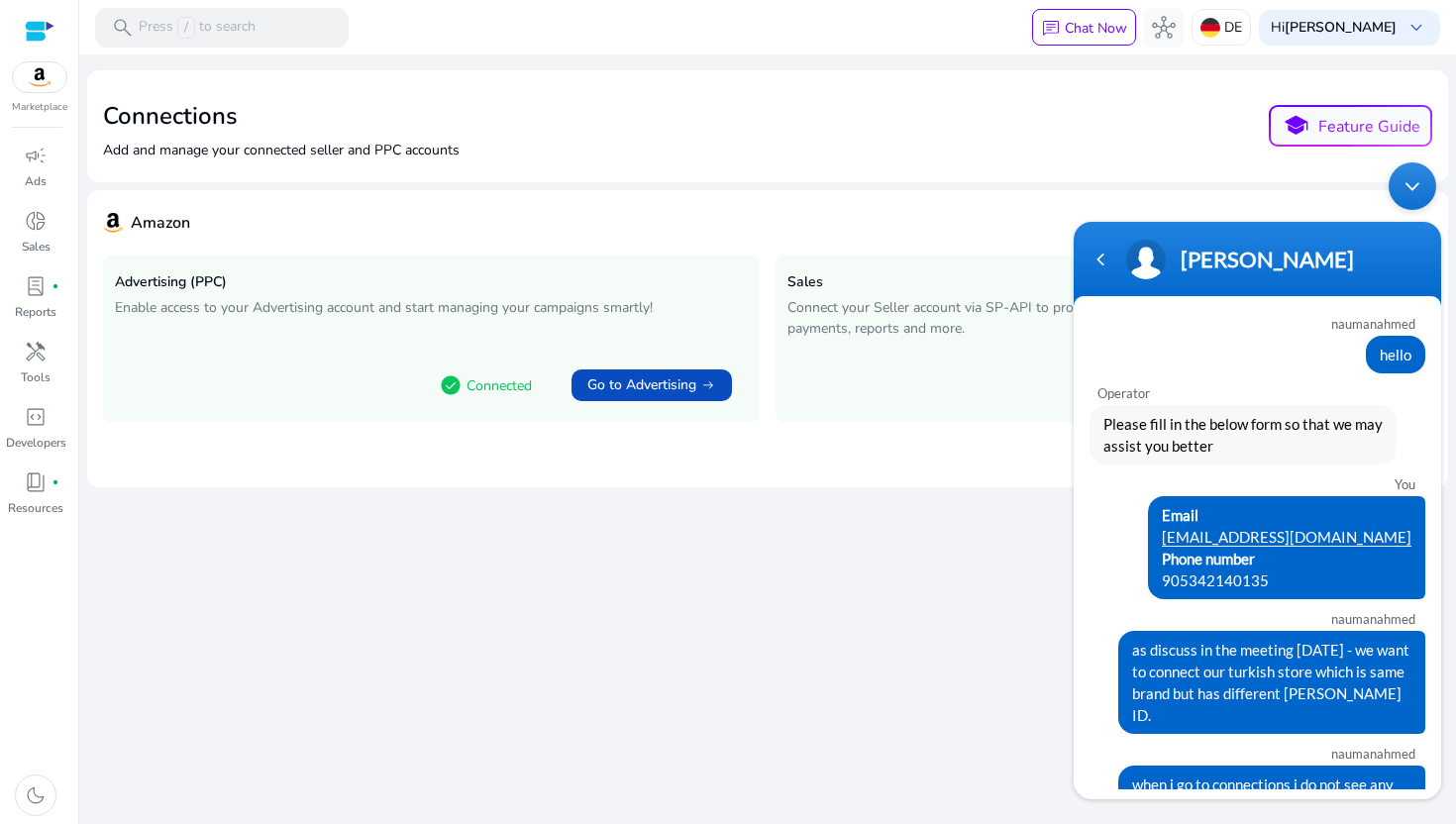 scroll, scrollTop: 34, scrollLeft: 0, axis: vertical 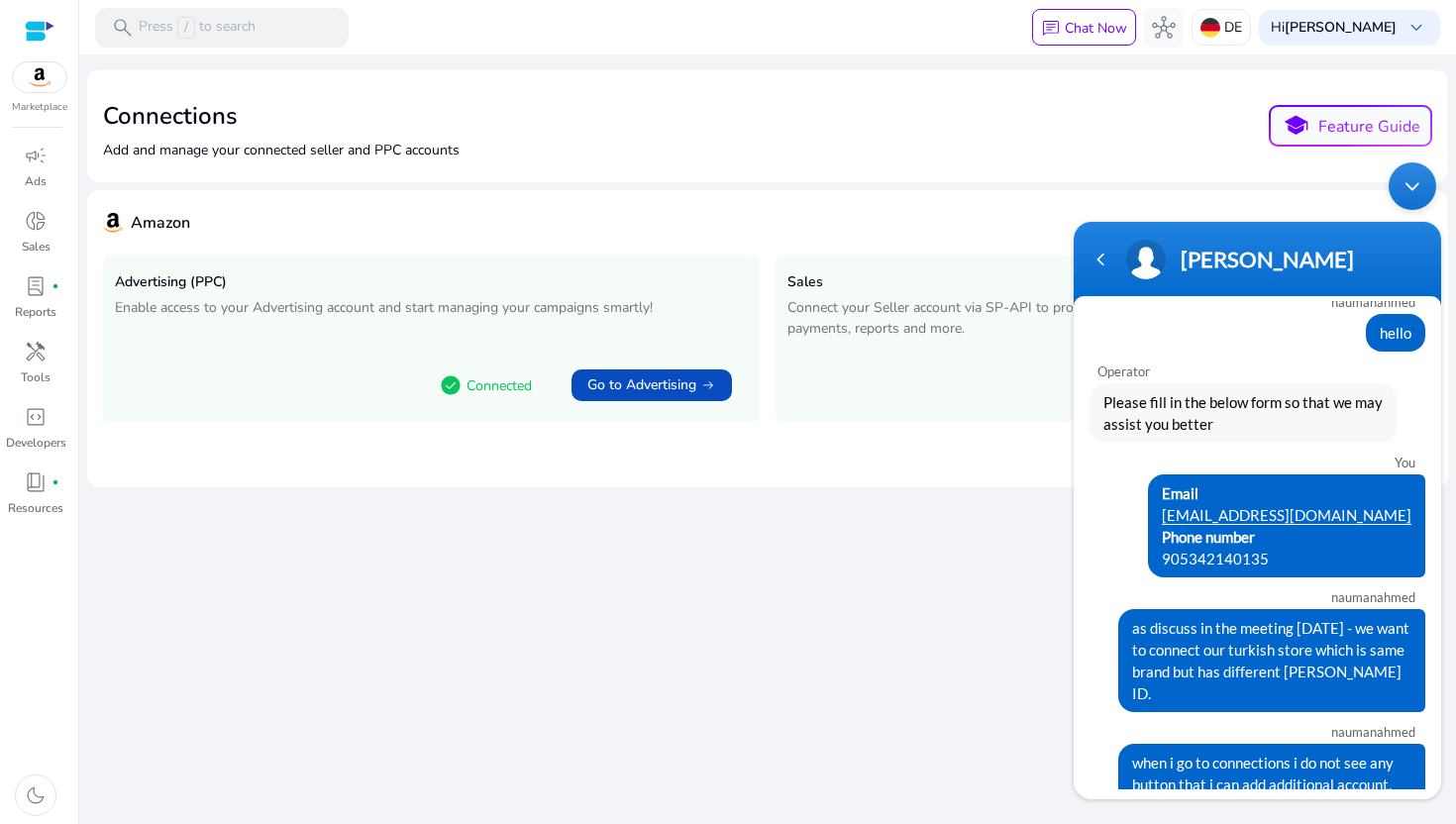 click on "when i go to connections i do not see any button that i can add additional account." at bounding box center [1272, 773] 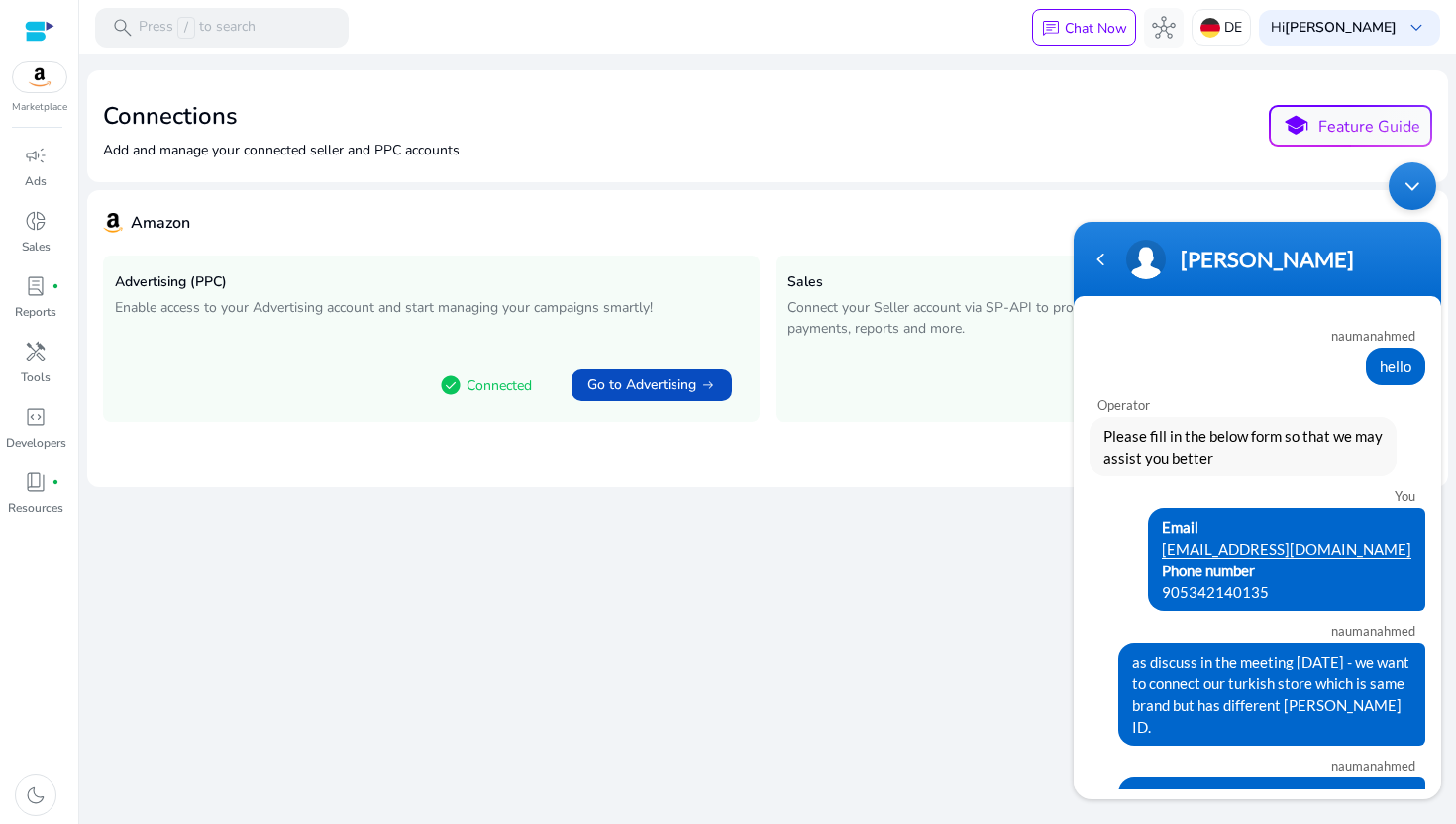 scroll, scrollTop: 34, scrollLeft: 0, axis: vertical 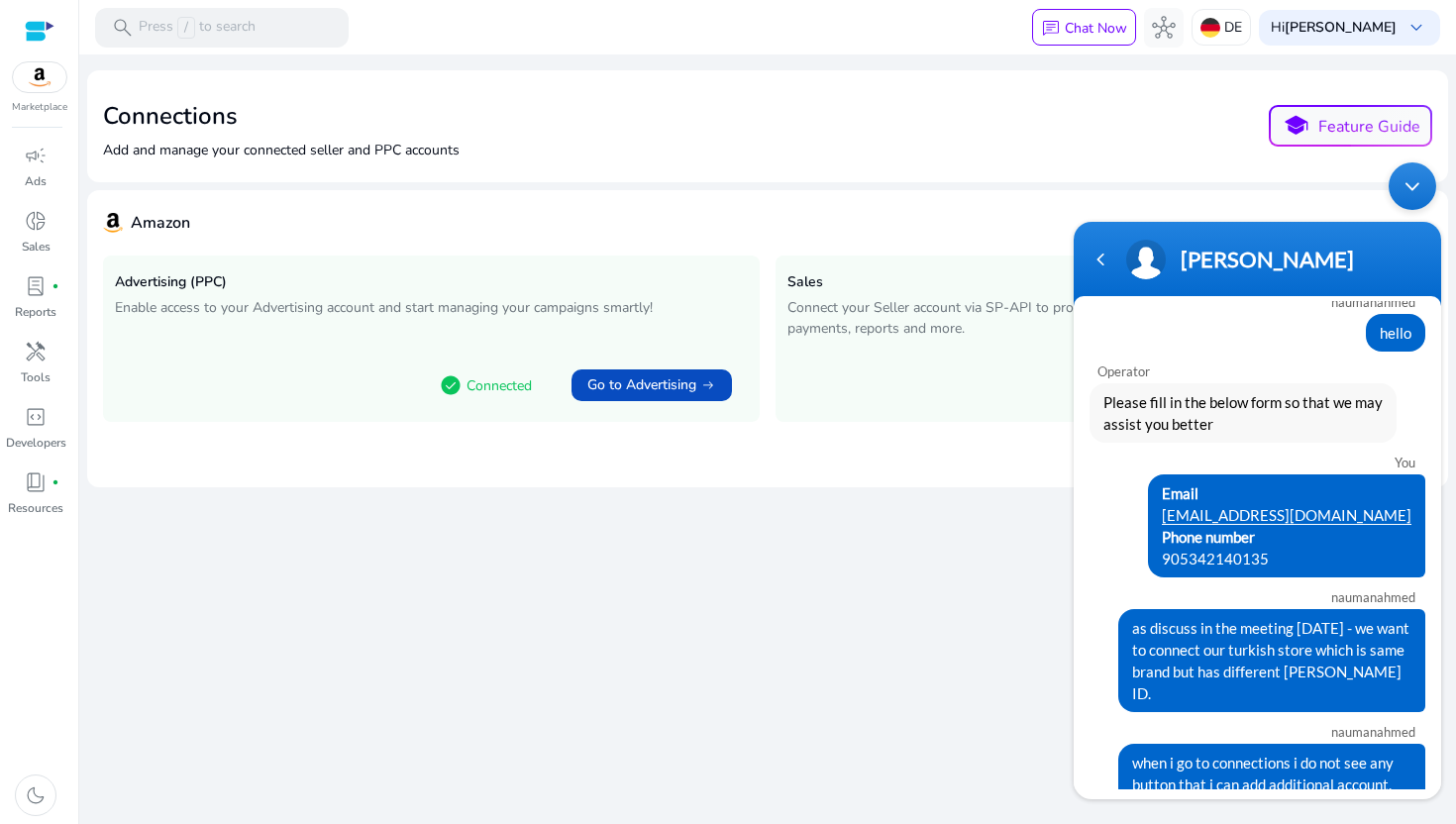 click at bounding box center [1257, 794] 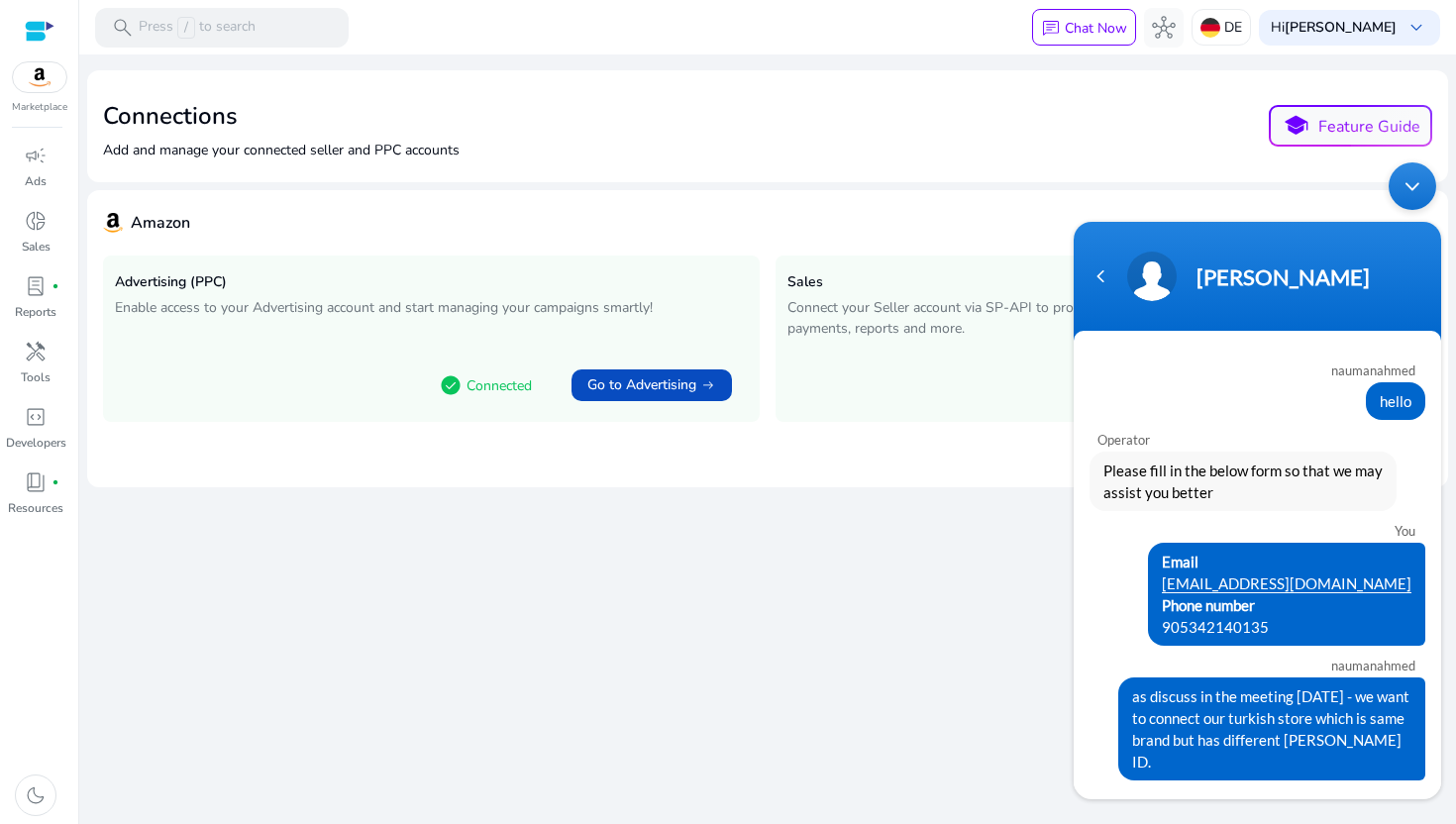 scroll, scrollTop: 34, scrollLeft: 0, axis: vertical 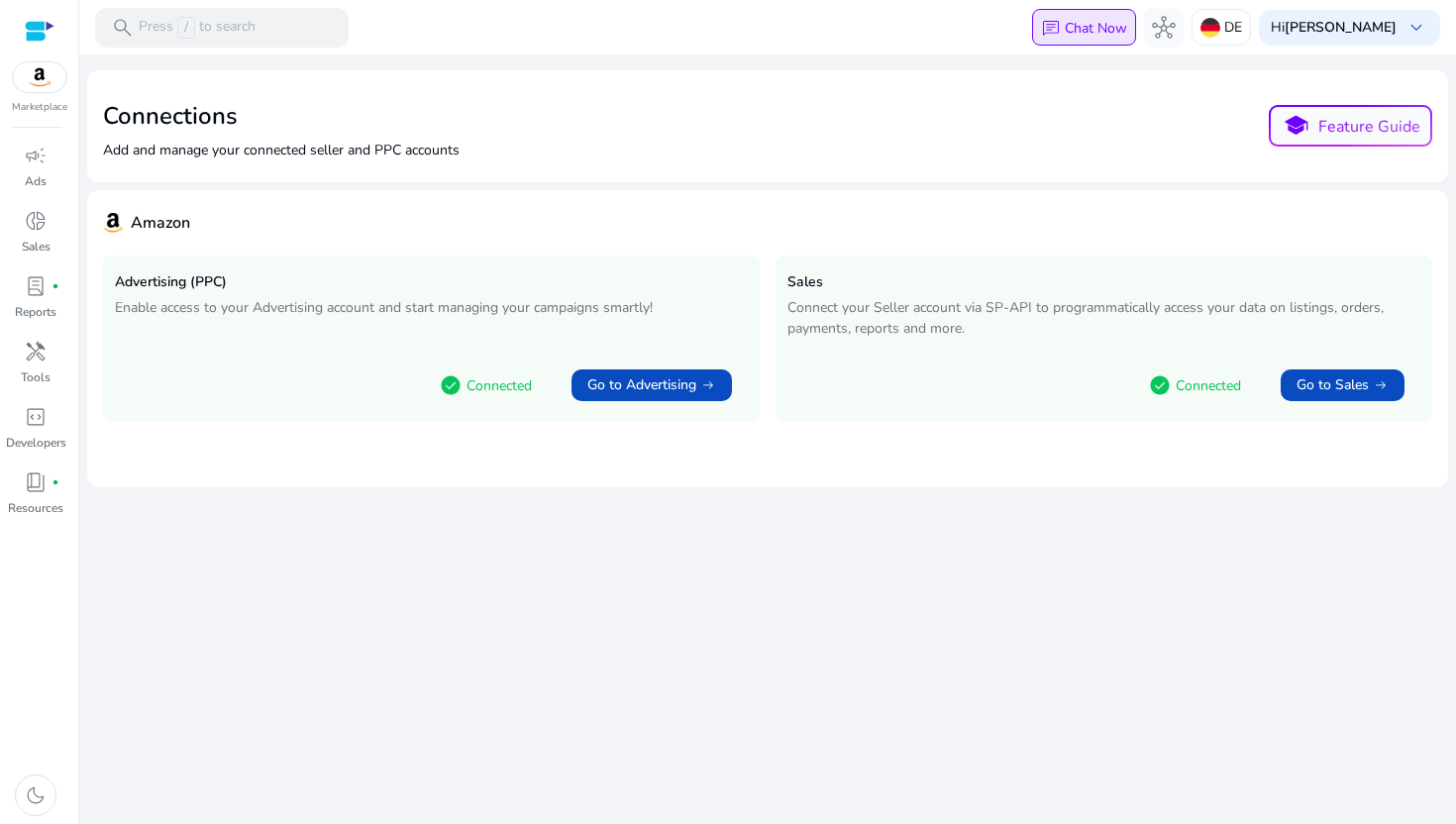 click on "Chat Now" at bounding box center (1095, 28) 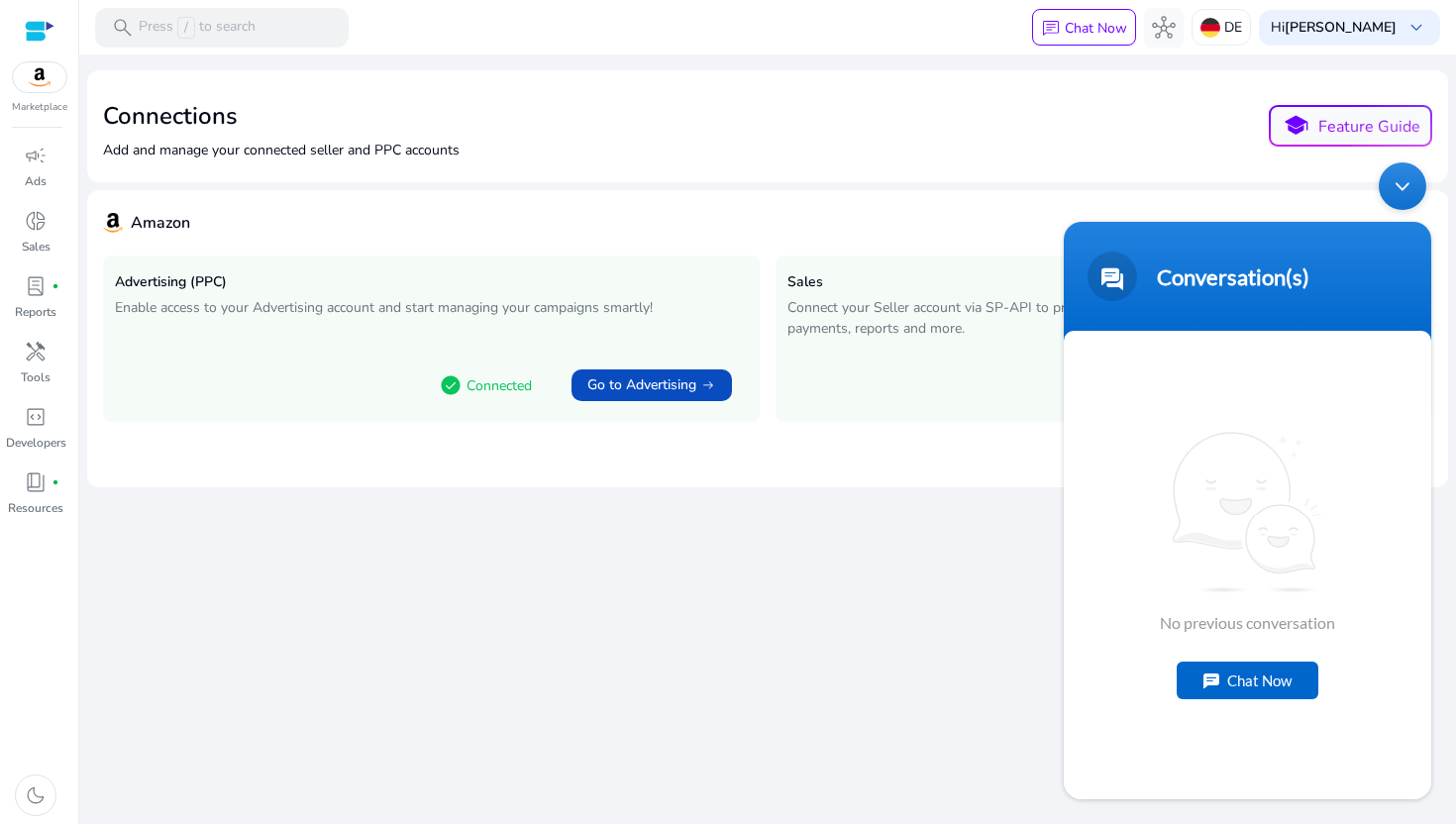 click on "Chat Now" at bounding box center (1247, 680) 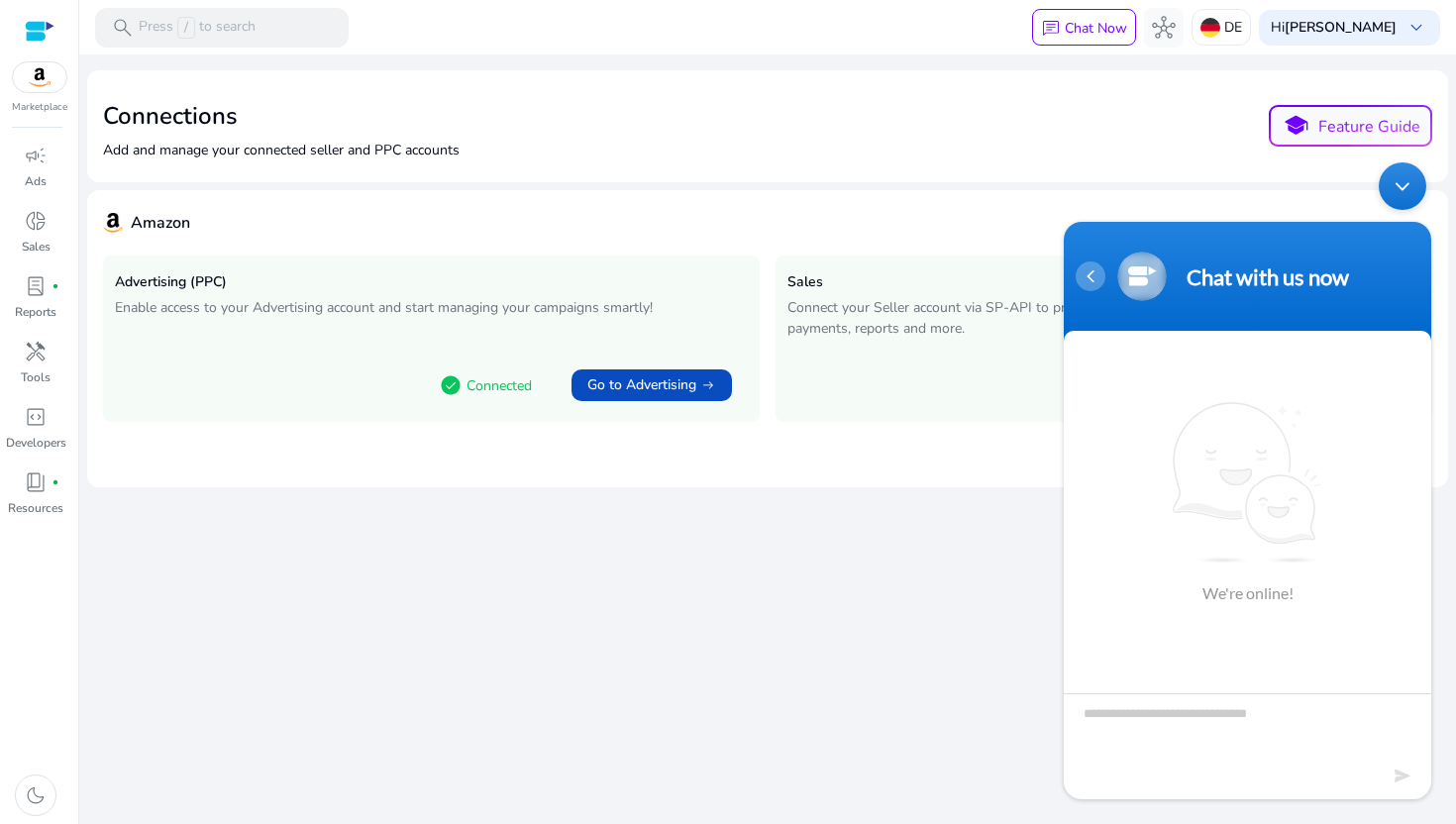 click at bounding box center [1091, 276] 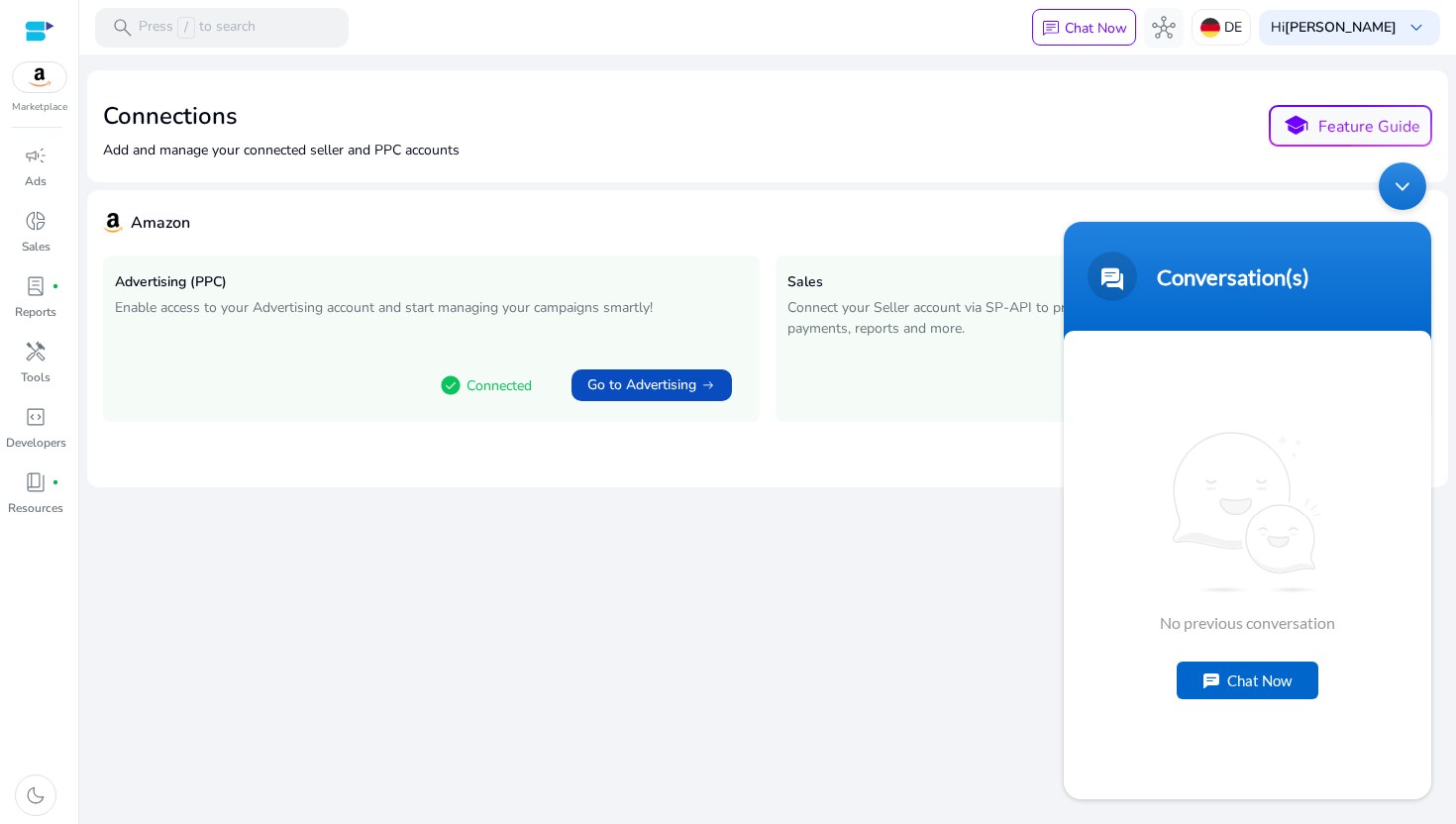 click on "Chat Now" at bounding box center [1247, 680] 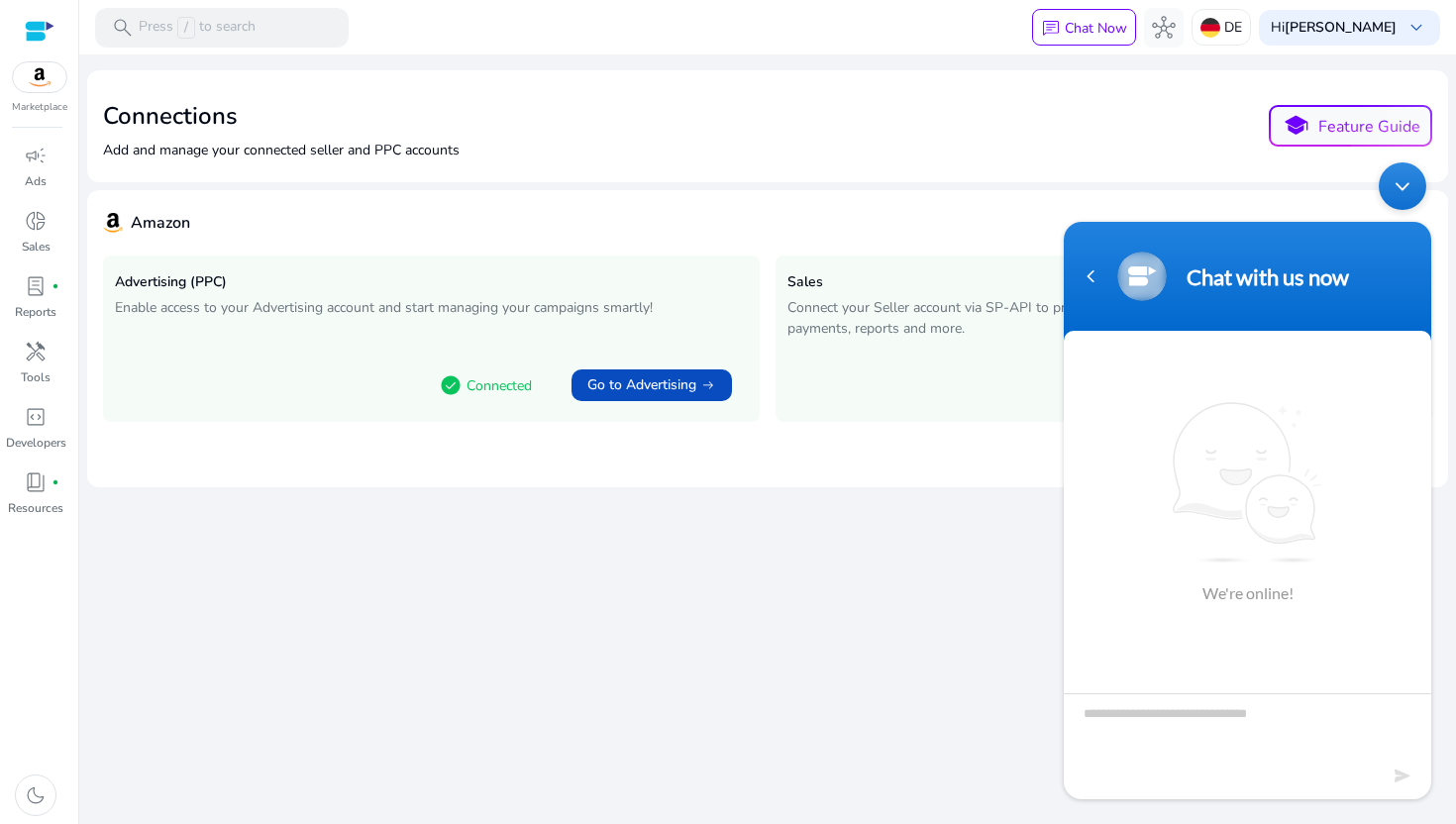 click at bounding box center [1247, 728] 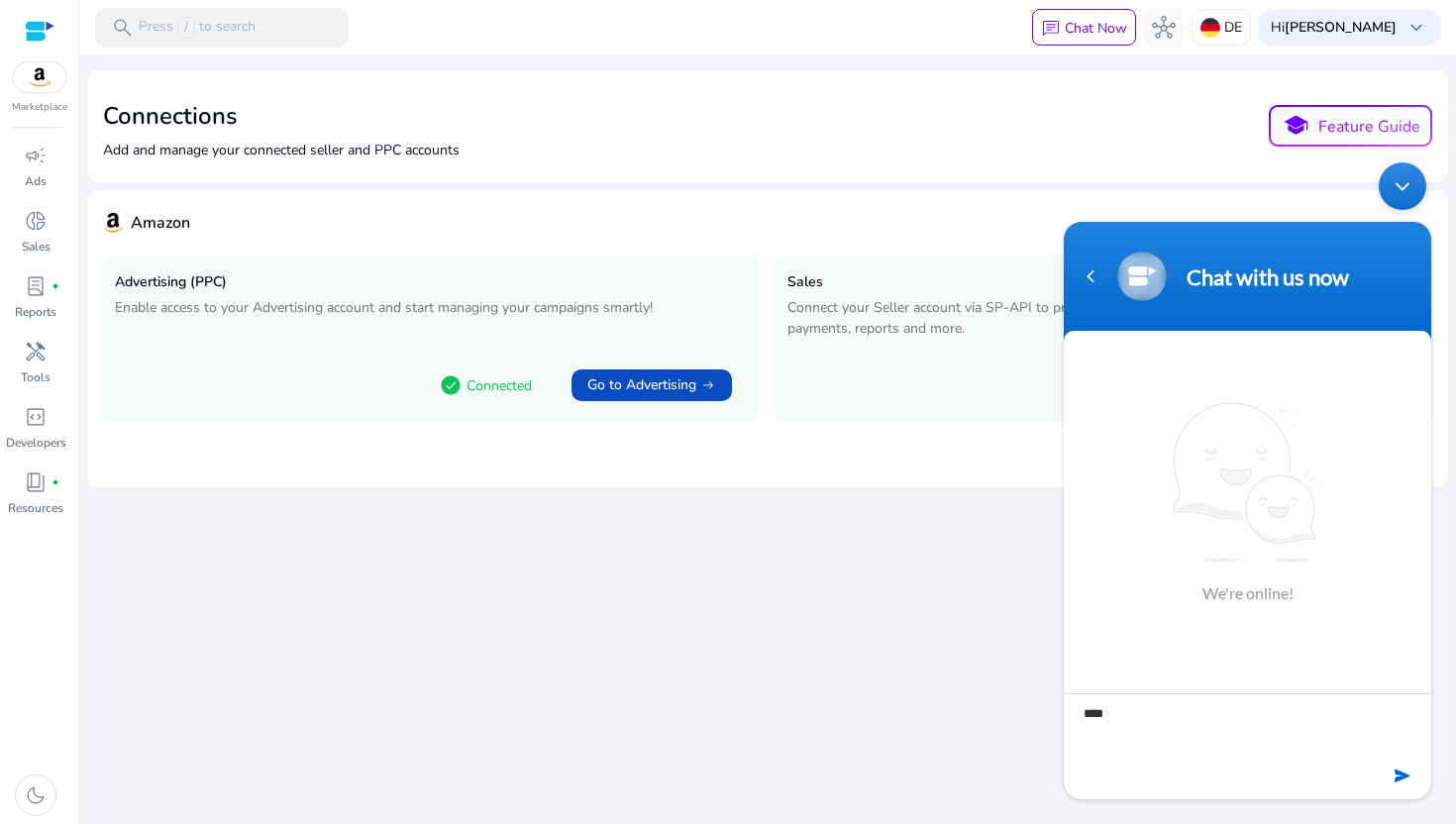 type on "*****" 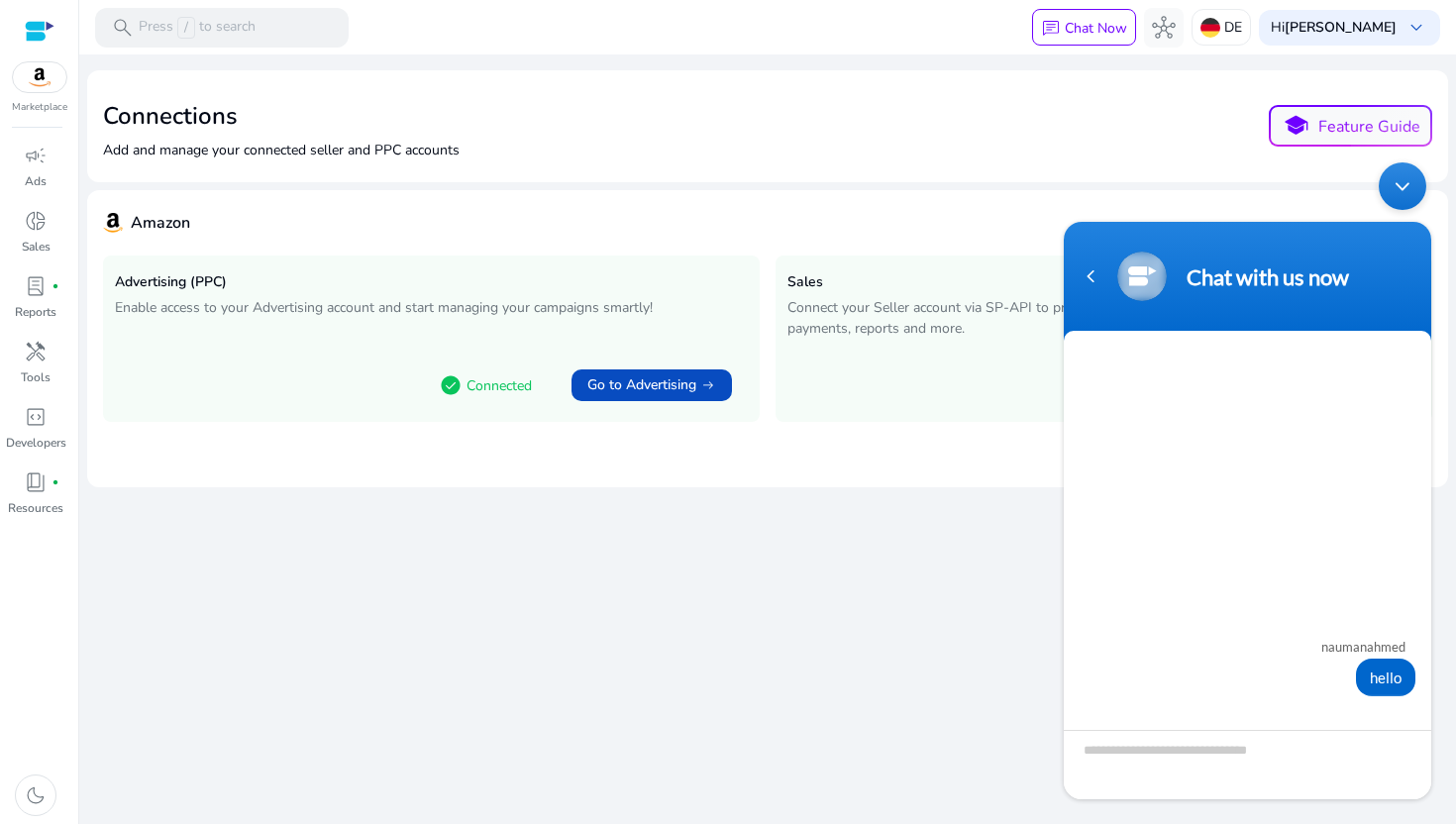 scroll, scrollTop: 90, scrollLeft: 0, axis: vertical 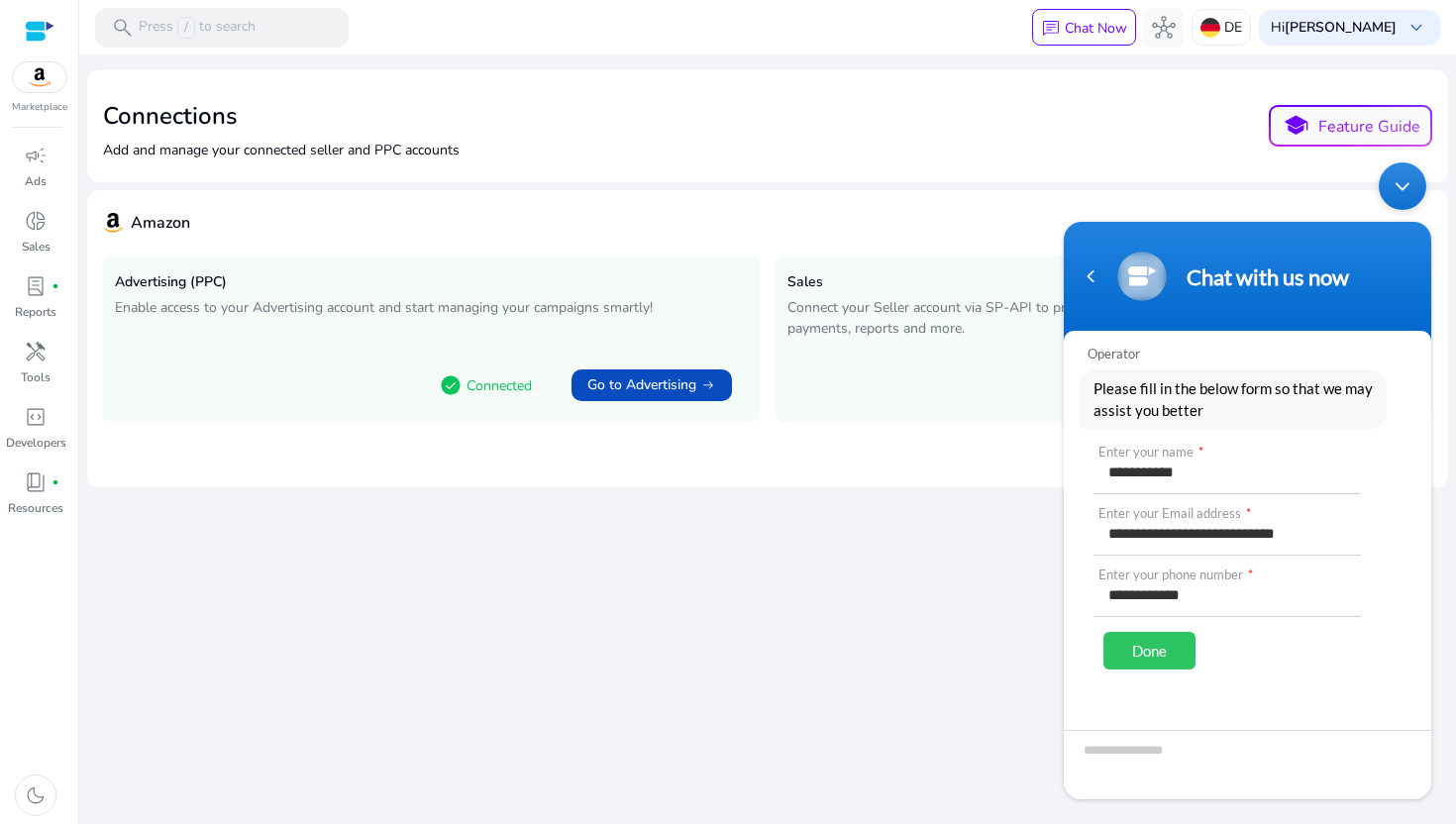 click on "Done" at bounding box center [1149, 651] 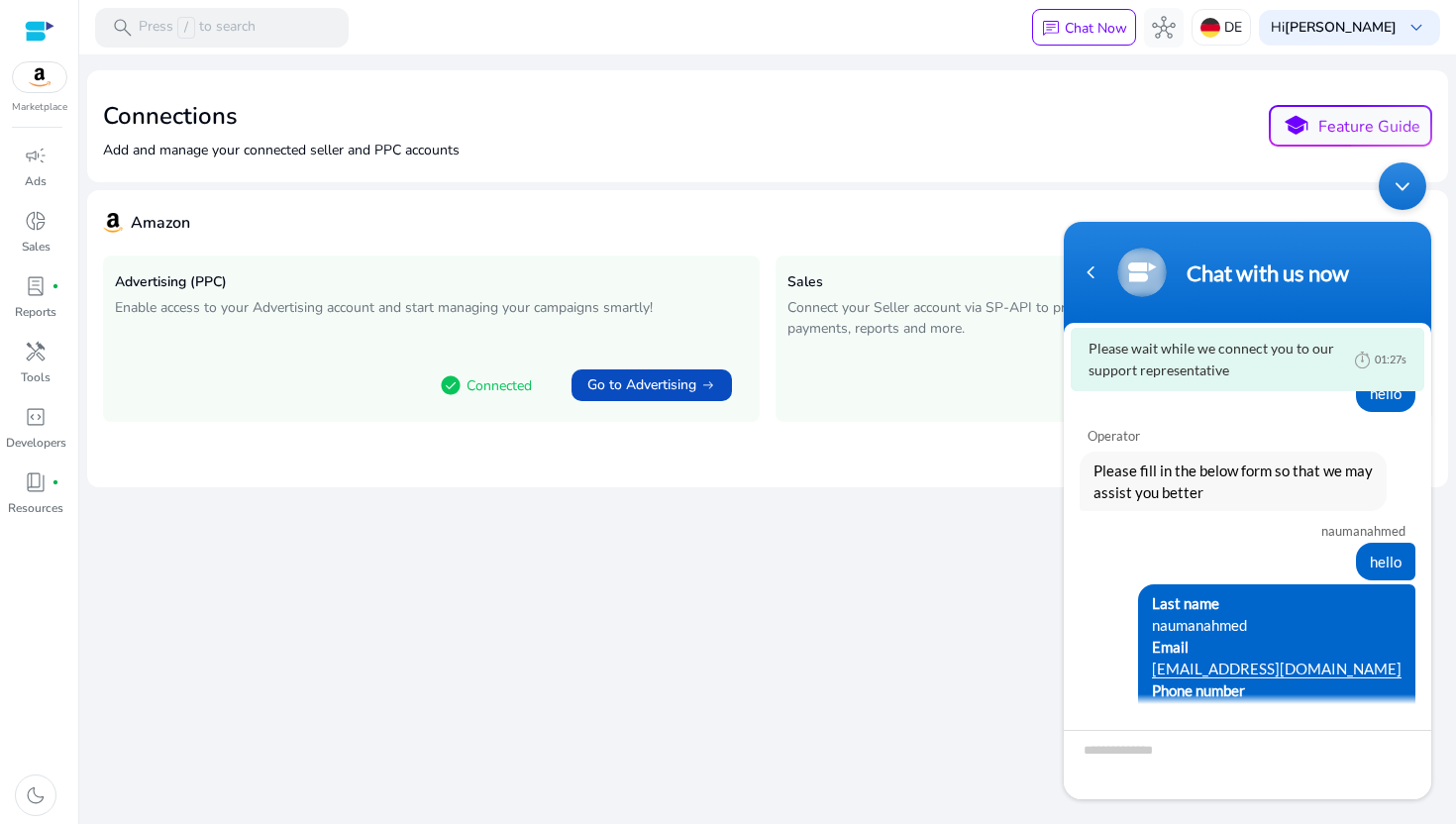 scroll, scrollTop: 8, scrollLeft: 0, axis: vertical 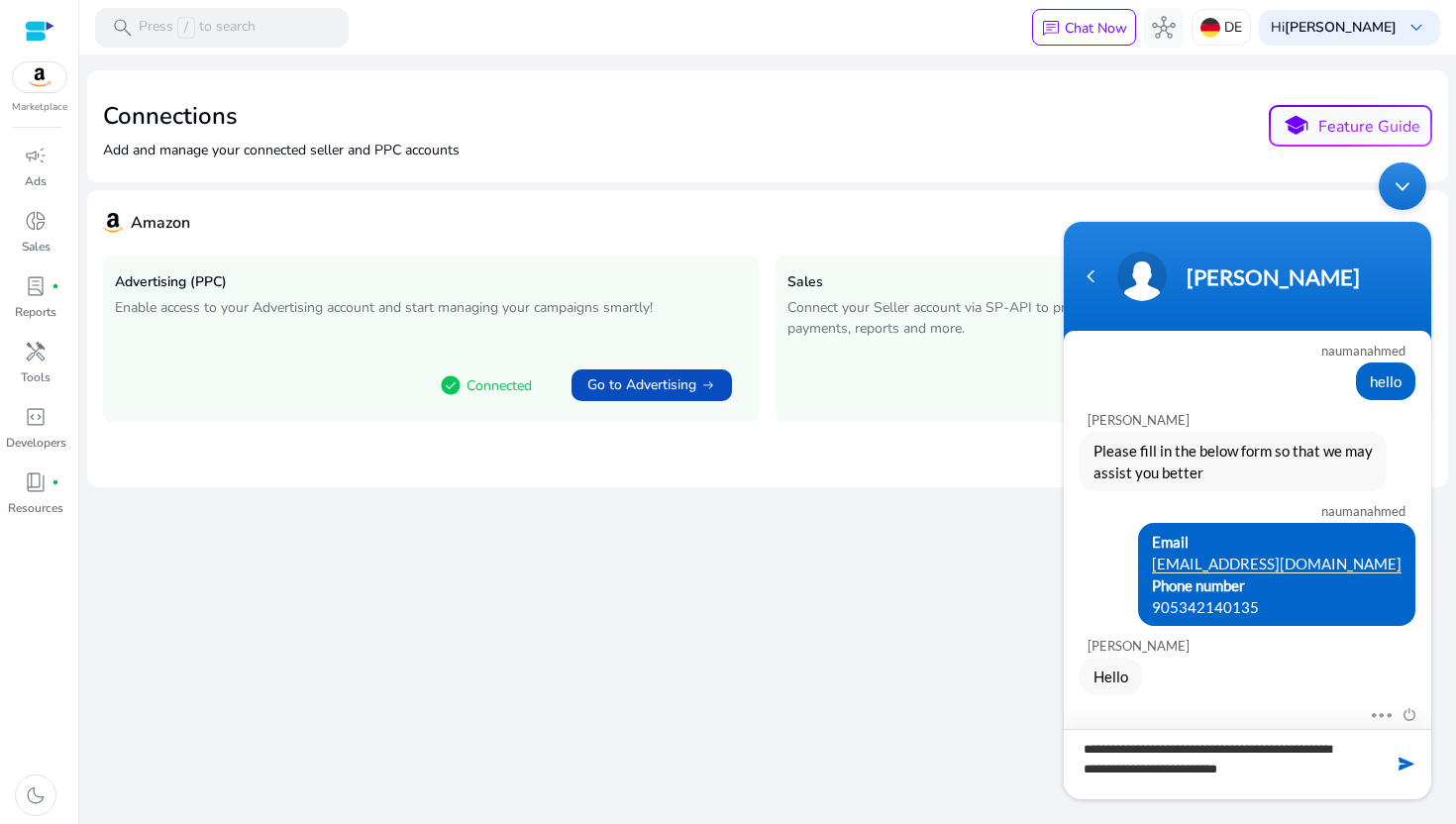 type on "**********" 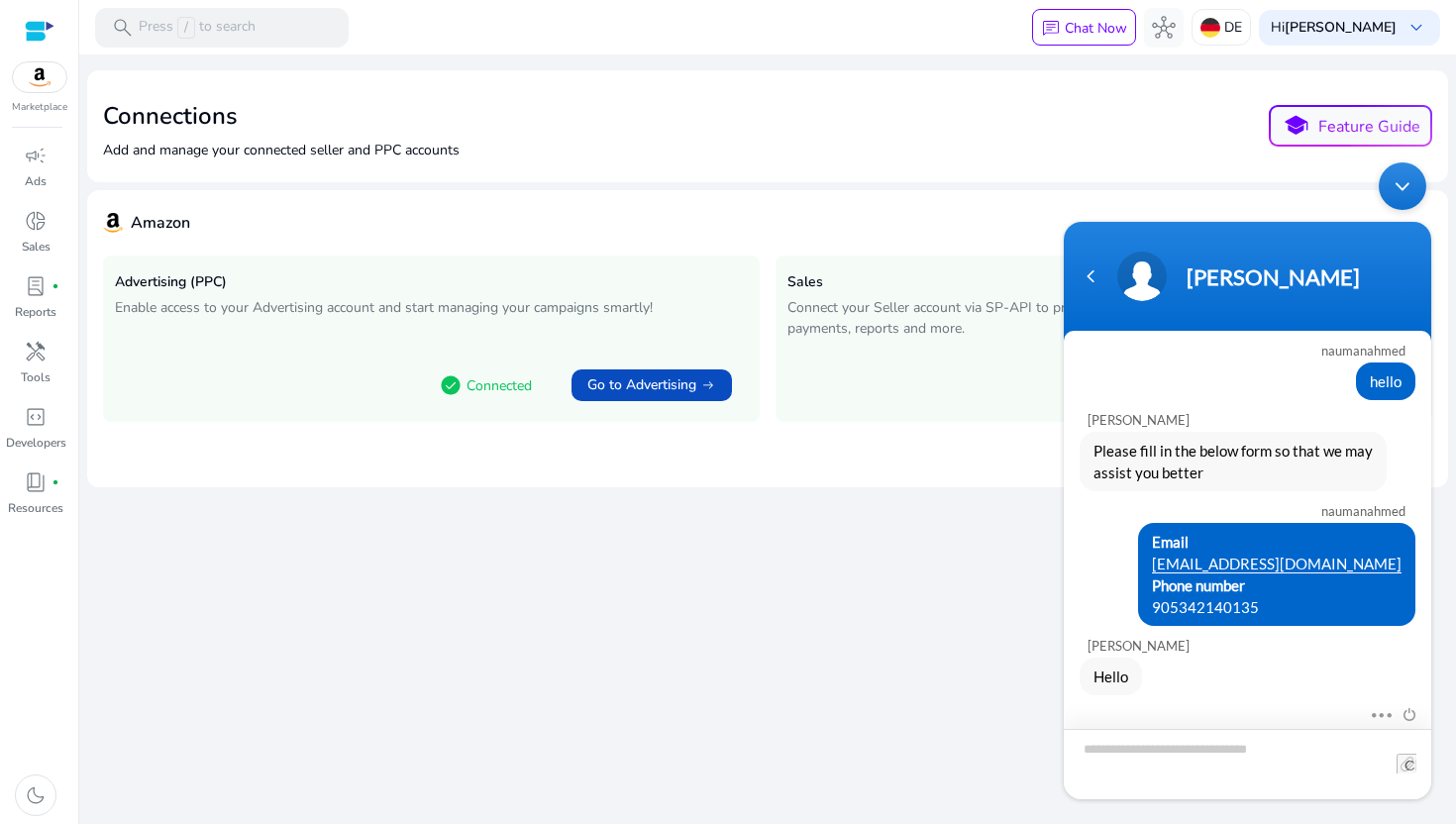 scroll, scrollTop: 111, scrollLeft: 0, axis: vertical 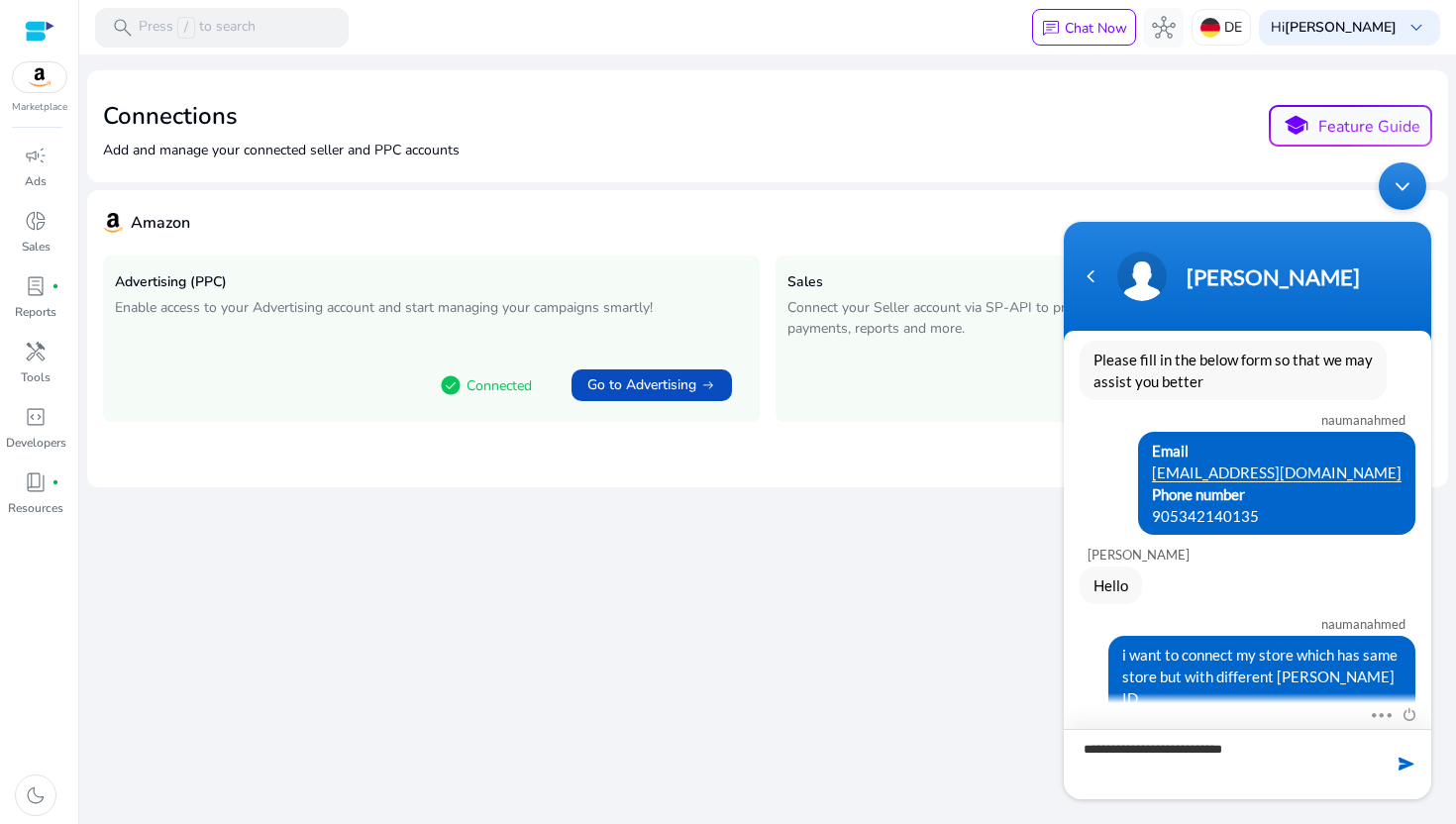 type on "**********" 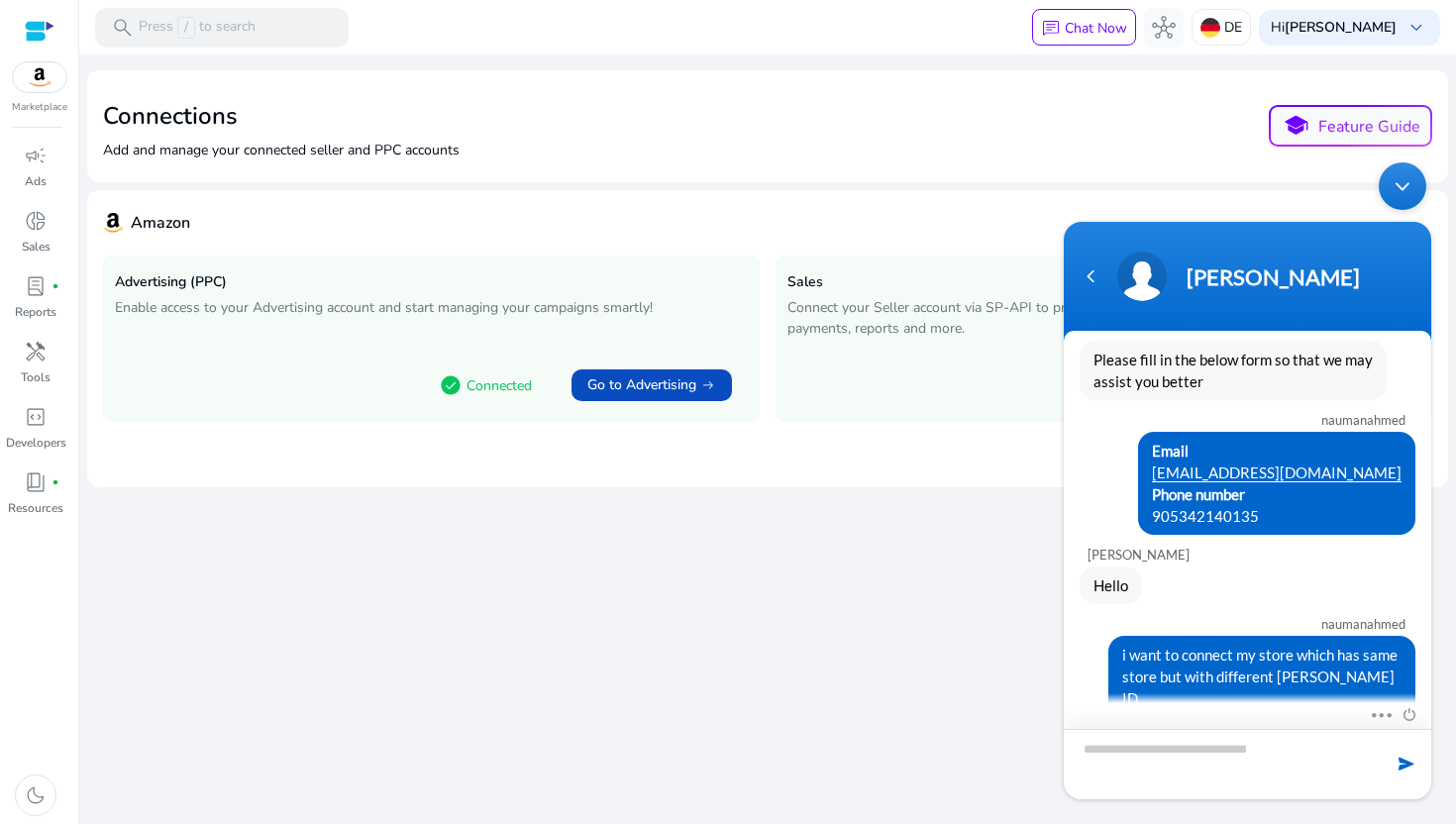scroll, scrollTop: 153, scrollLeft: 0, axis: vertical 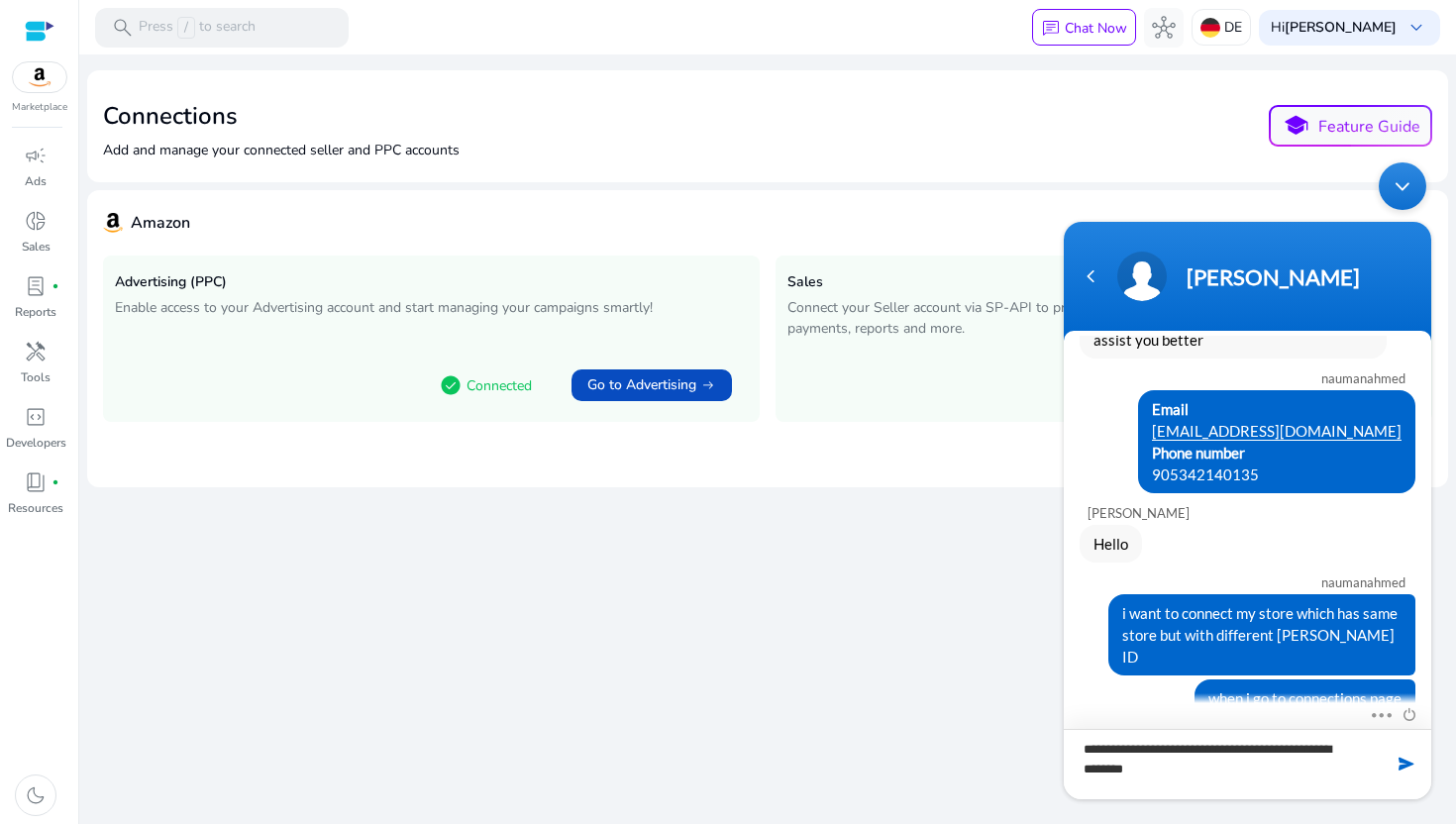 type on "**********" 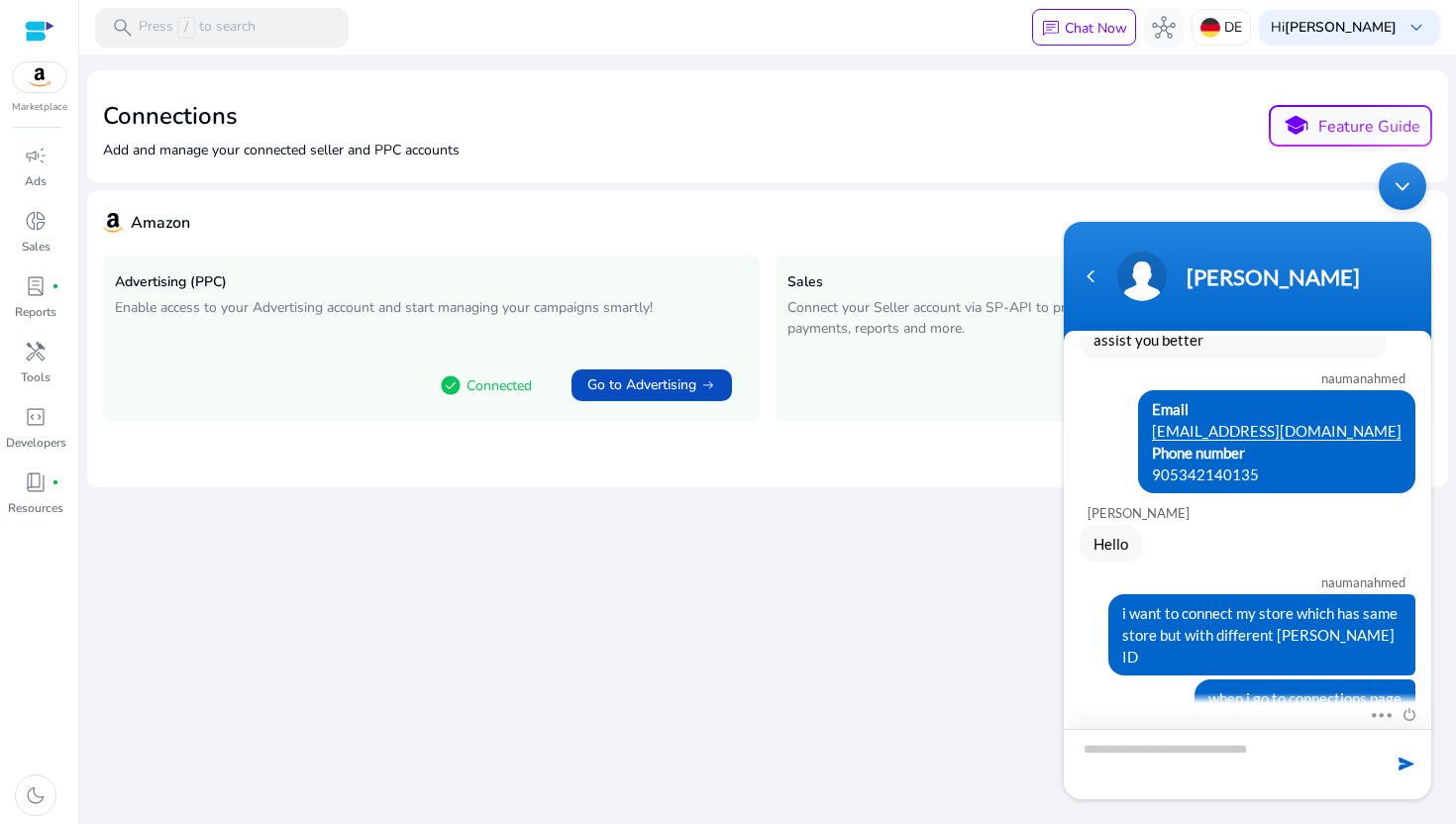 scroll, scrollTop: 216, scrollLeft: 0, axis: vertical 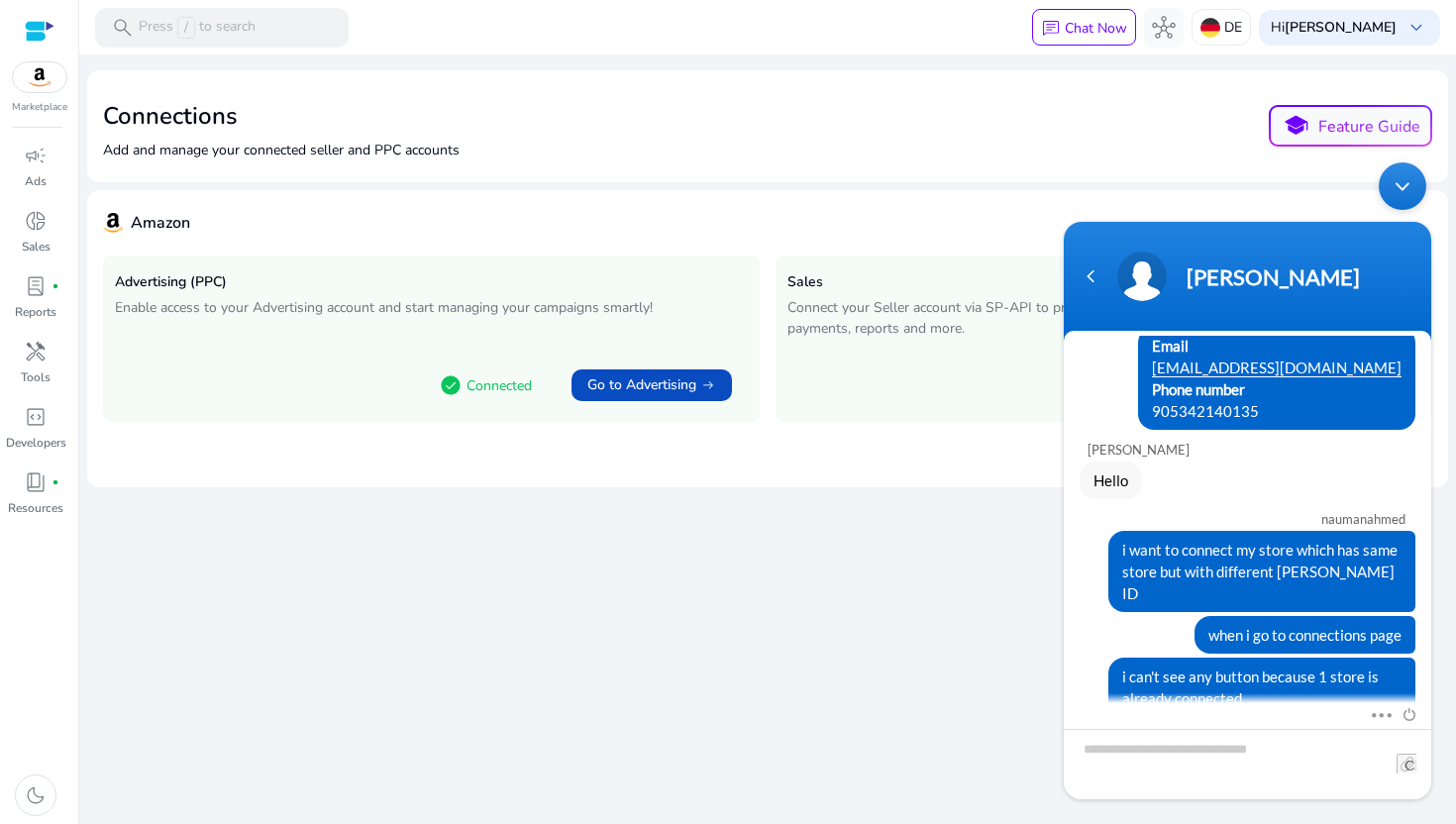 click at bounding box center (1403, 186) 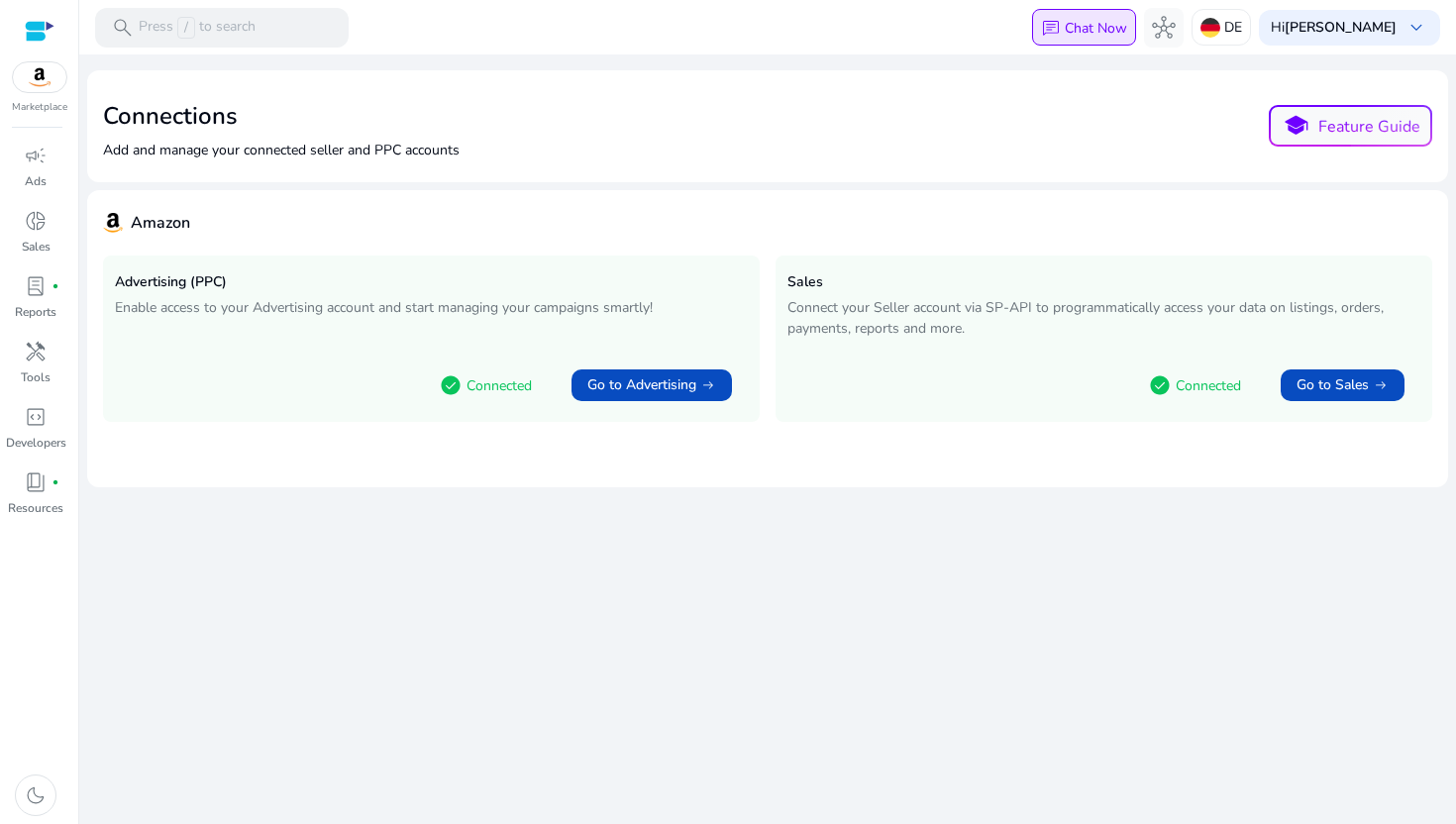 click on "chat  Chat Now" at bounding box center (1084, 28) 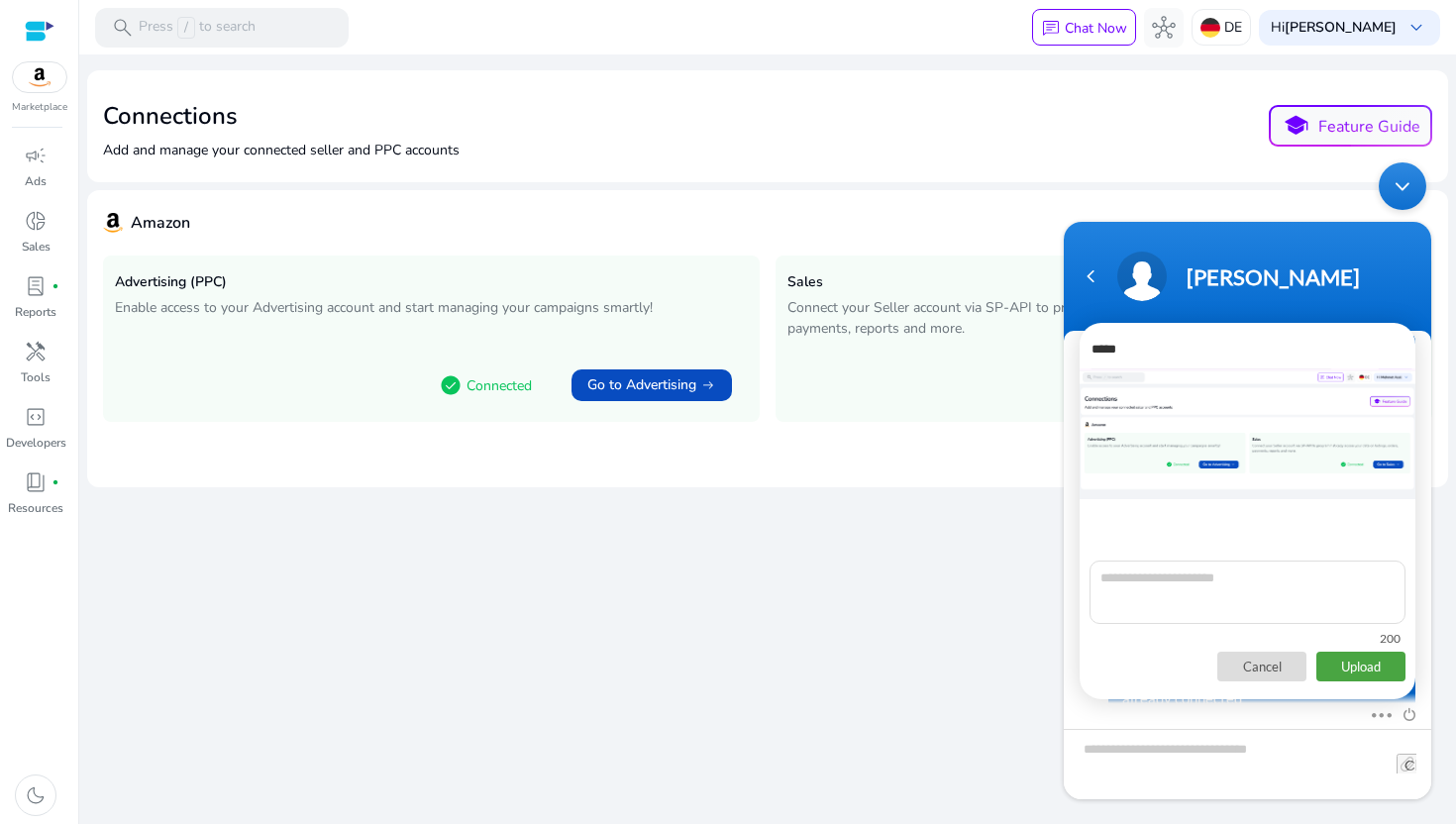 click on "Upload" at bounding box center [1361, 667] 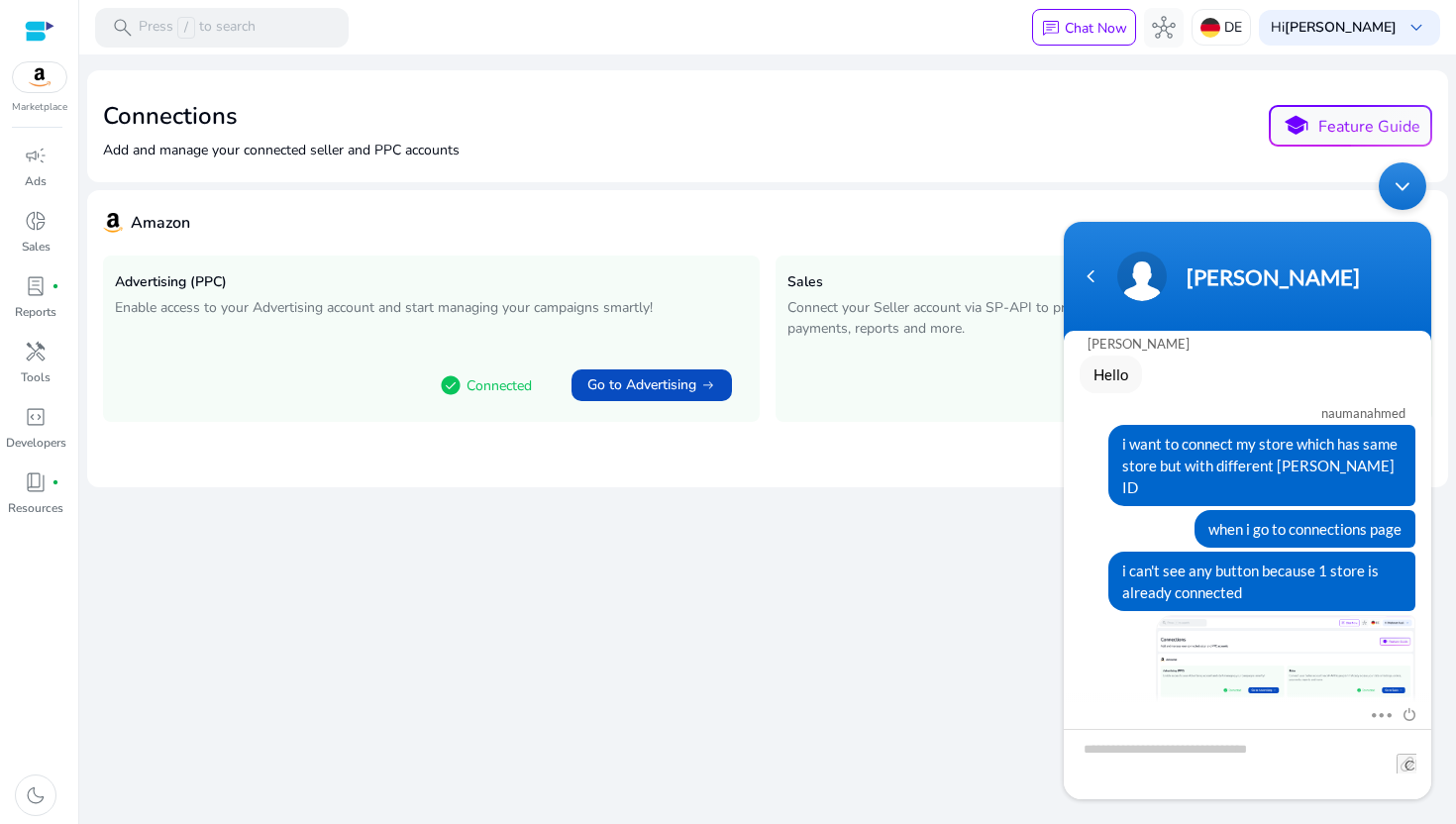 scroll, scrollTop: 413, scrollLeft: 0, axis: vertical 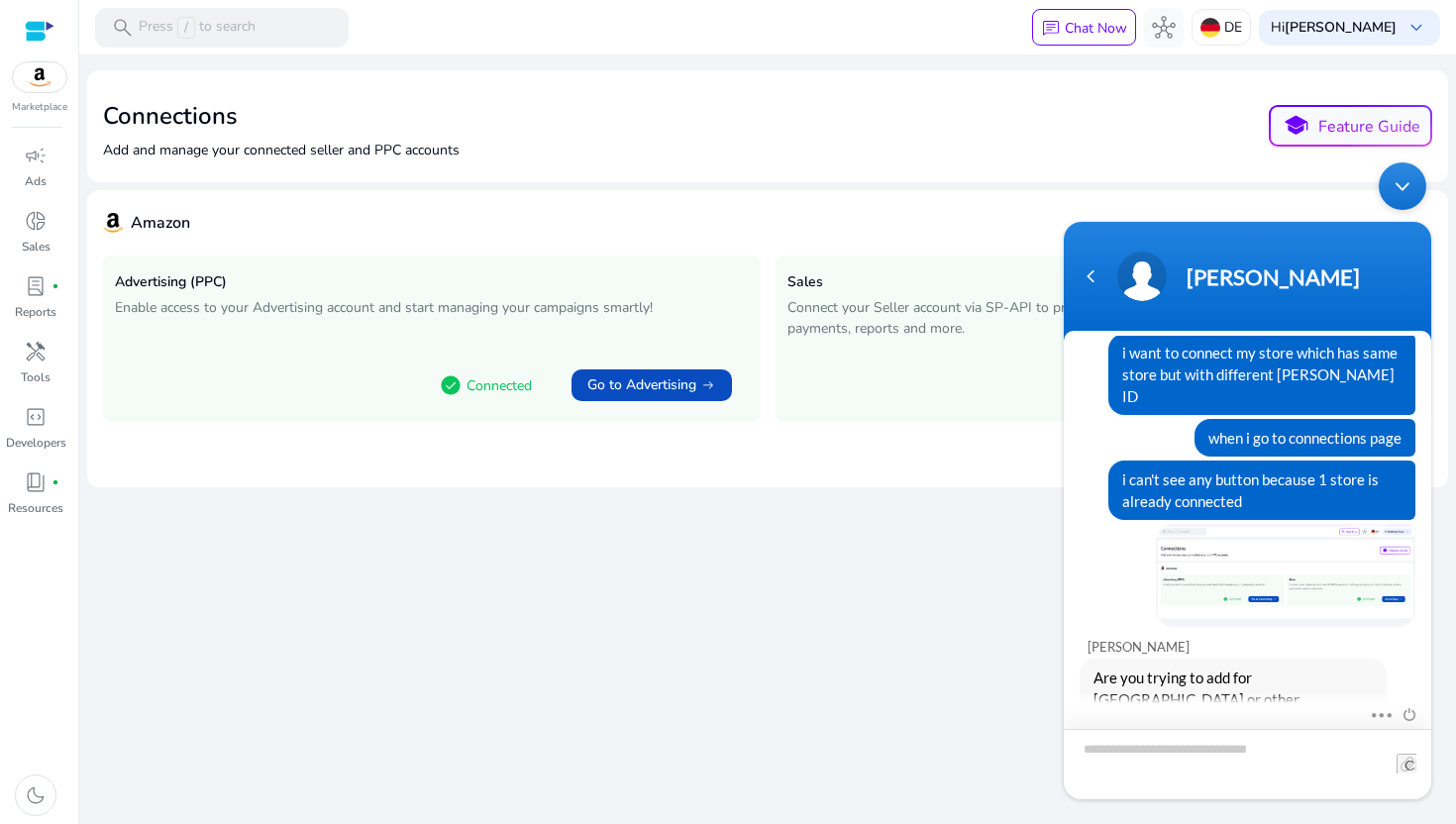 click at bounding box center [1247, 764] 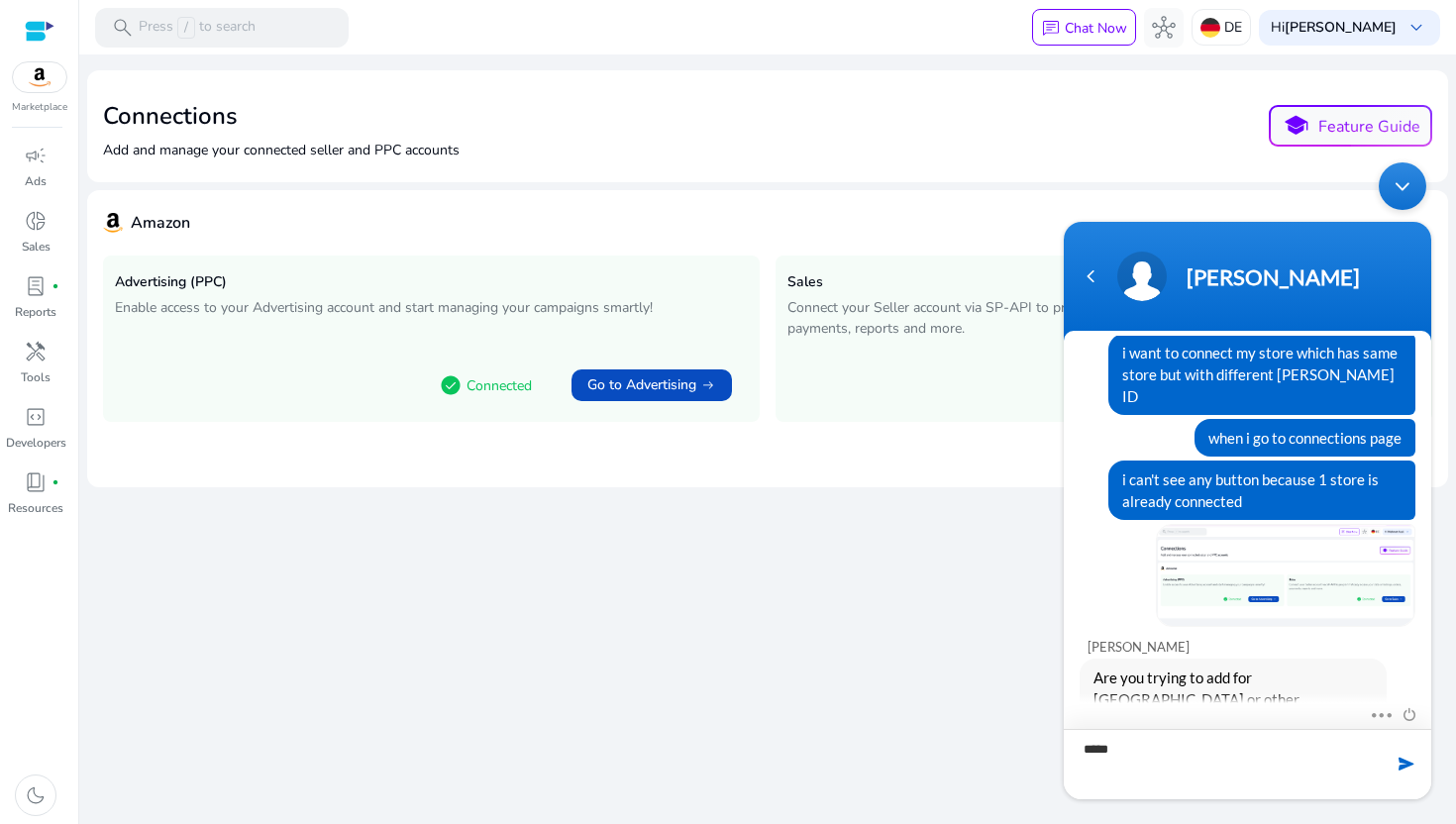 type on "******" 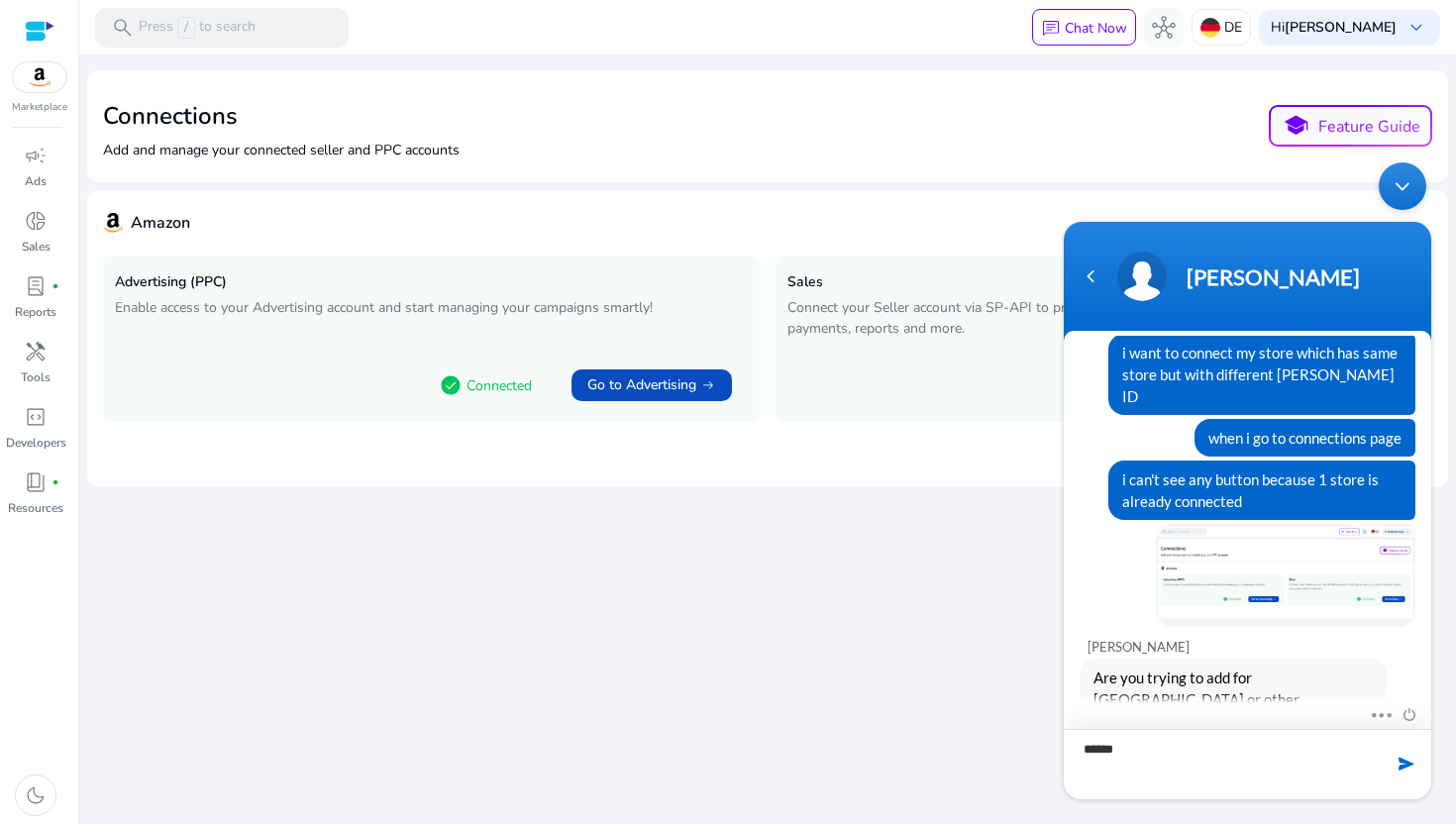 type 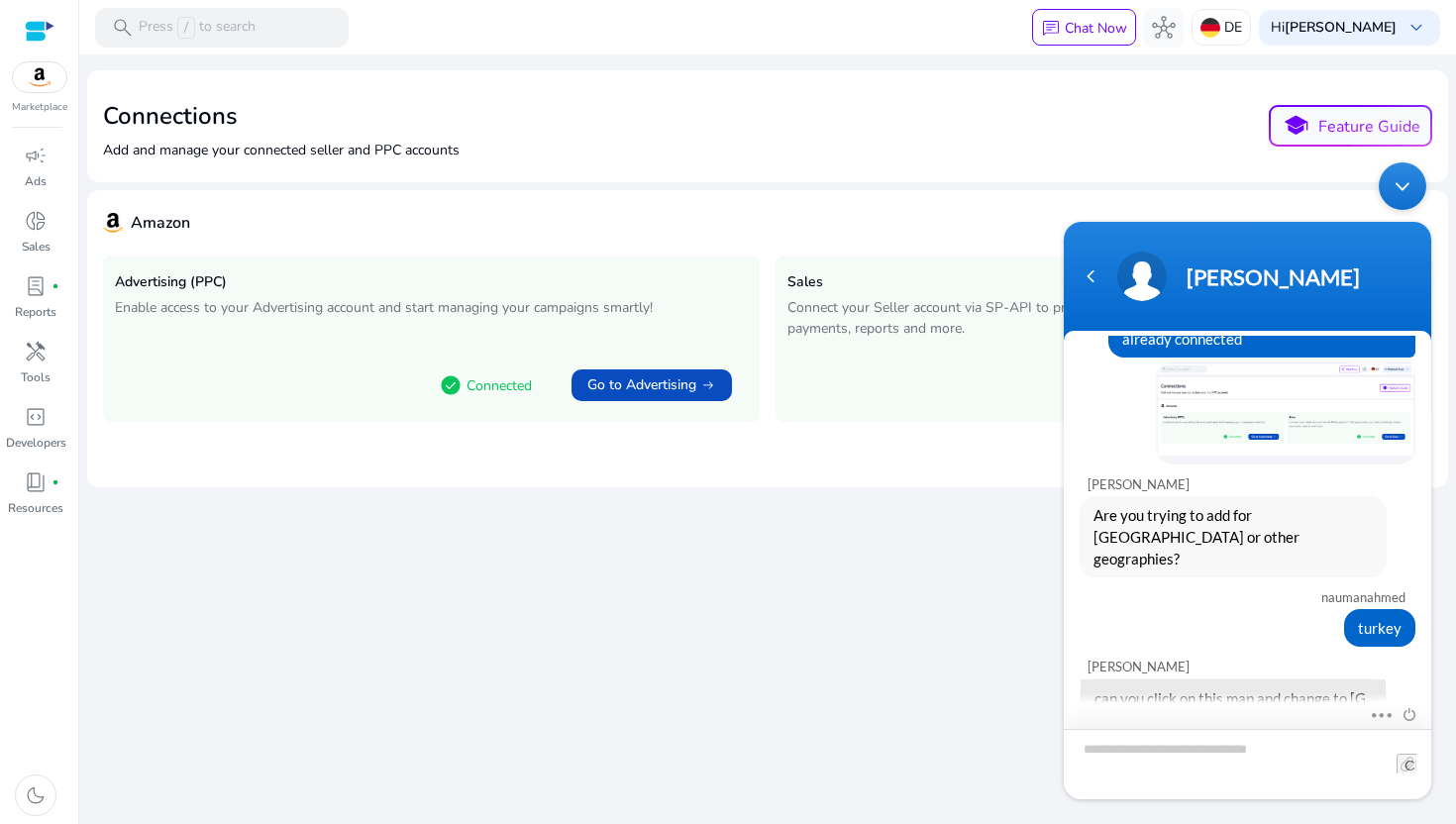 scroll, scrollTop: 734, scrollLeft: 0, axis: vertical 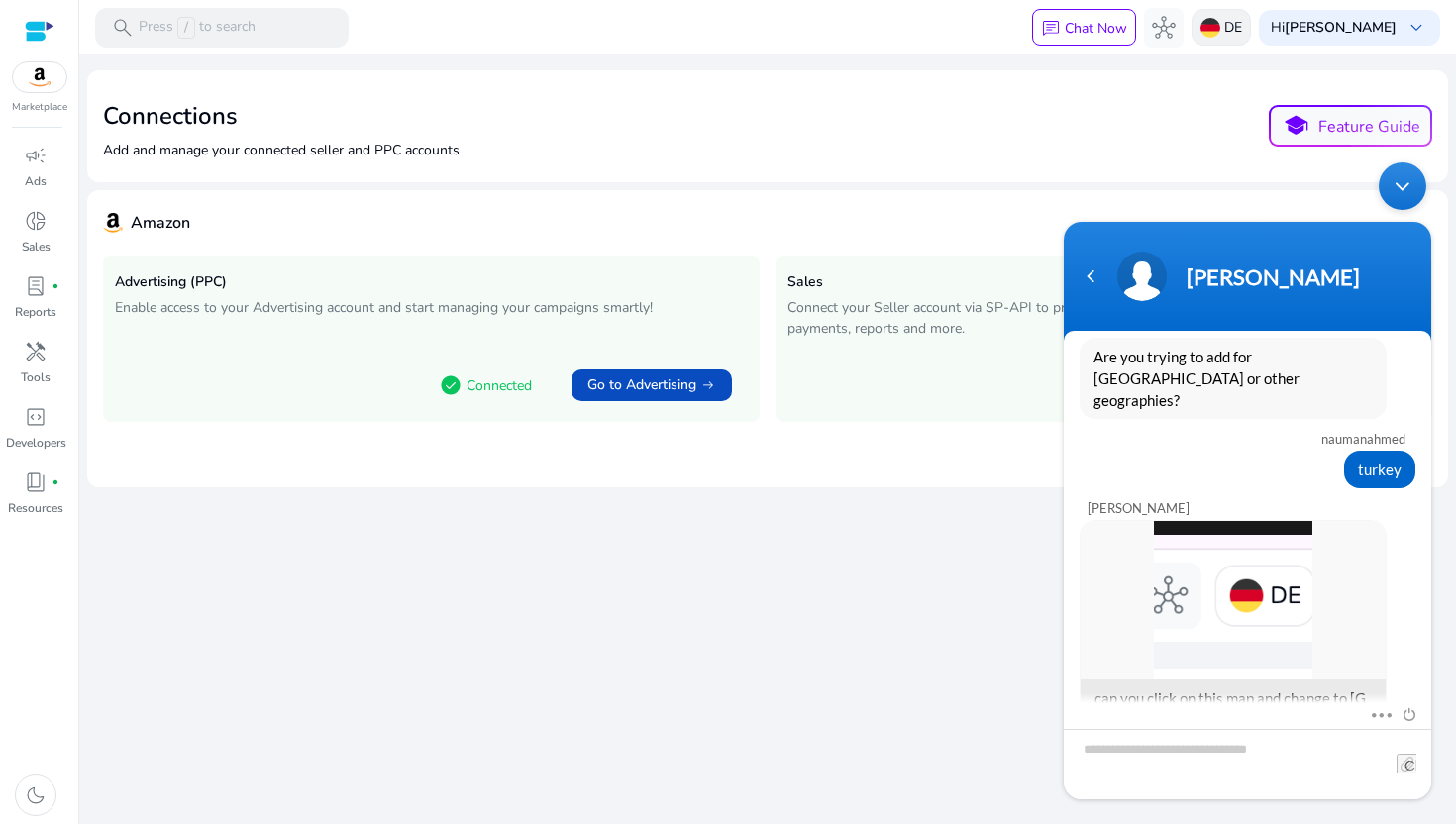 click on "DE" at bounding box center [1233, 27] 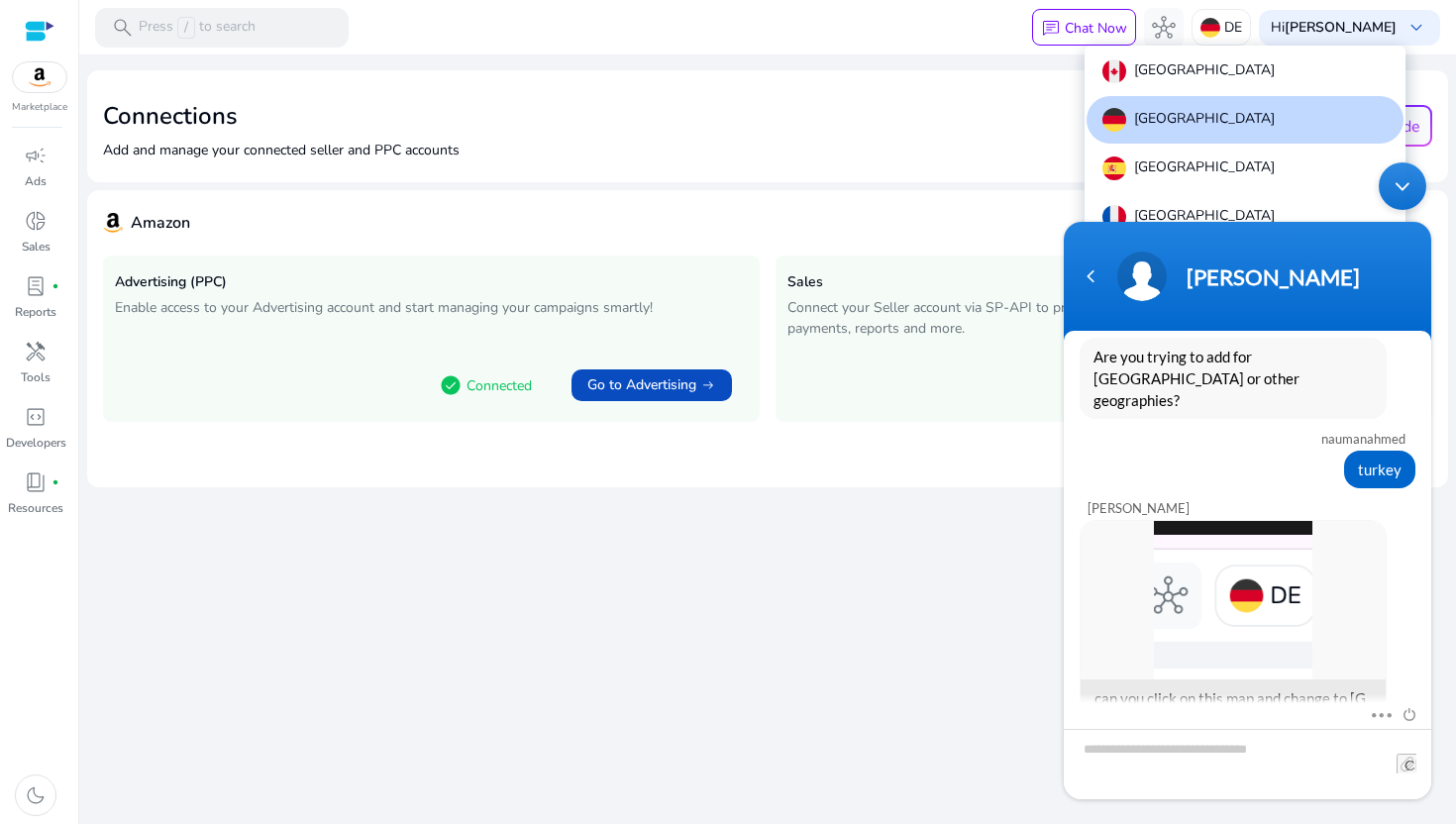 click at bounding box center [1403, 186] 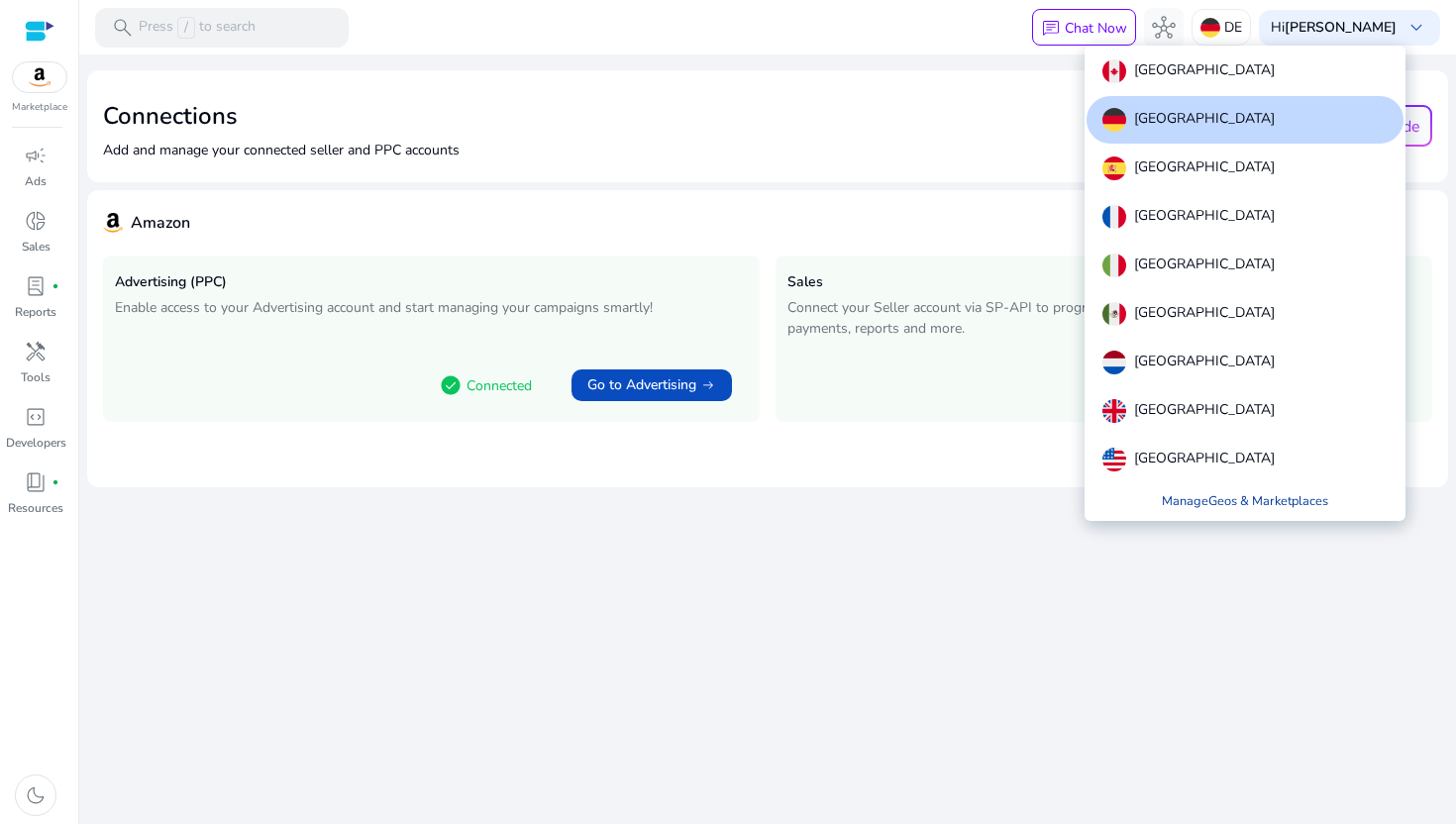 click on "Manage   Geos & Marketplaces" at bounding box center [1245, 501] 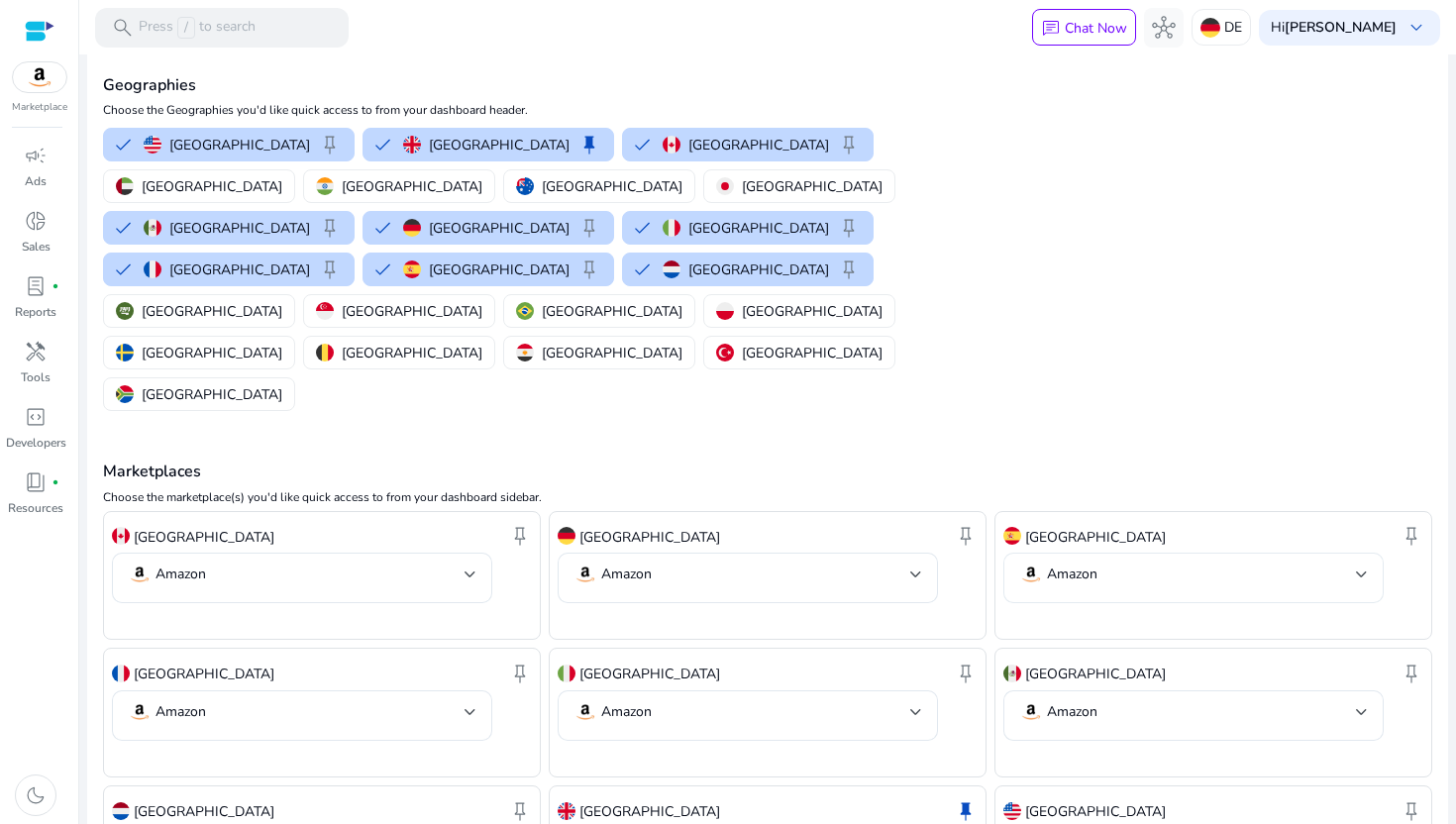 scroll, scrollTop: 107, scrollLeft: 0, axis: vertical 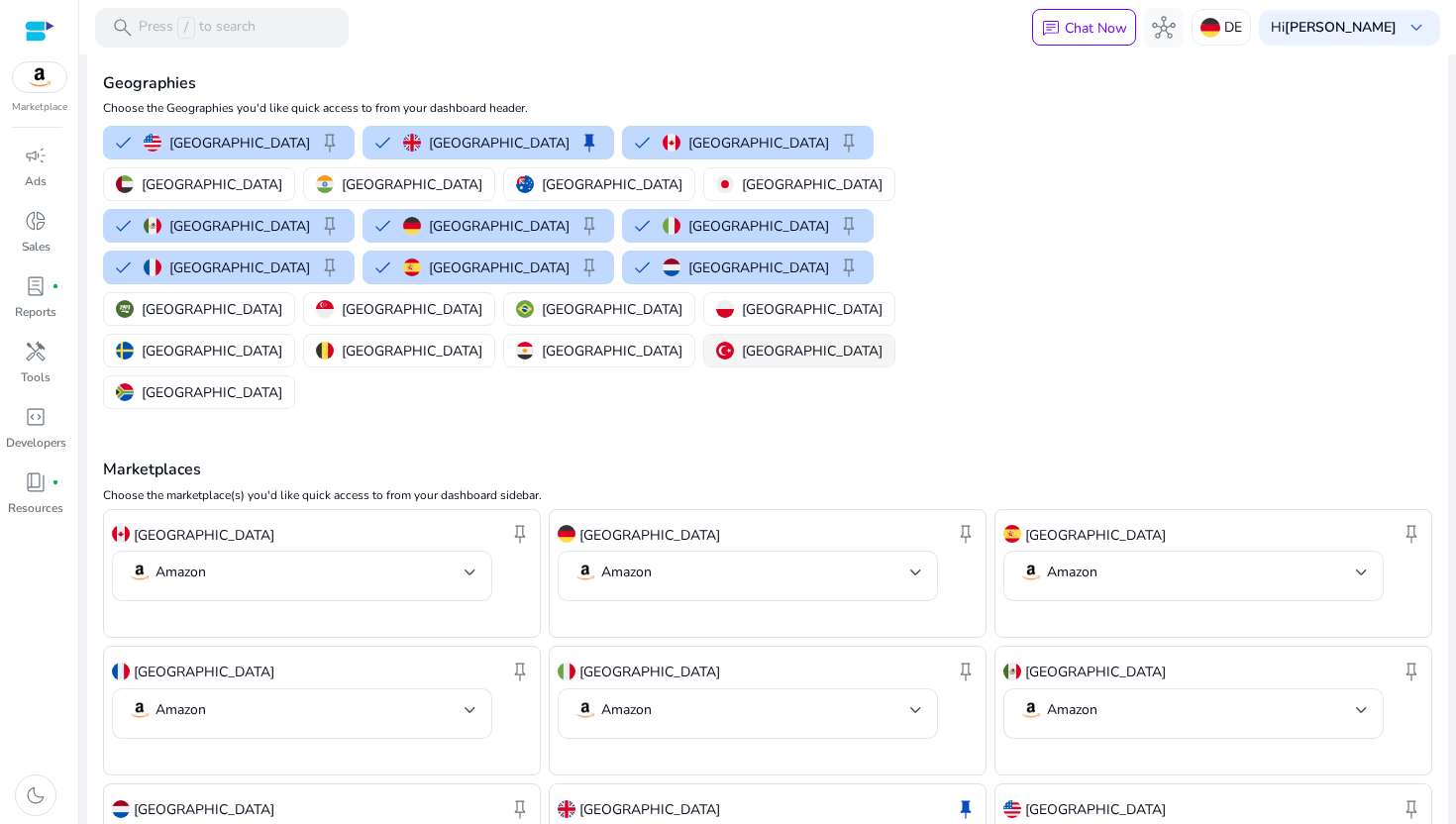 click at bounding box center [725, 351] 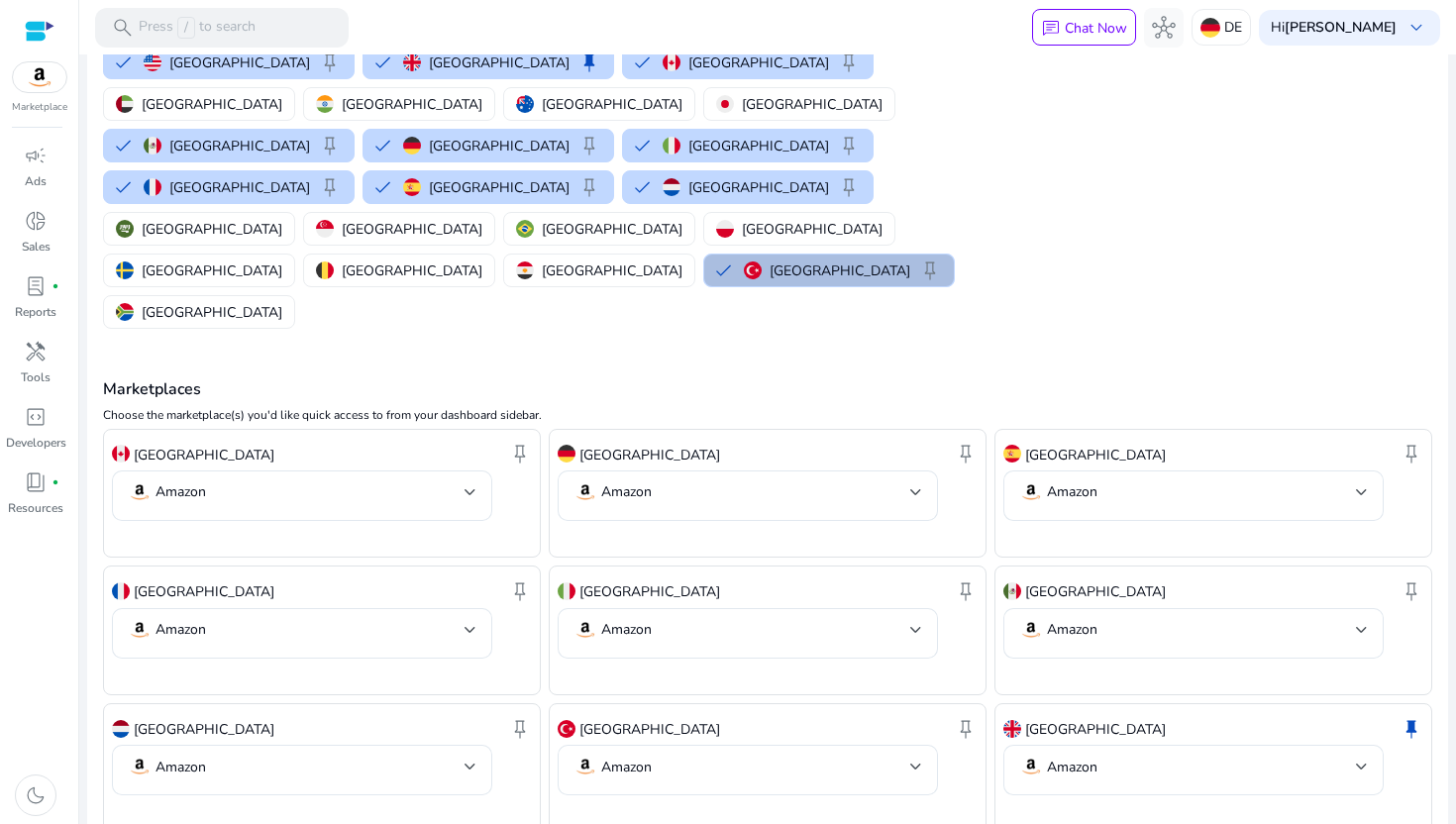 scroll, scrollTop: 181, scrollLeft: 0, axis: vertical 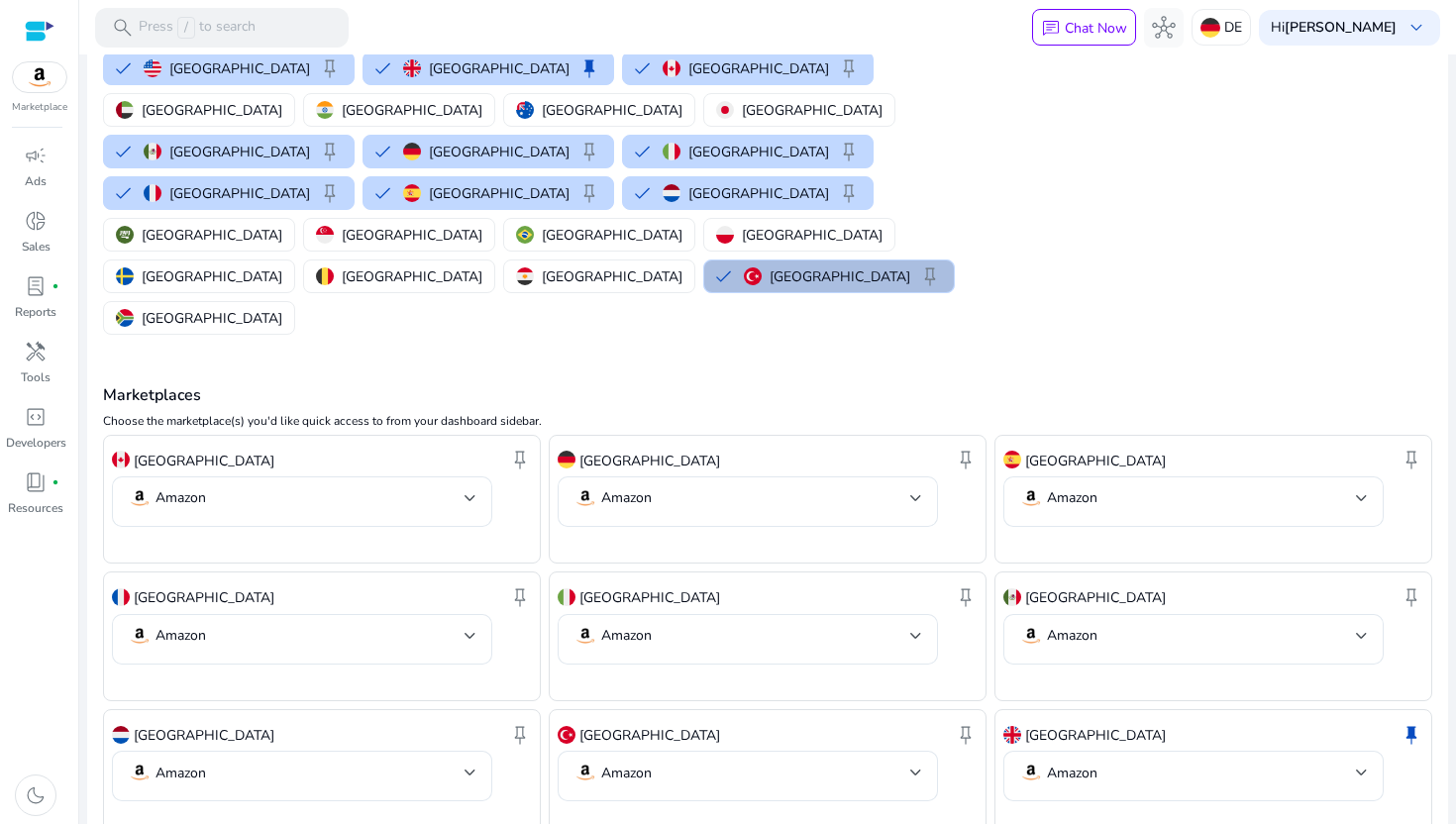 click on "Turkey   keep" at bounding box center [843, 276] 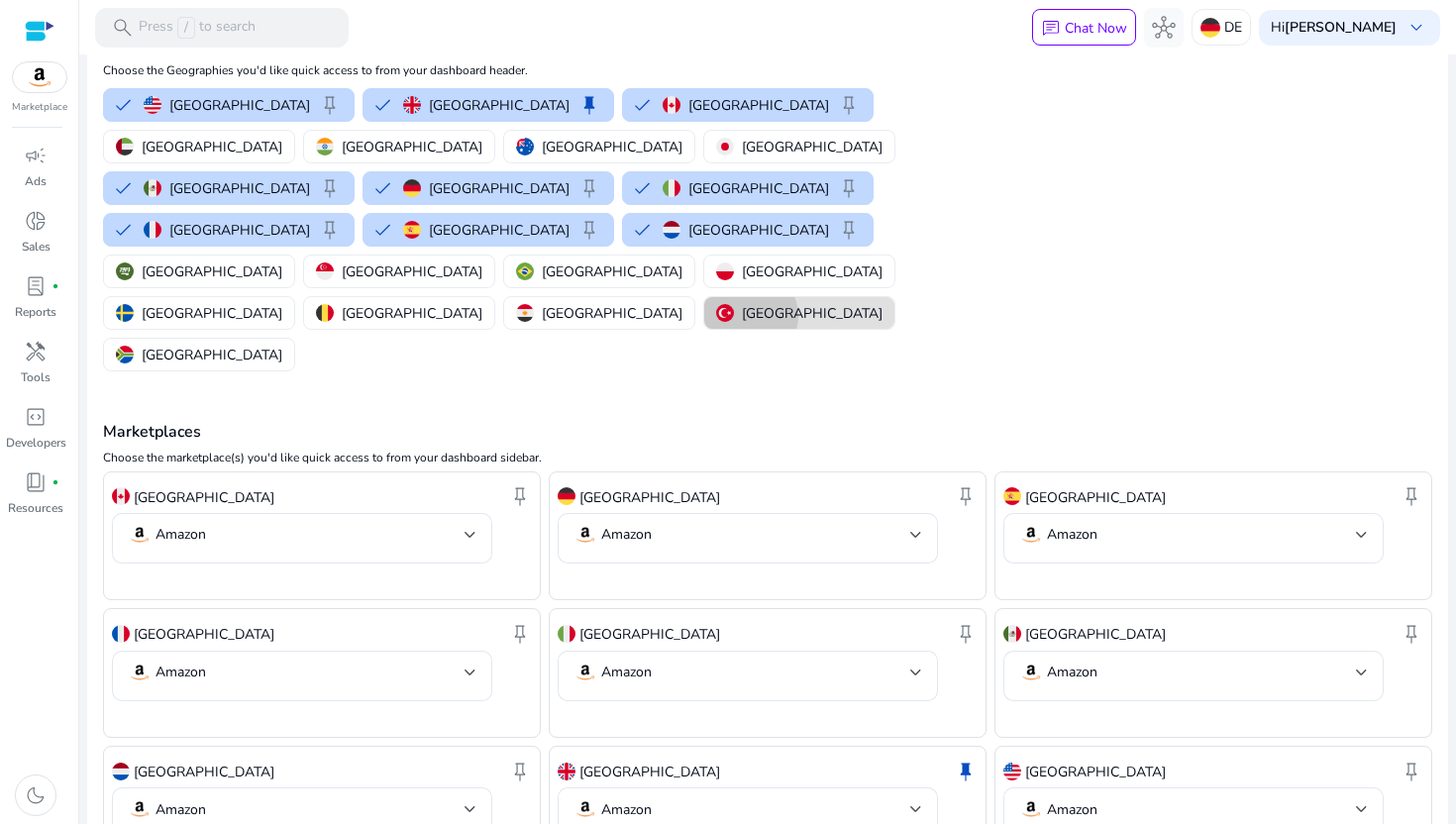 click on "[GEOGRAPHIC_DATA]" at bounding box center [812, 313] 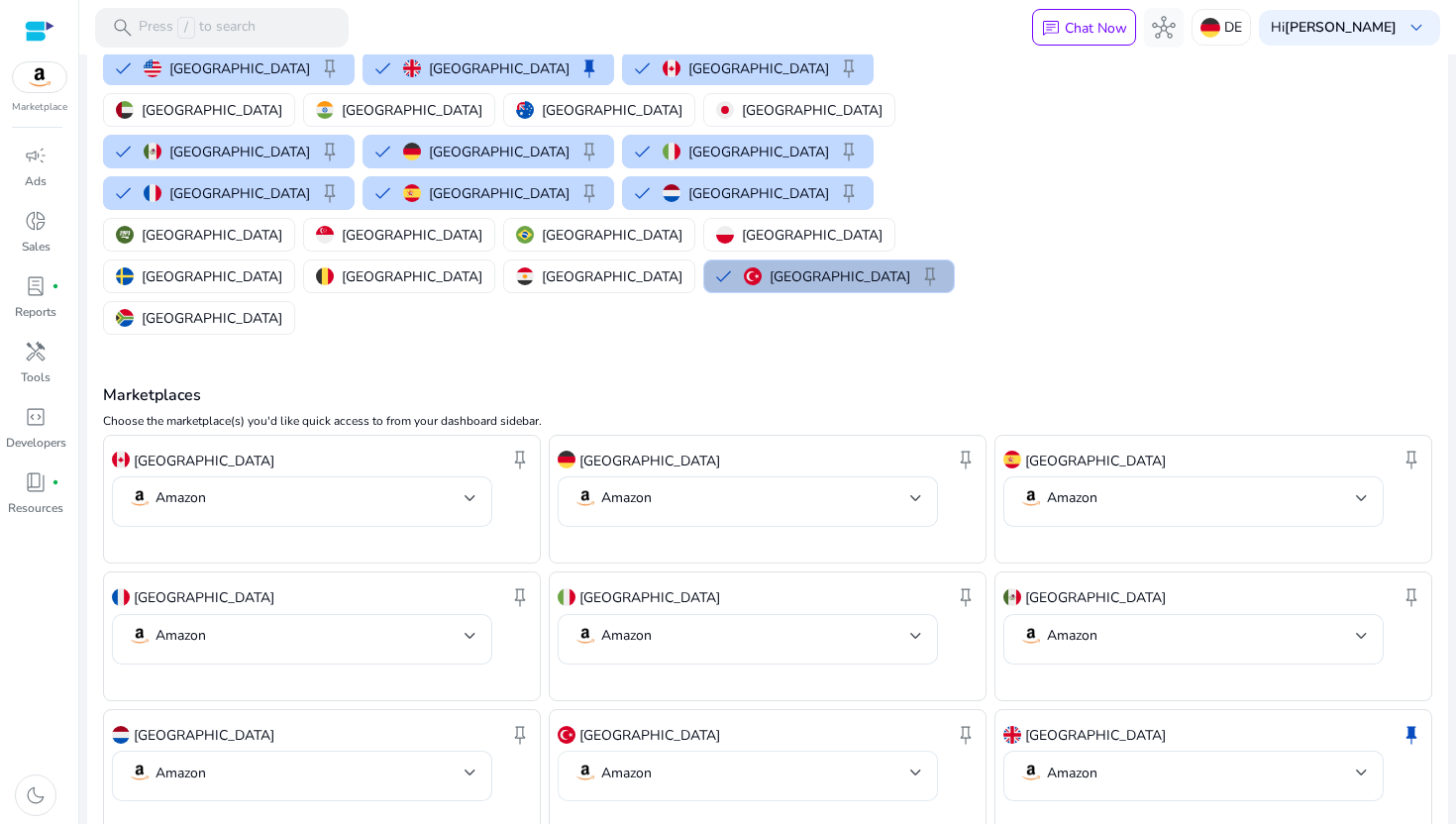 click on "Amazon" at bounding box center [742, 772] 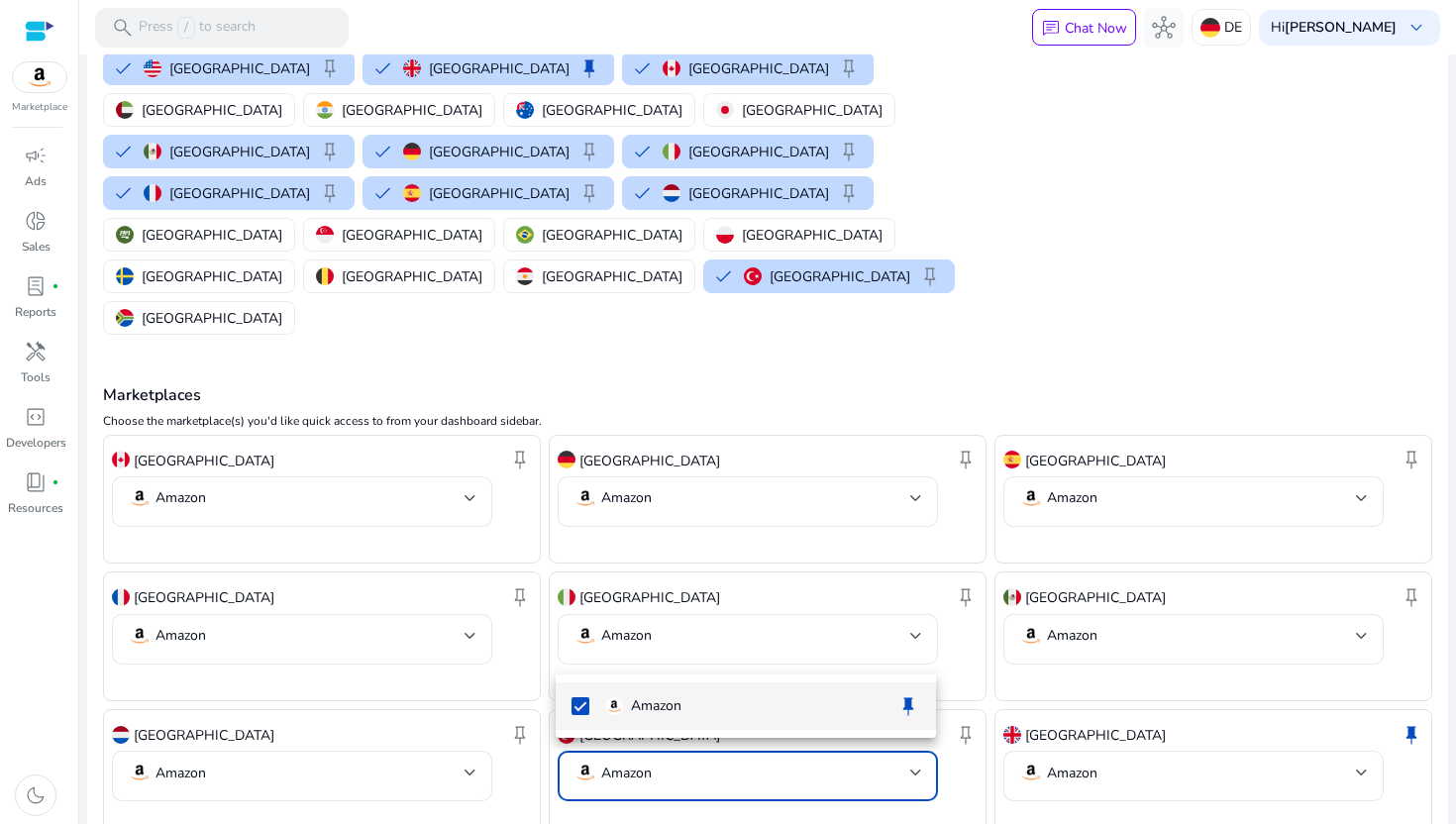 click on "Amazon" at bounding box center [656, 706] 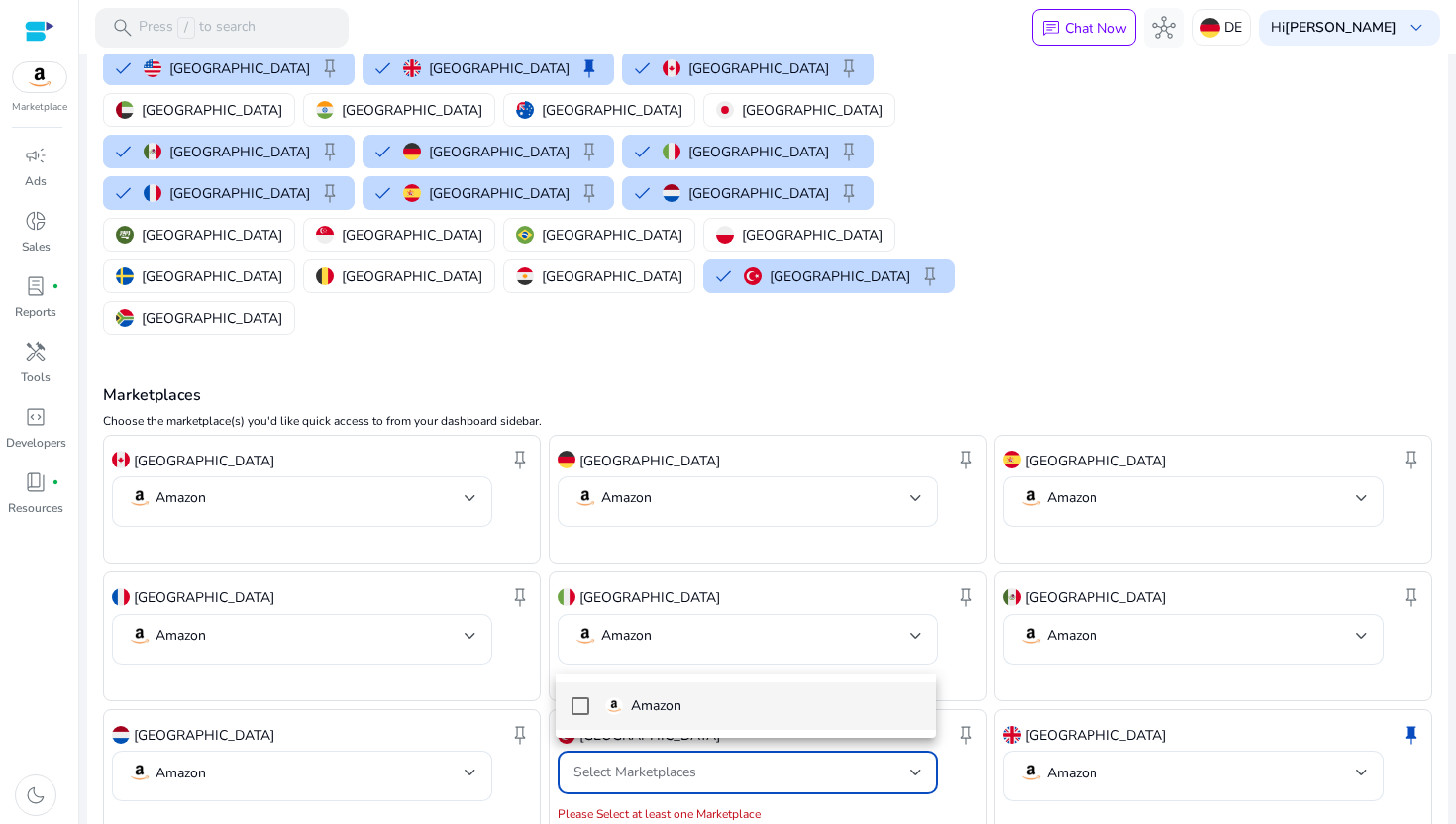 click on "Amazon" at bounding box center [656, 706] 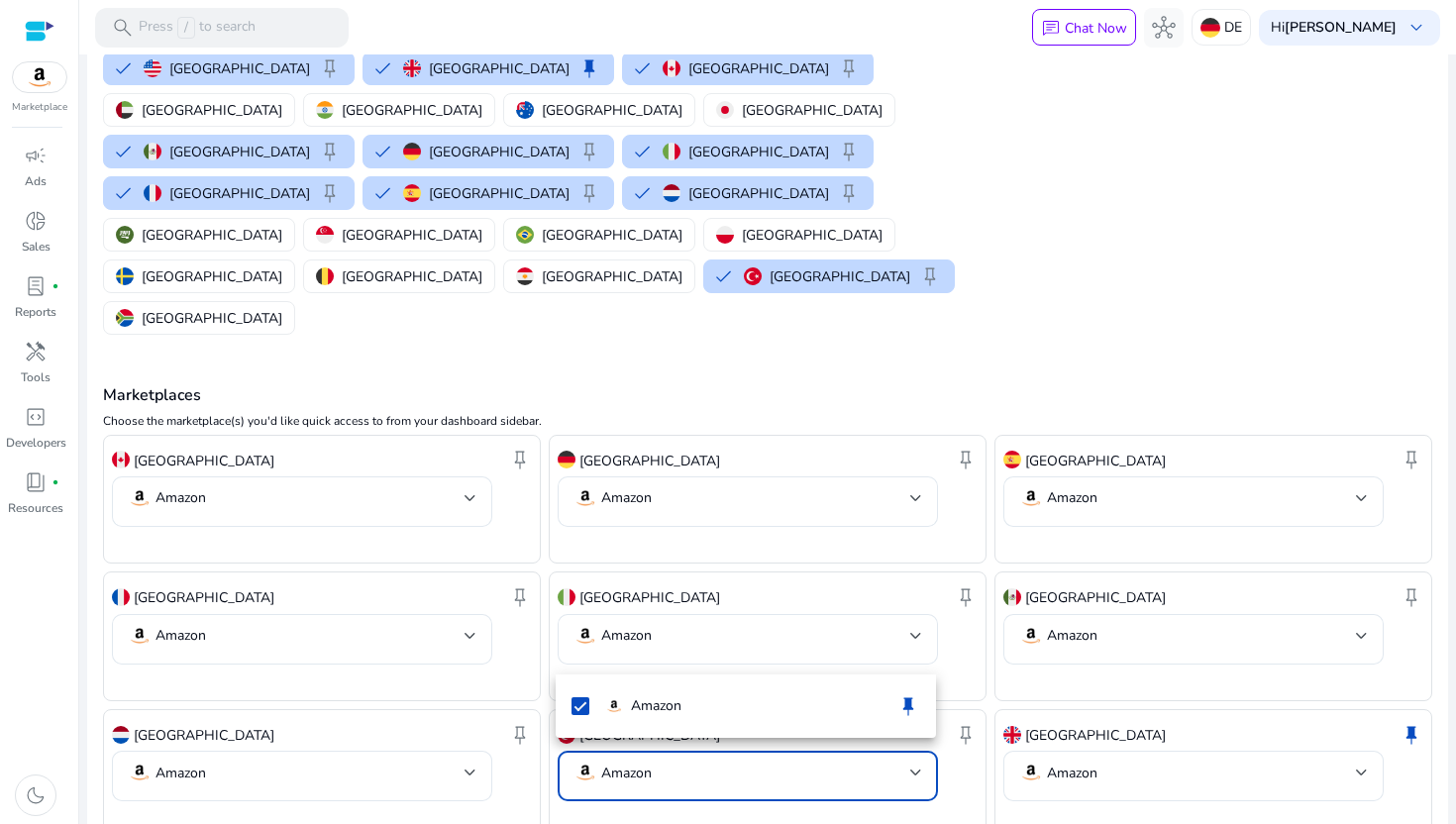click at bounding box center (728, 412) 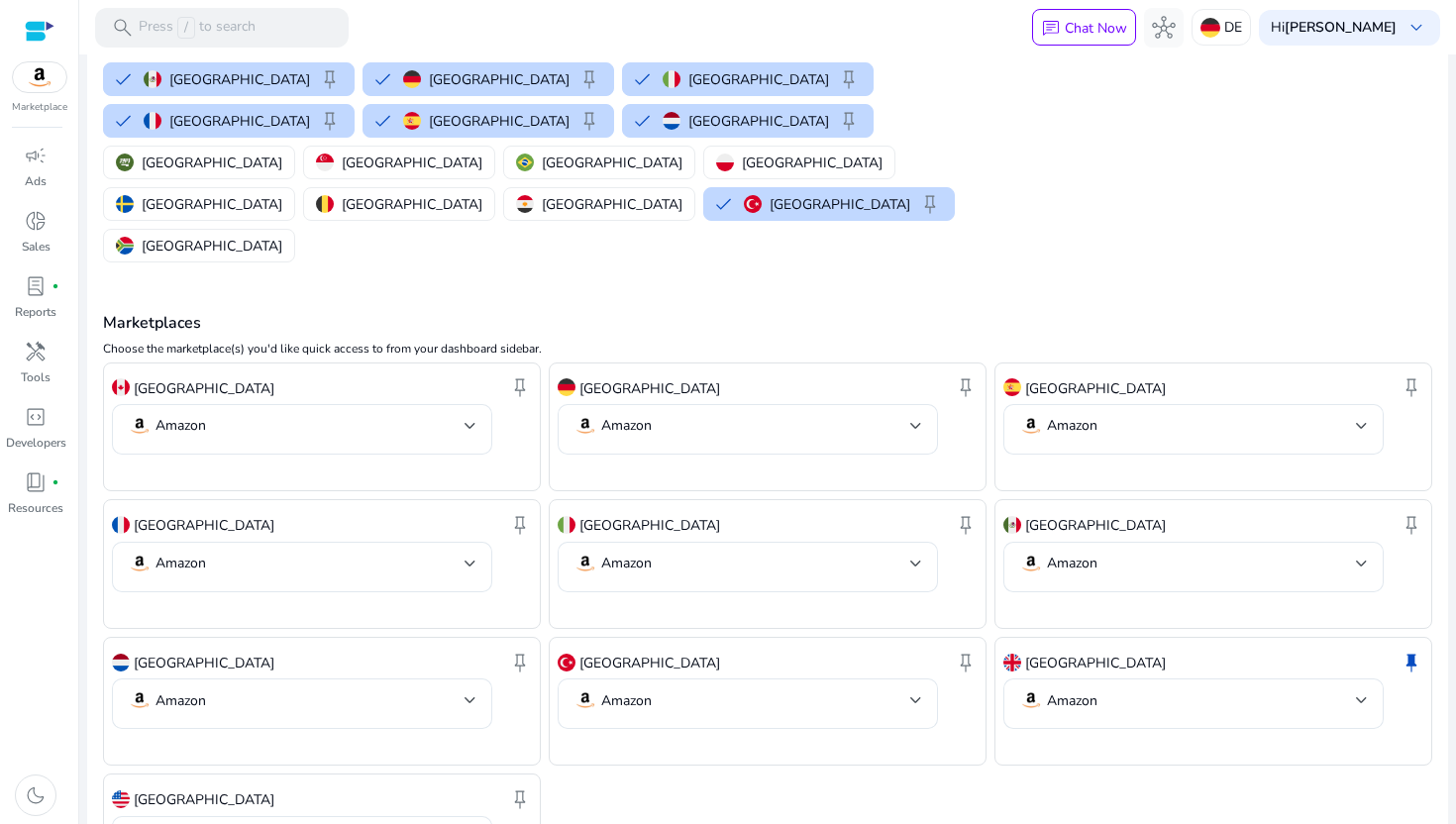 scroll, scrollTop: 281, scrollLeft: 0, axis: vertical 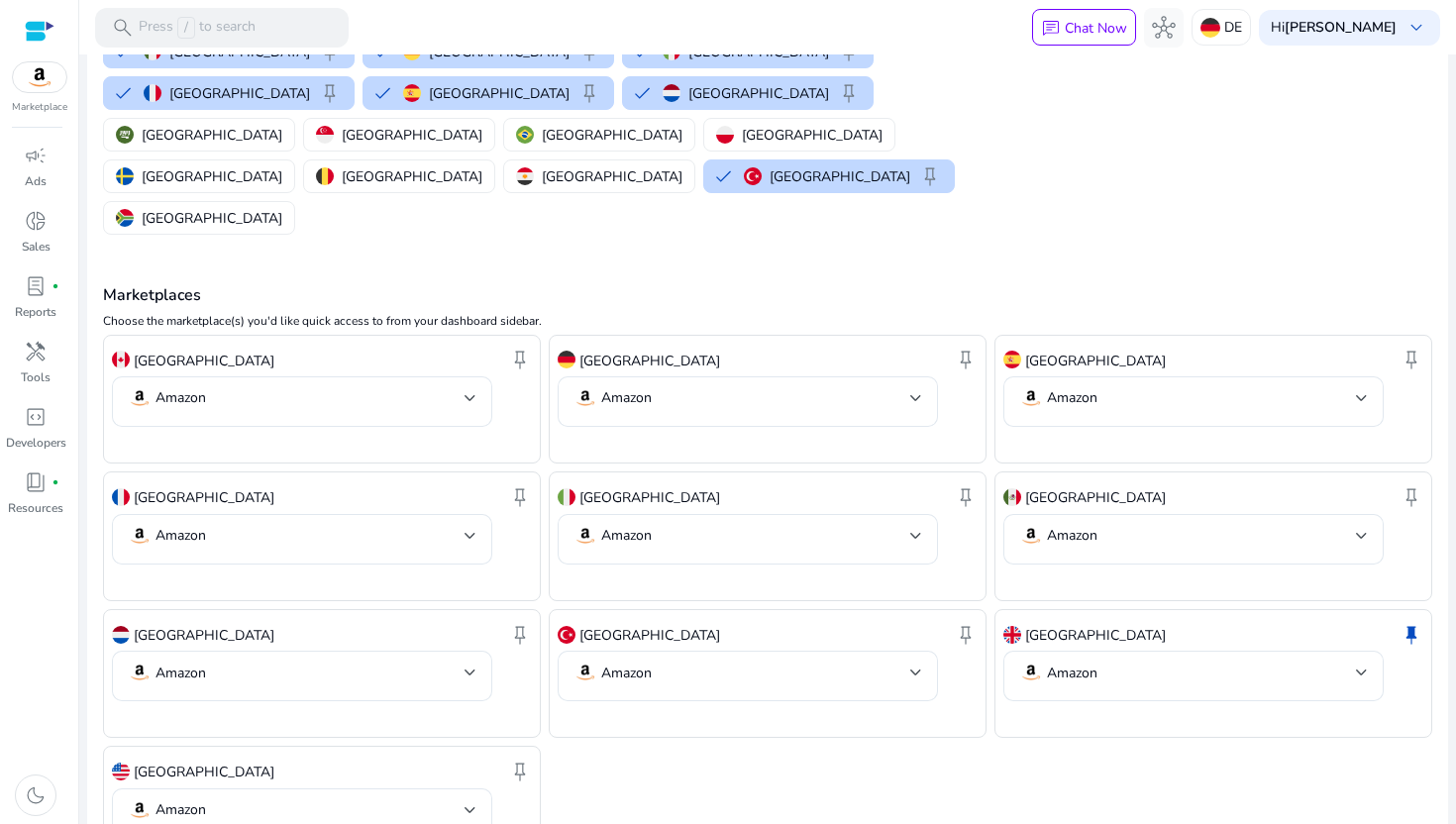 click on "Save Preferences" 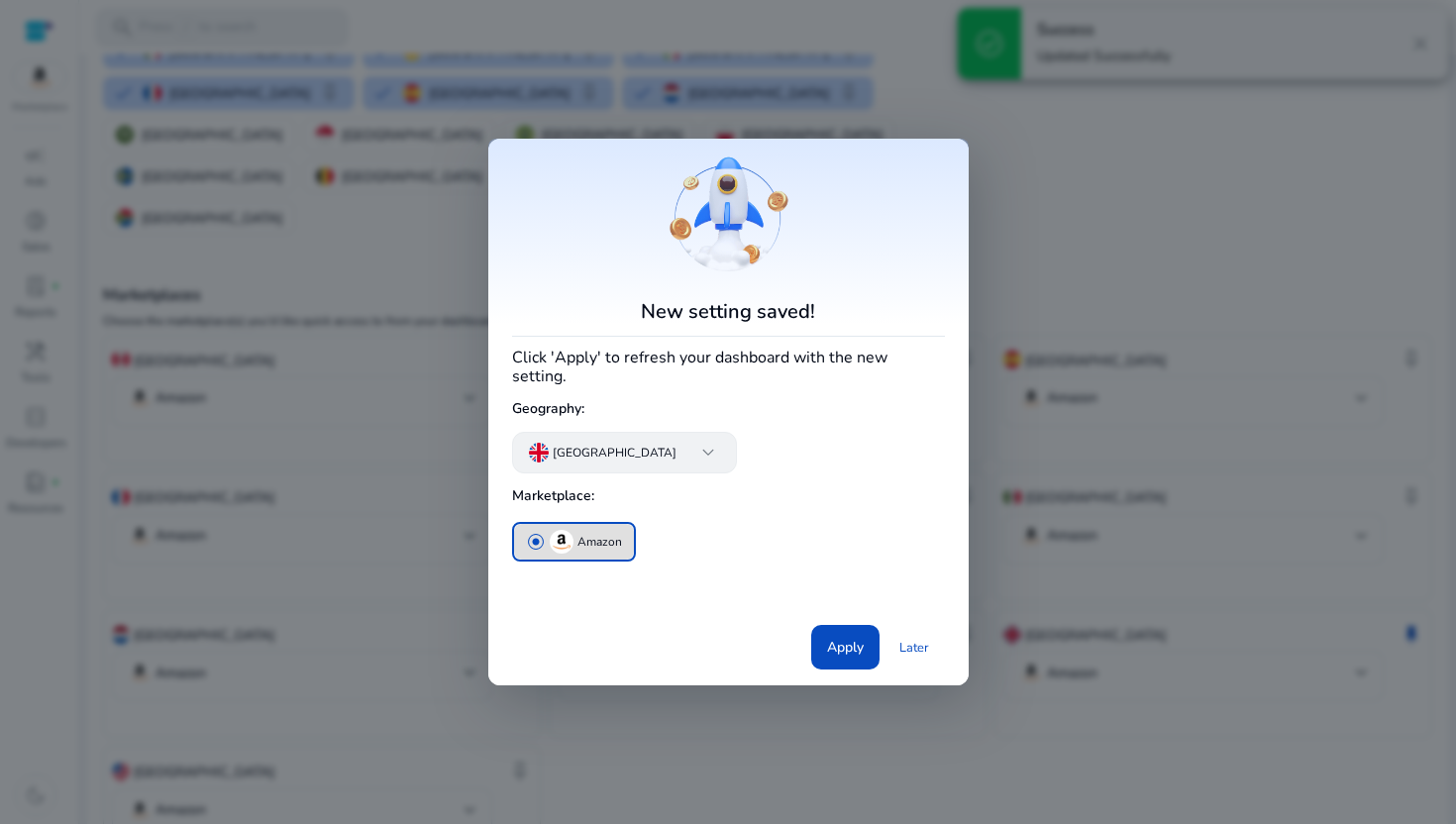 click on "[GEOGRAPHIC_DATA]" at bounding box center [614, 453] 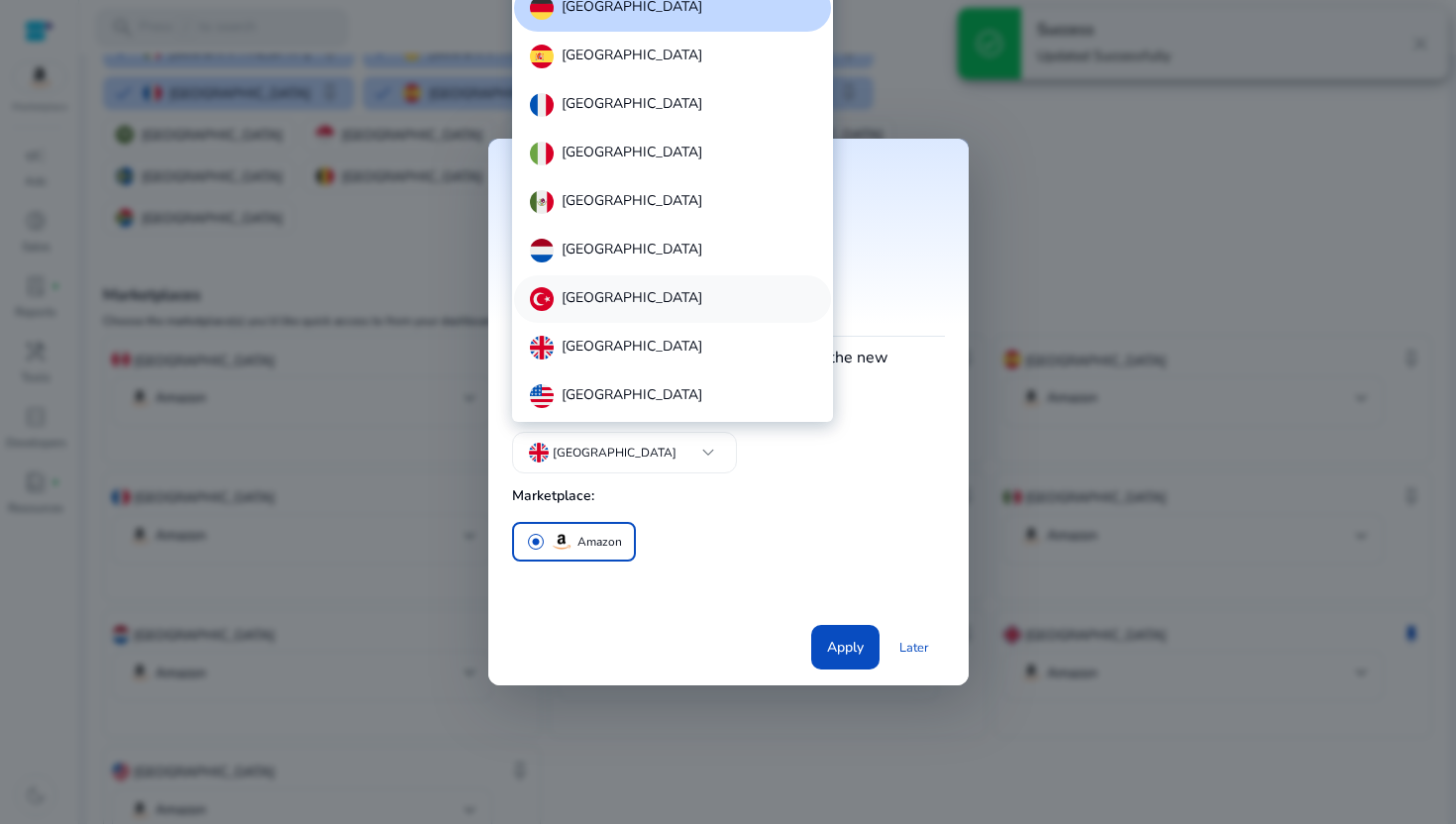 click on "[GEOGRAPHIC_DATA]" at bounding box center [632, 299] 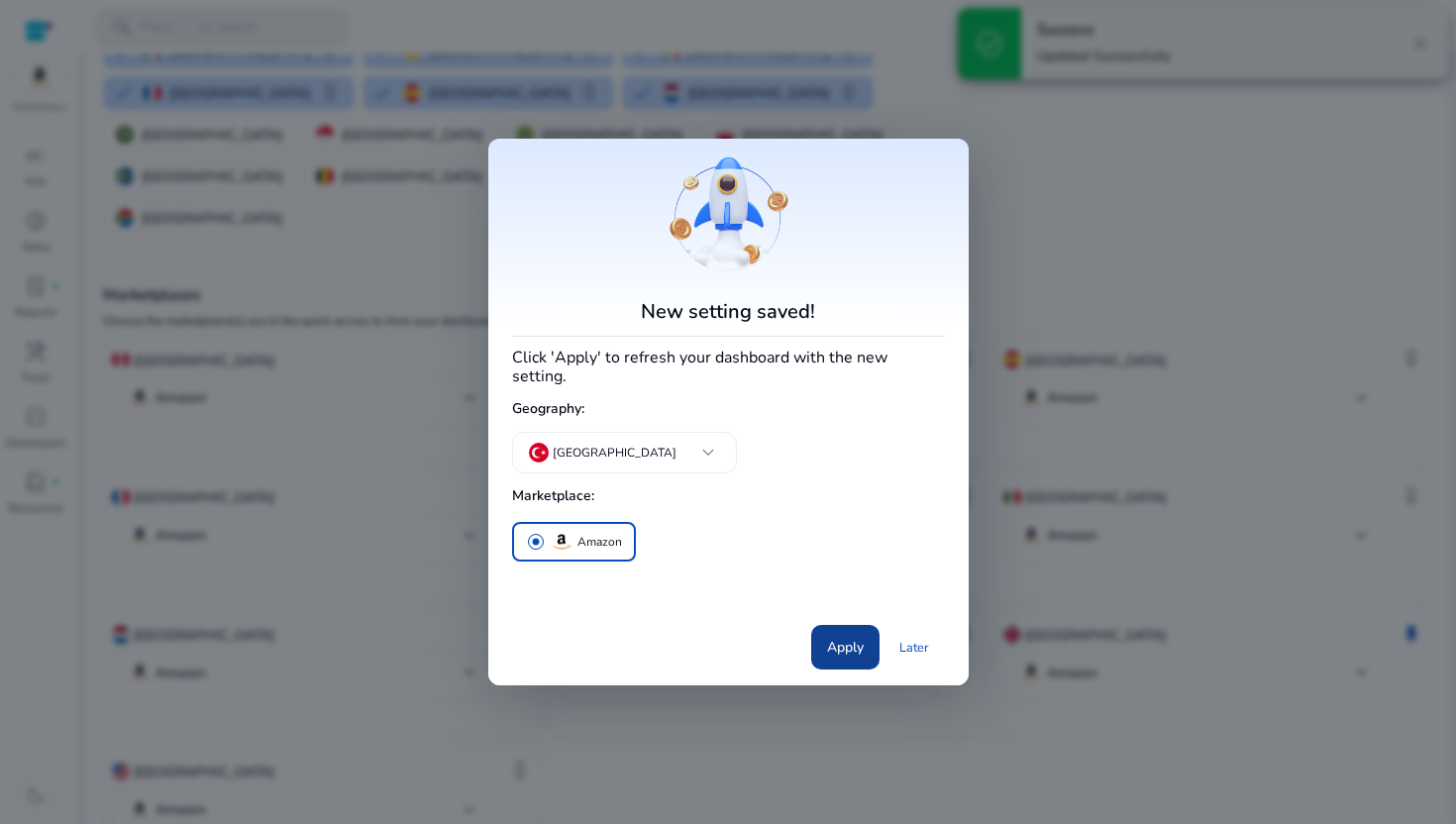 click on "Apply" at bounding box center (845, 647) 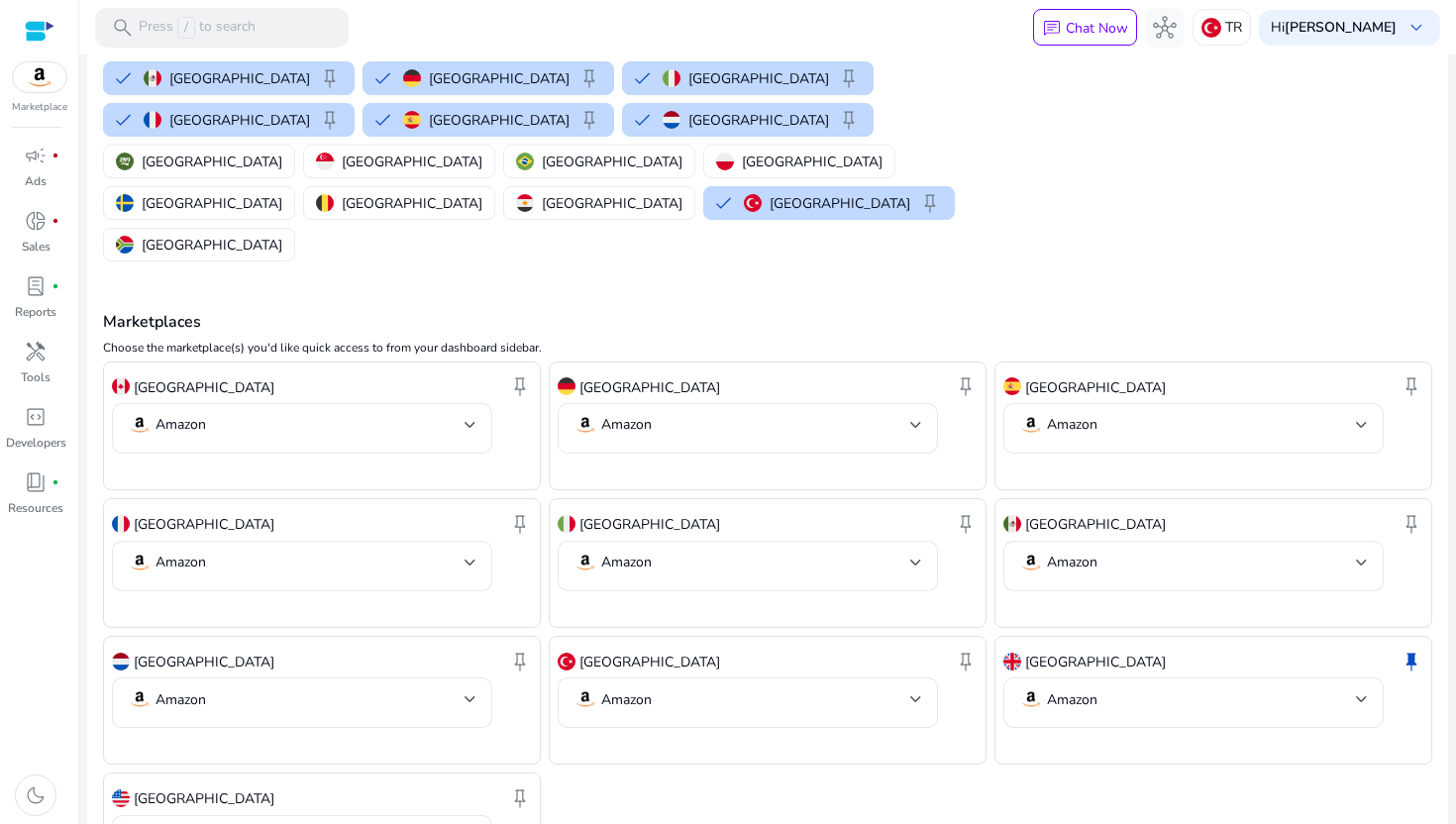 scroll, scrollTop: 256, scrollLeft: 0, axis: vertical 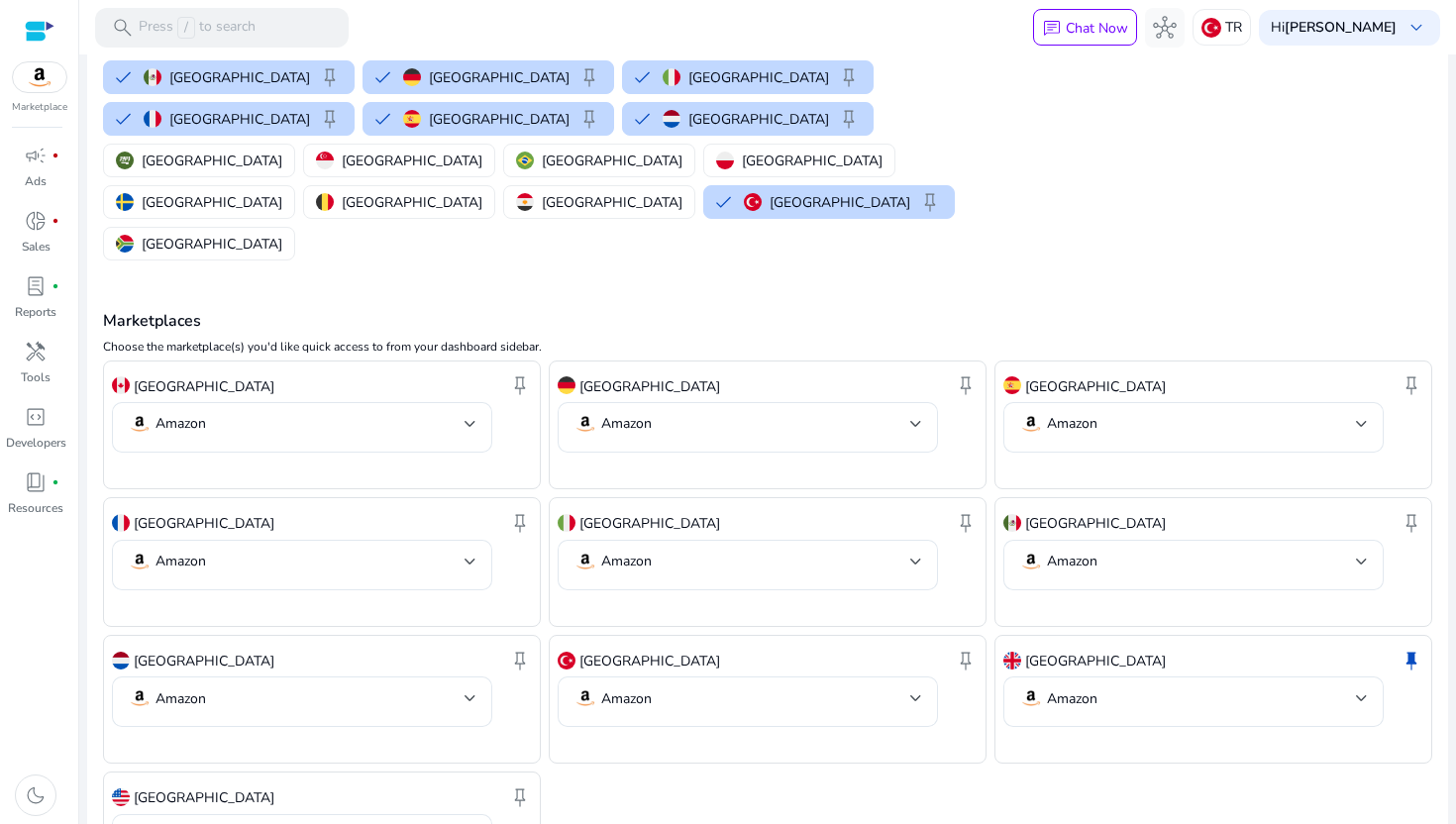 click on "Turkey  keep" 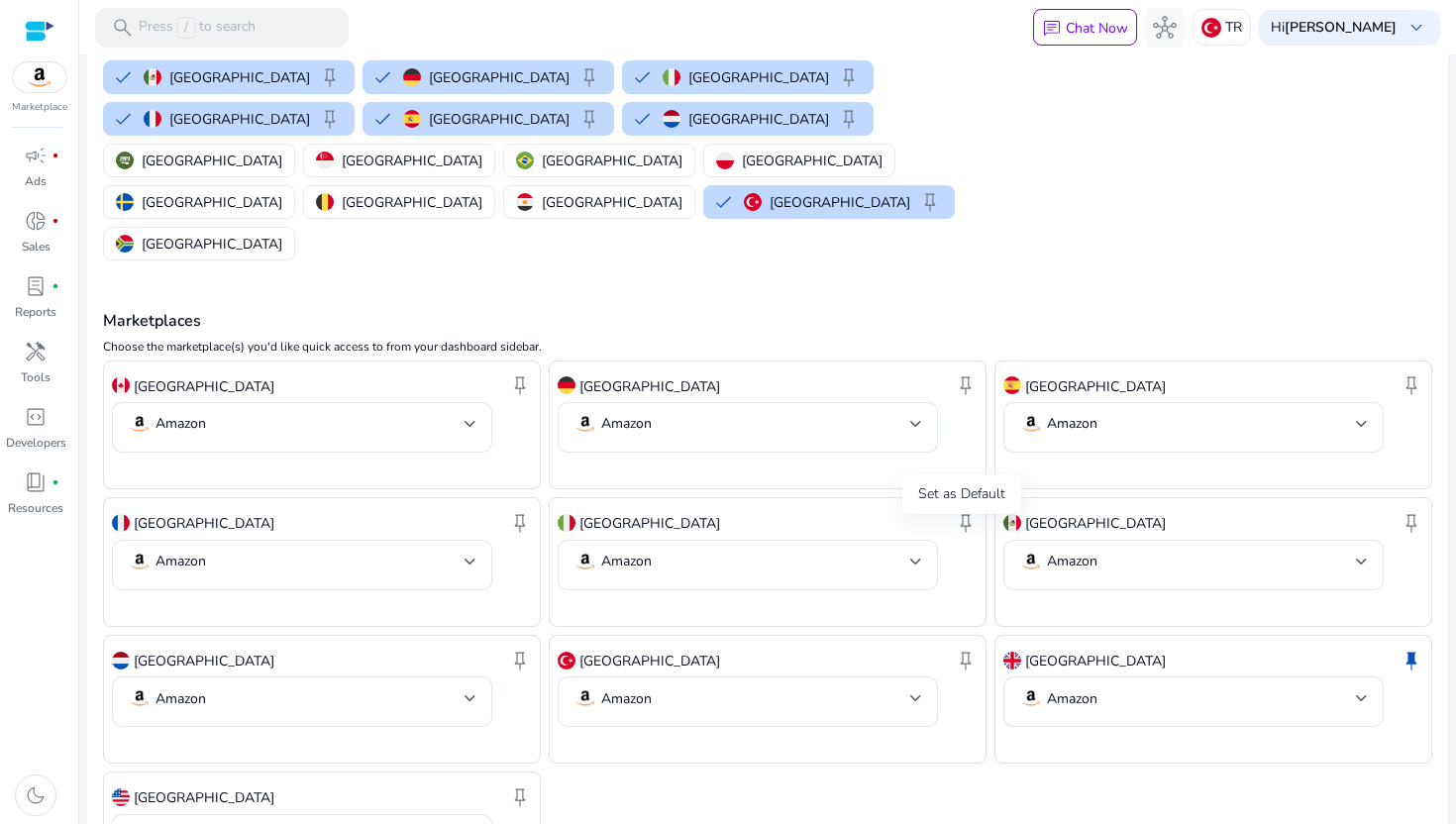 click on "keep" 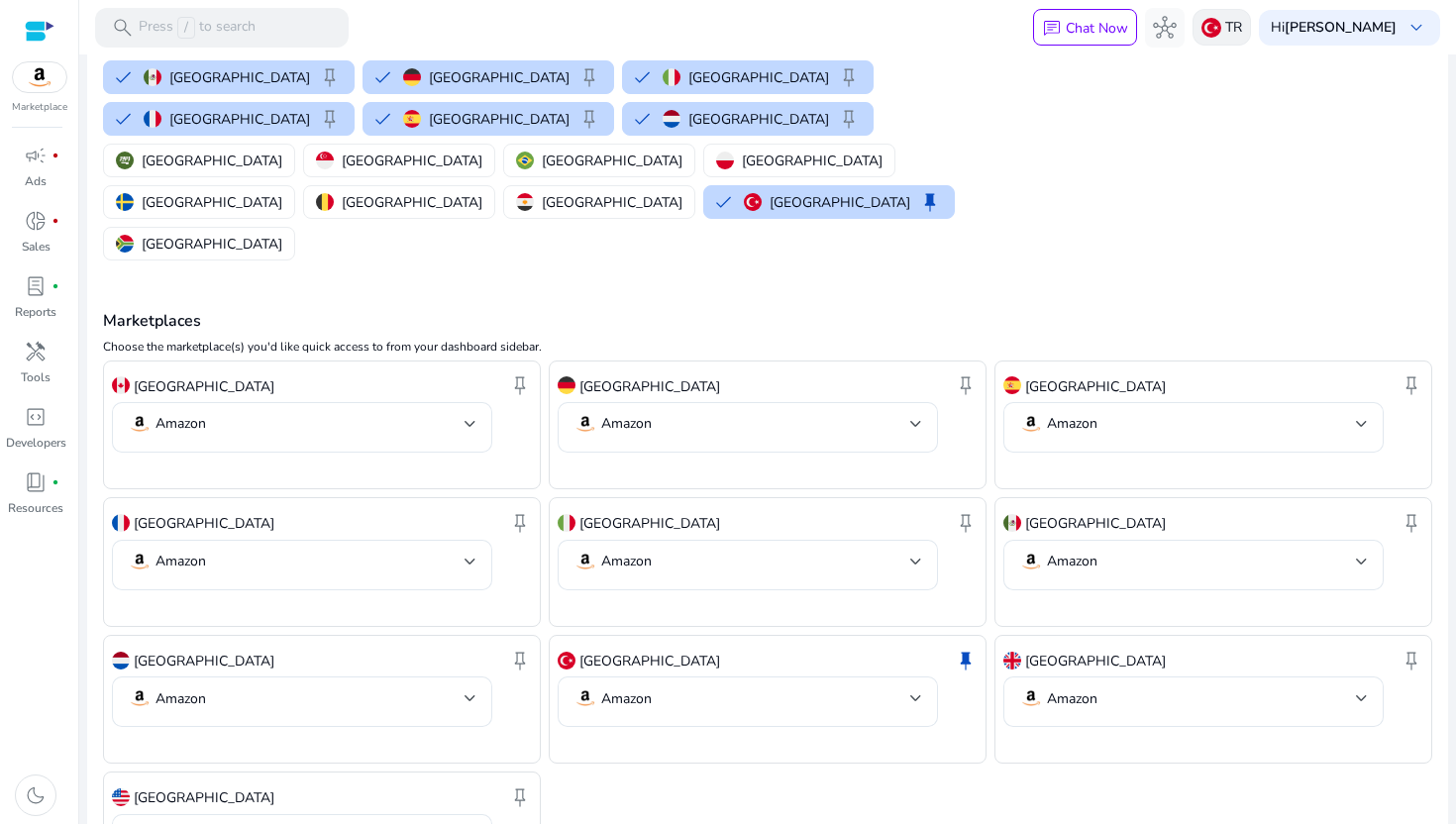 click at bounding box center (1211, 28) 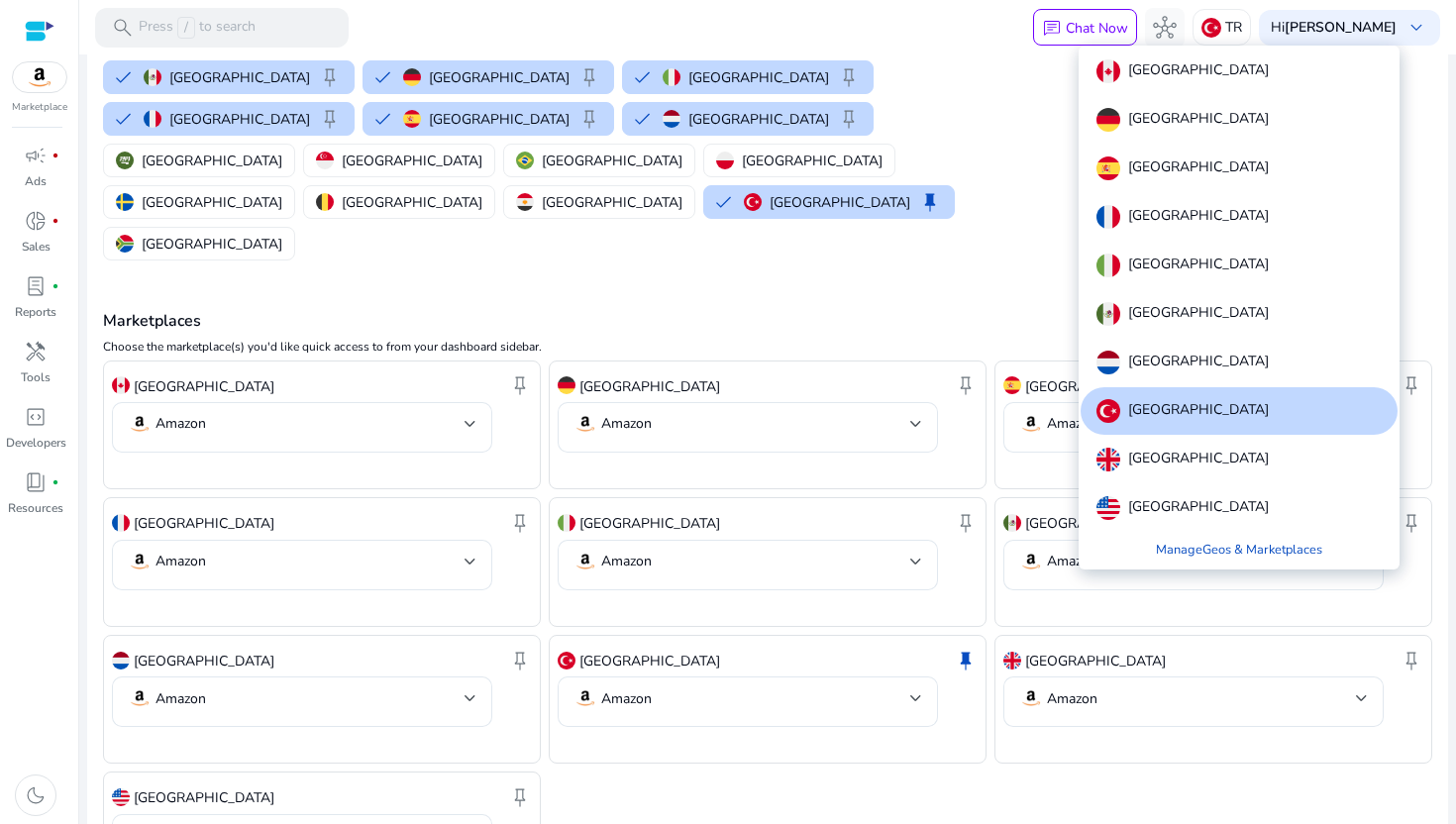click on "[GEOGRAPHIC_DATA]" at bounding box center (1239, 411) 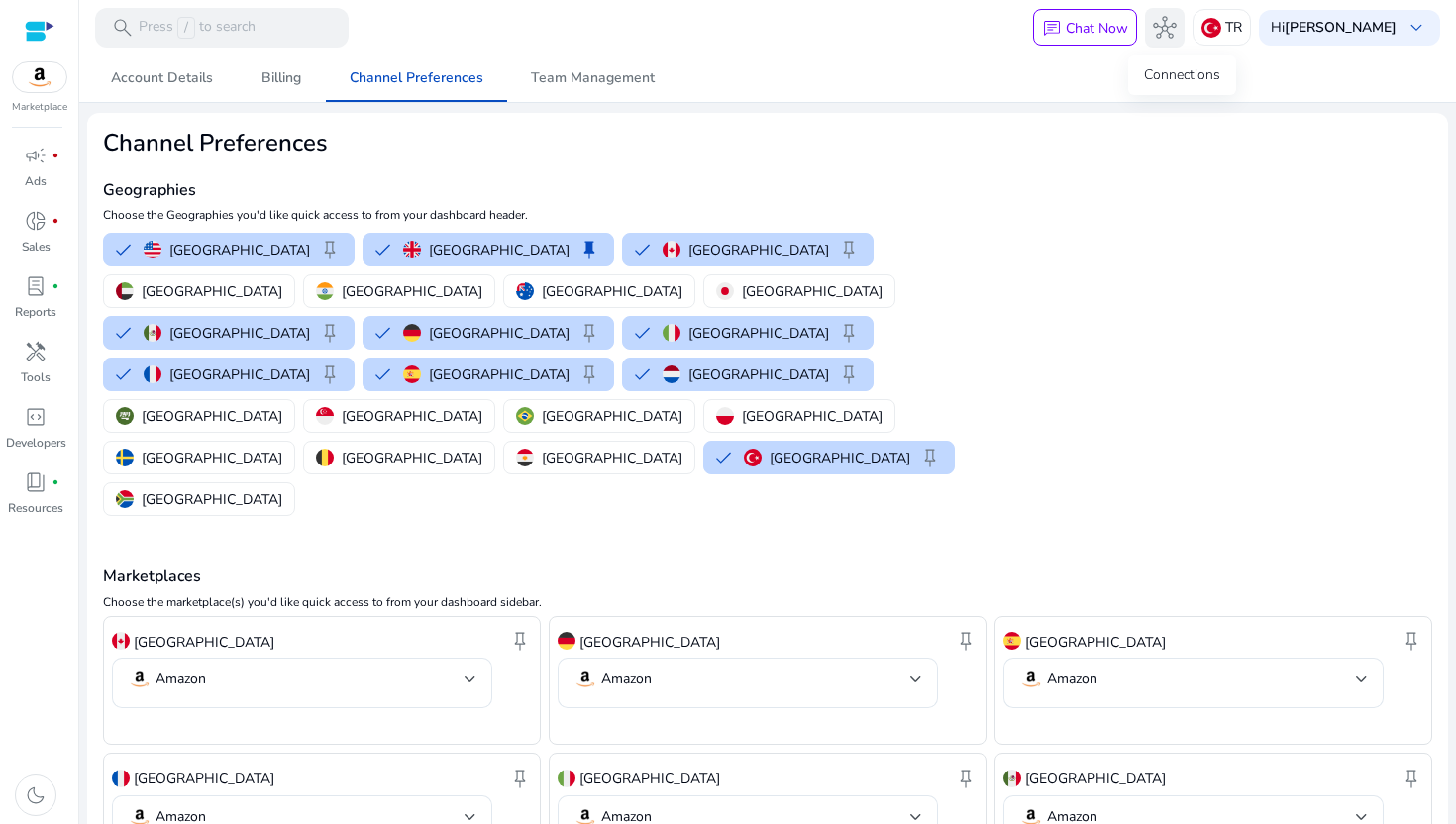 click on "hub" at bounding box center (1165, 28) 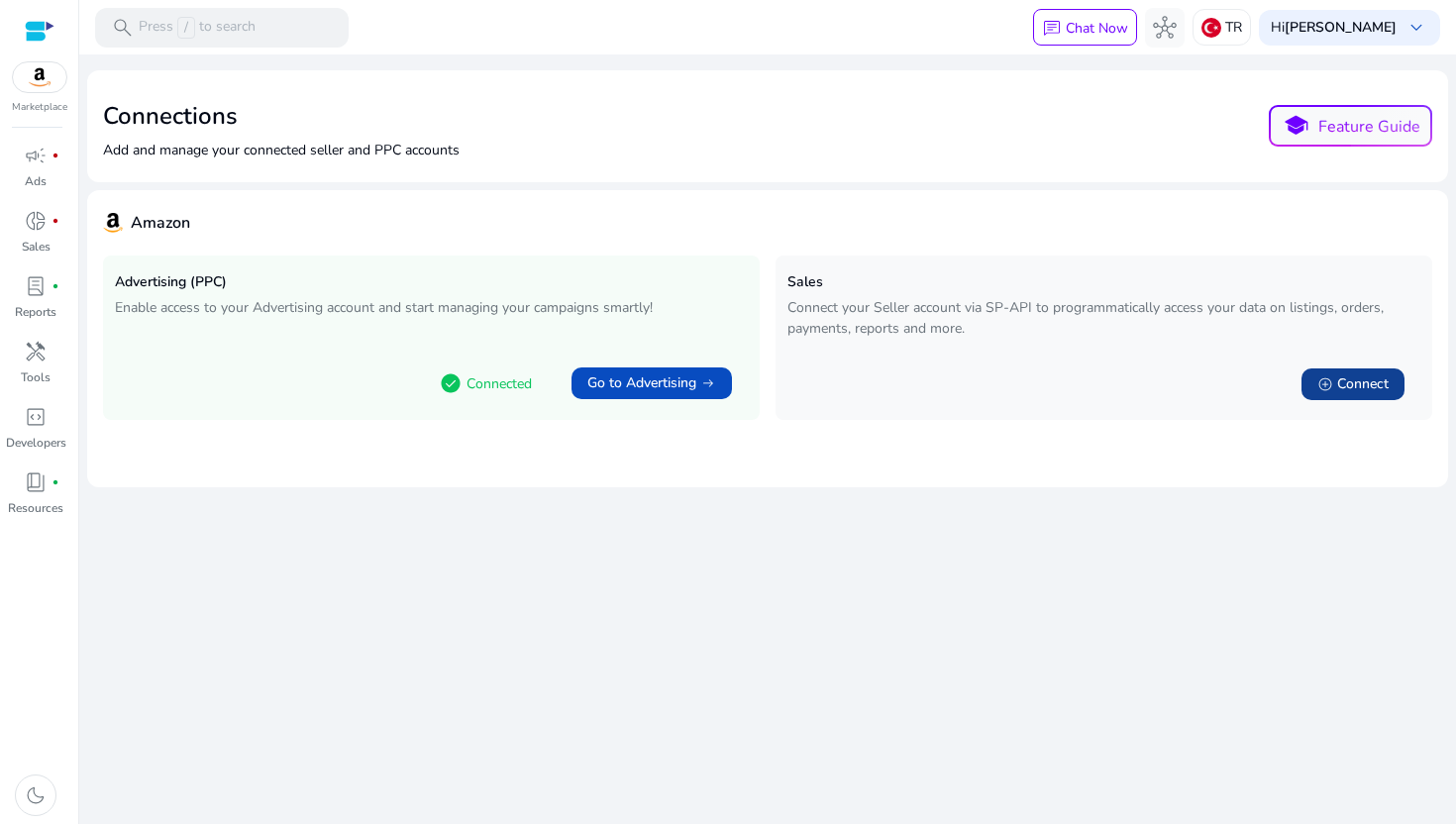 scroll, scrollTop: 791, scrollLeft: 0, axis: vertical 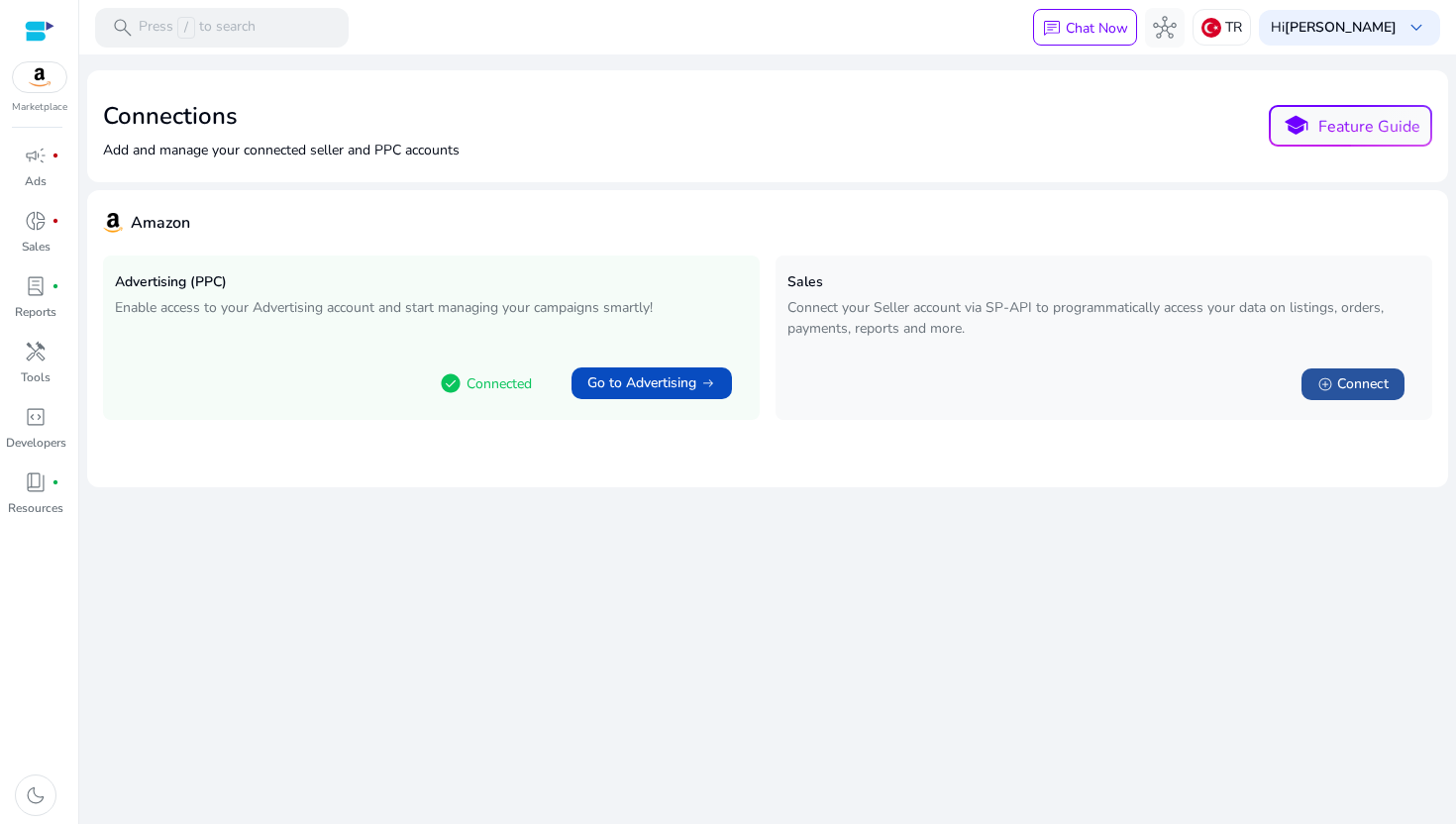 click on "add_circle" 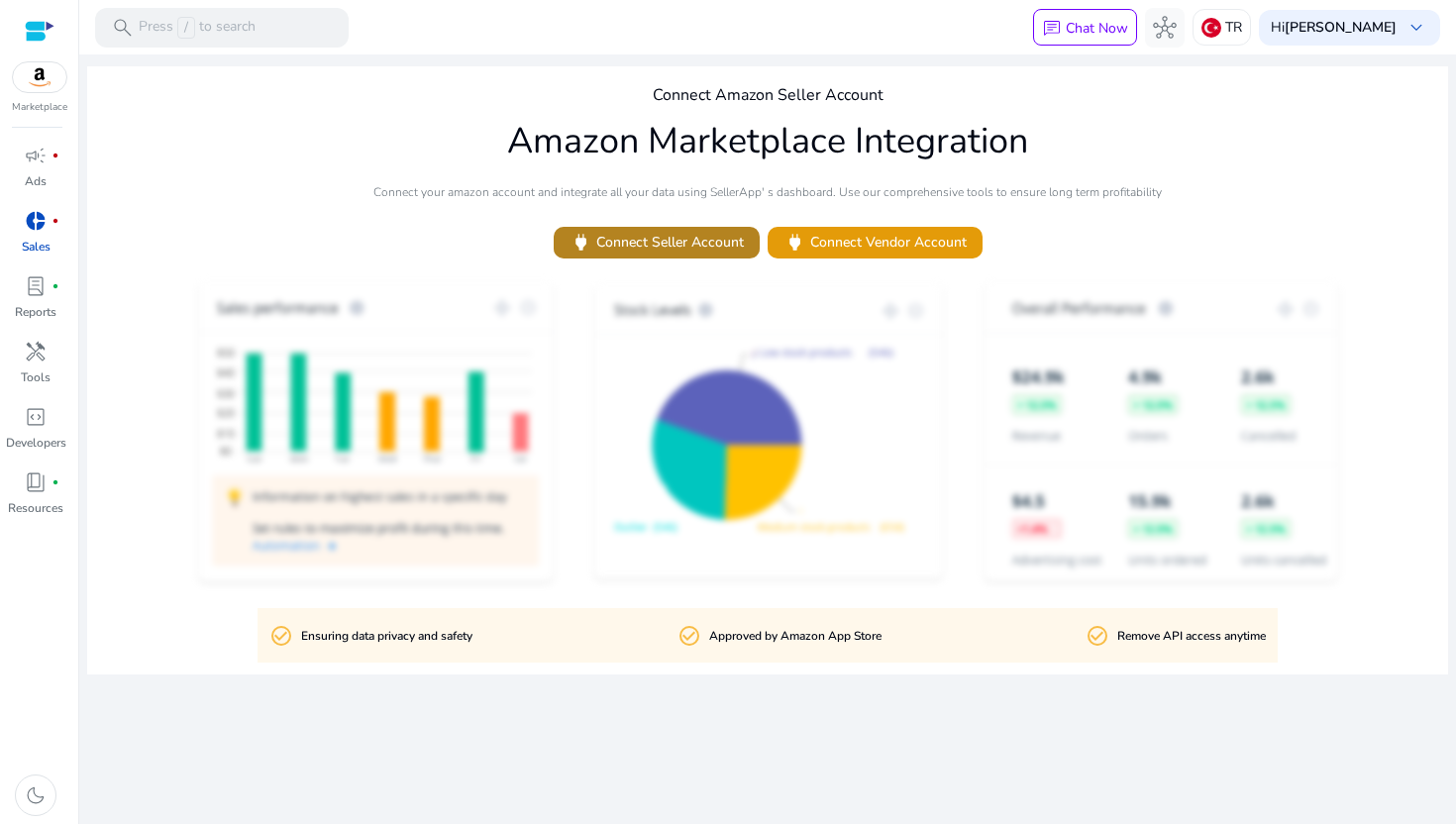 click 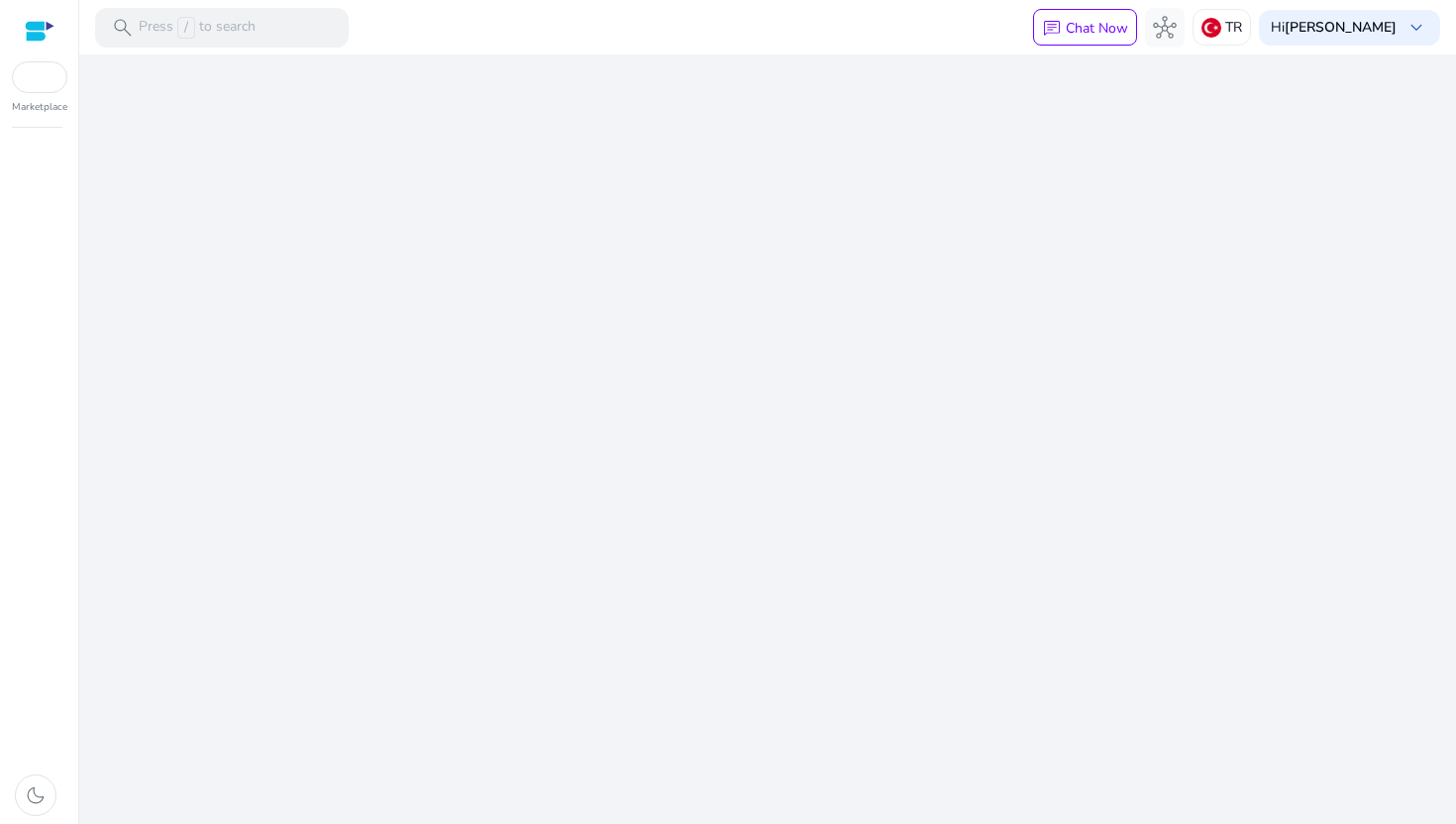 scroll, scrollTop: 0, scrollLeft: 0, axis: both 